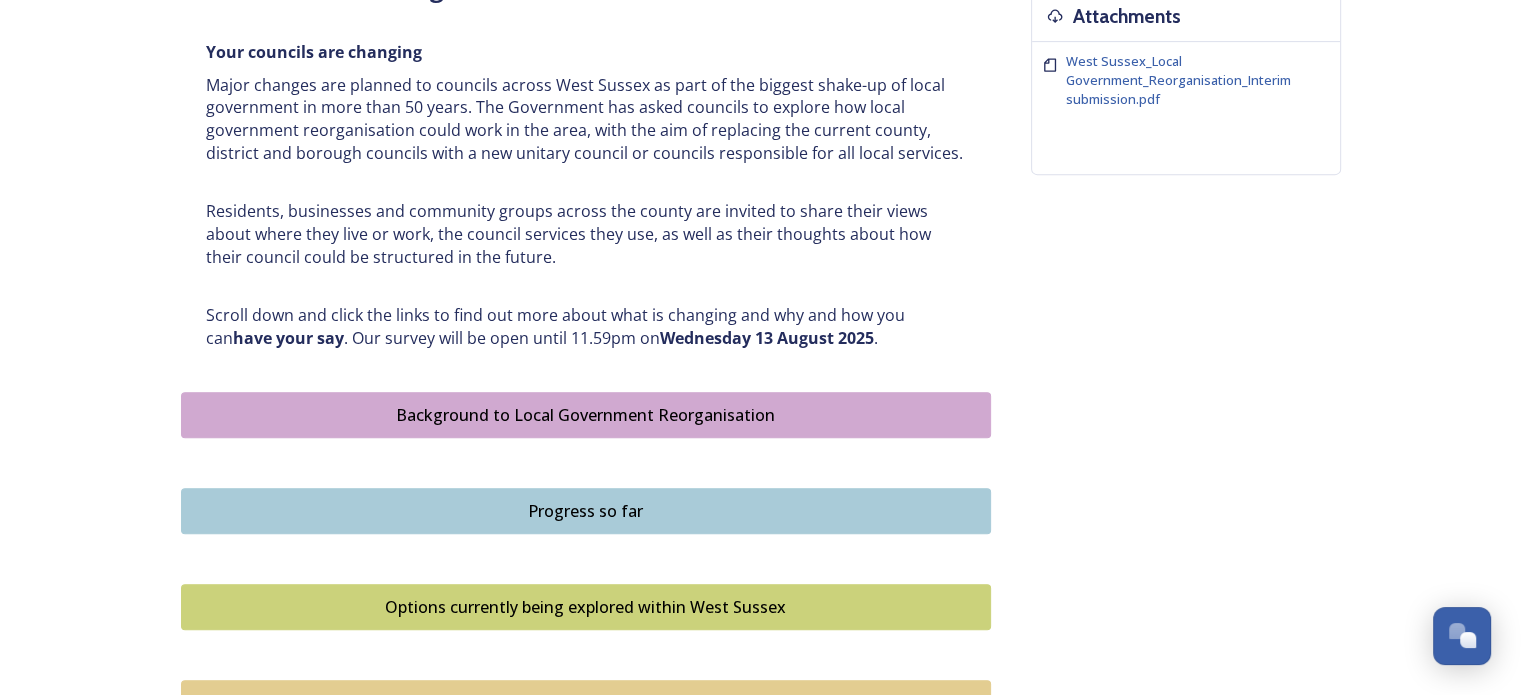 scroll, scrollTop: 900, scrollLeft: 0, axis: vertical 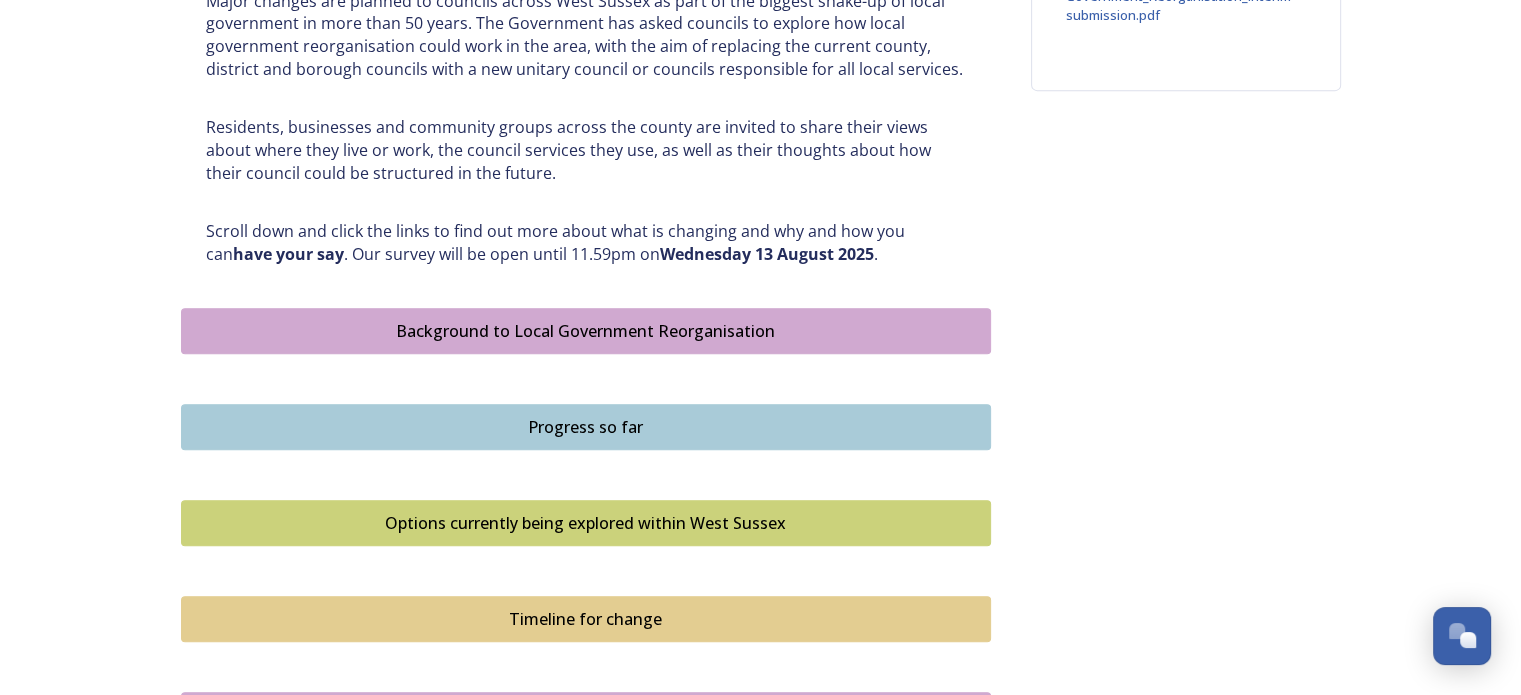 click on "Options currently being explored within West Sussex" at bounding box center (586, 523) 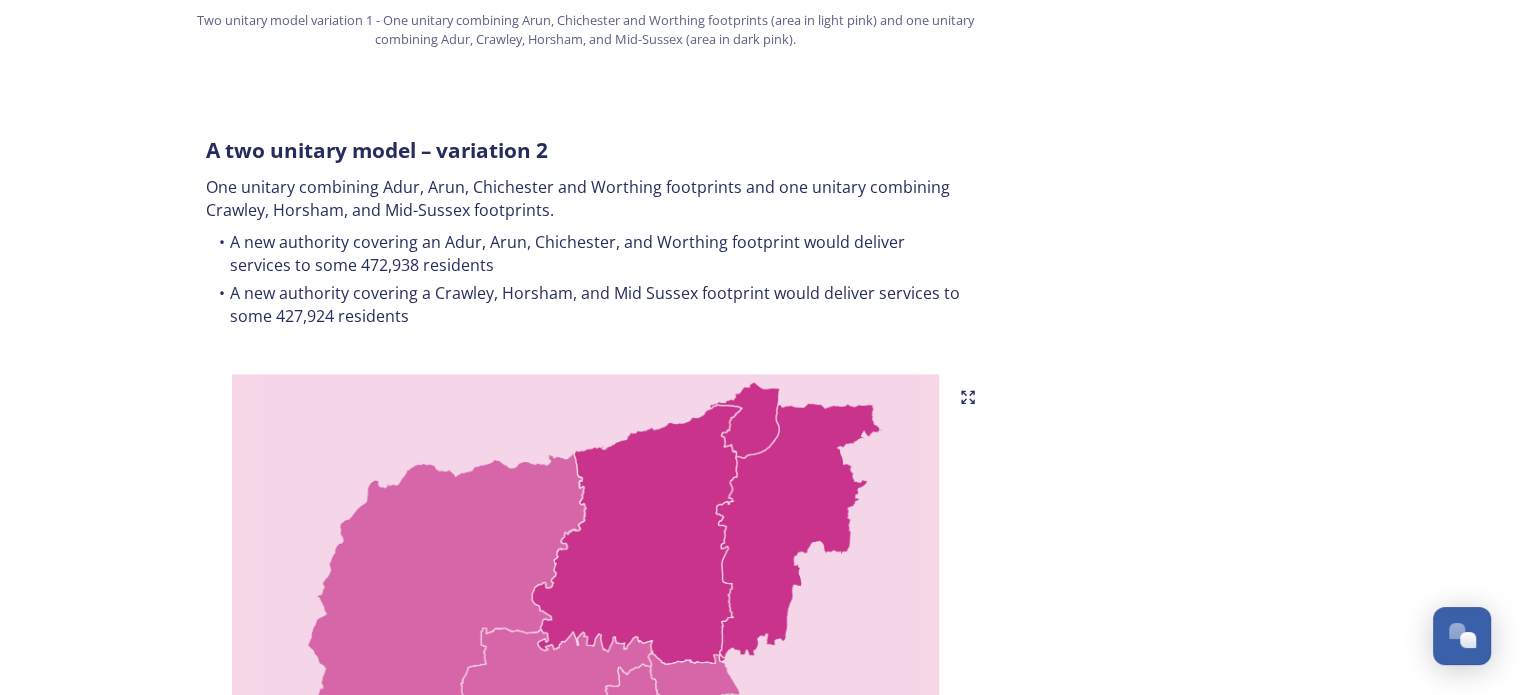 scroll, scrollTop: 1900, scrollLeft: 0, axis: vertical 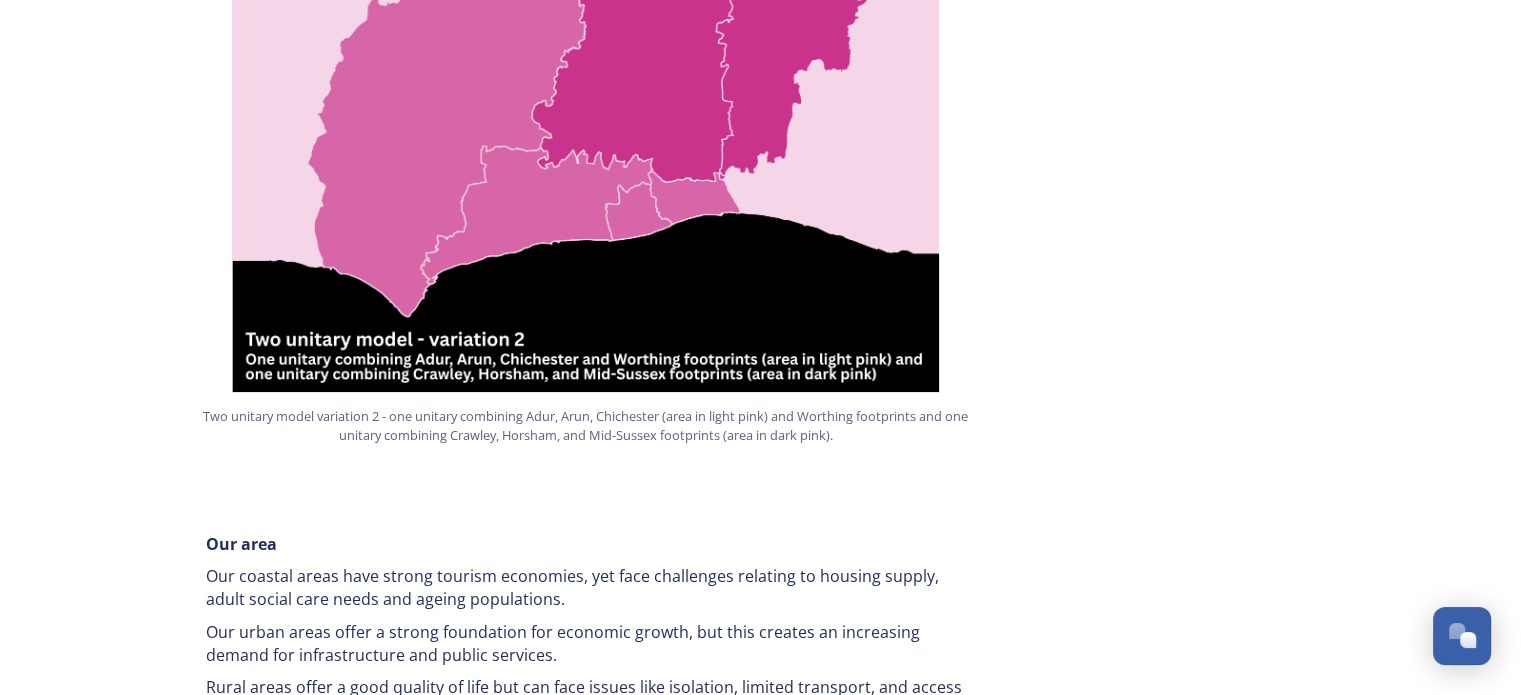 click at bounding box center [586, 142] 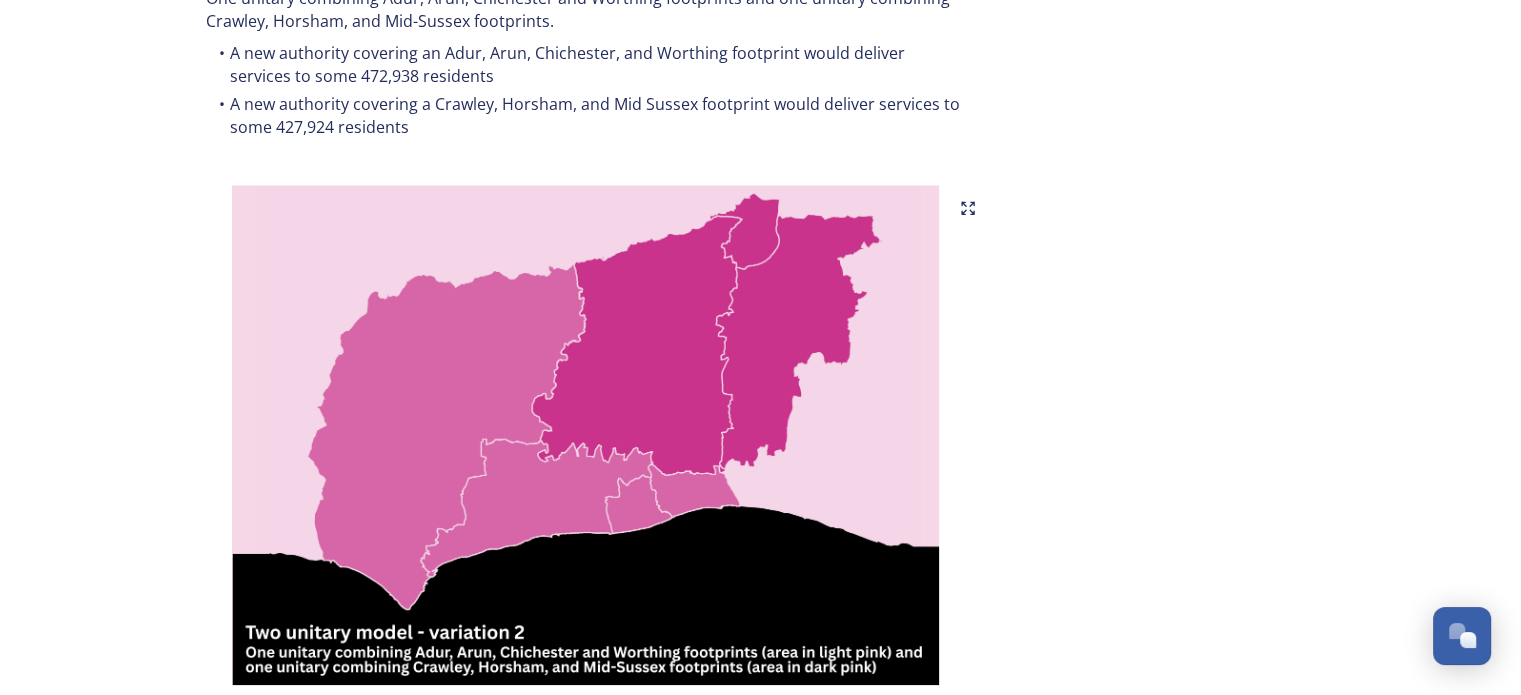 scroll, scrollTop: 2041, scrollLeft: 0, axis: vertical 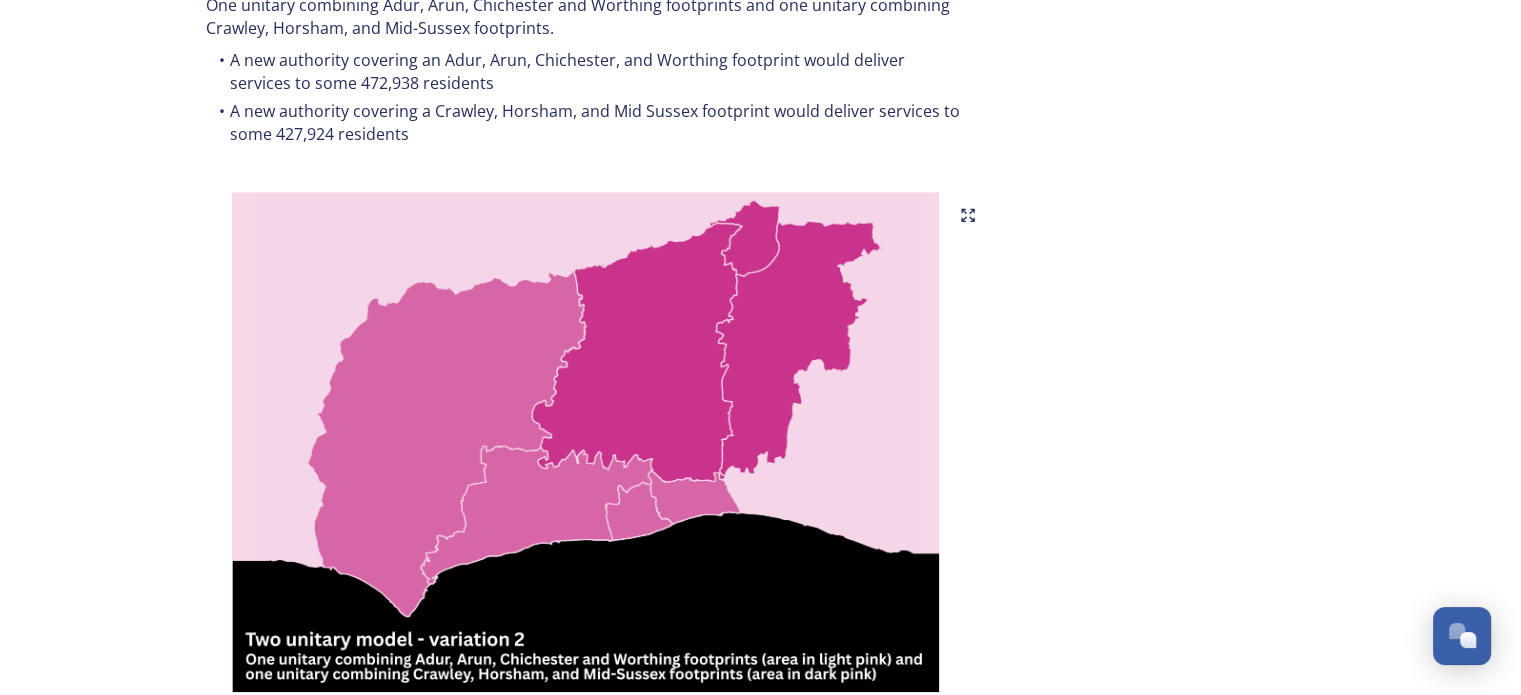 click 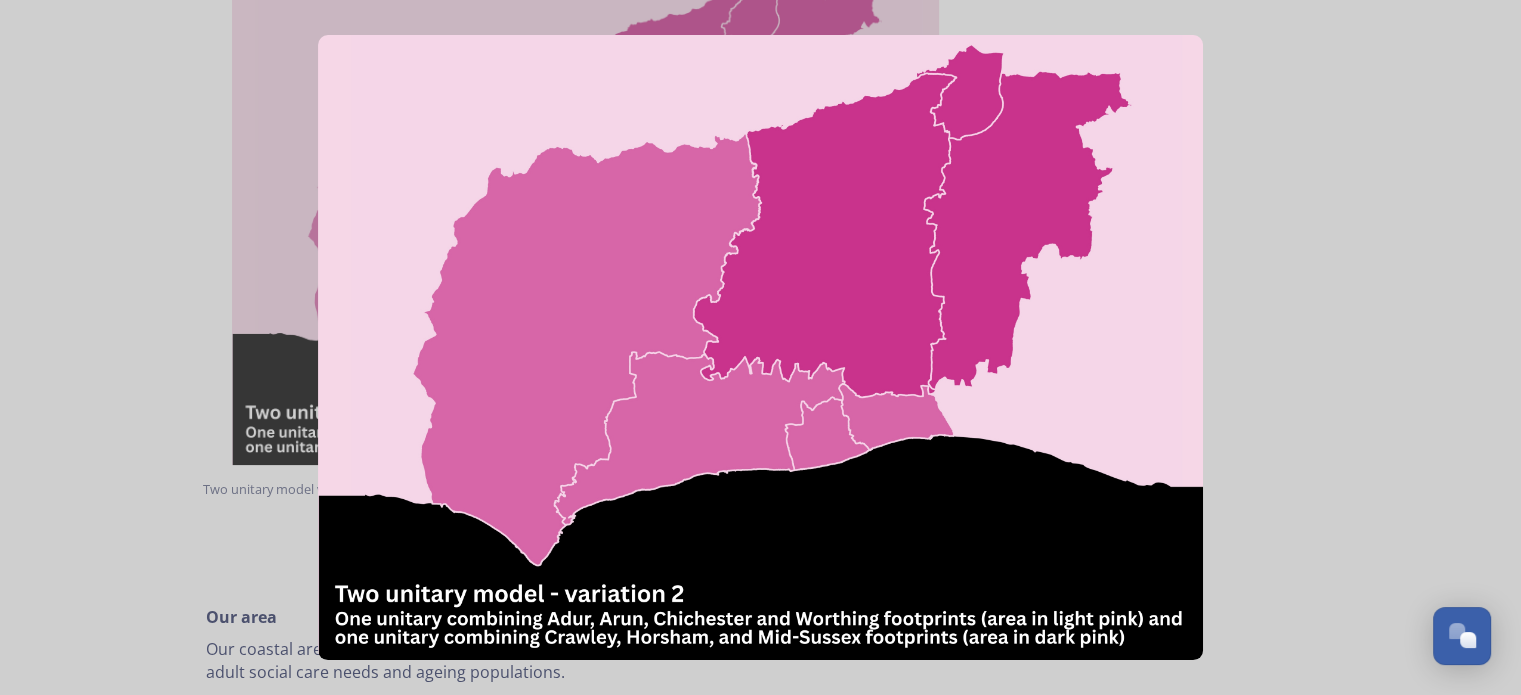 scroll, scrollTop: 2341, scrollLeft: 0, axis: vertical 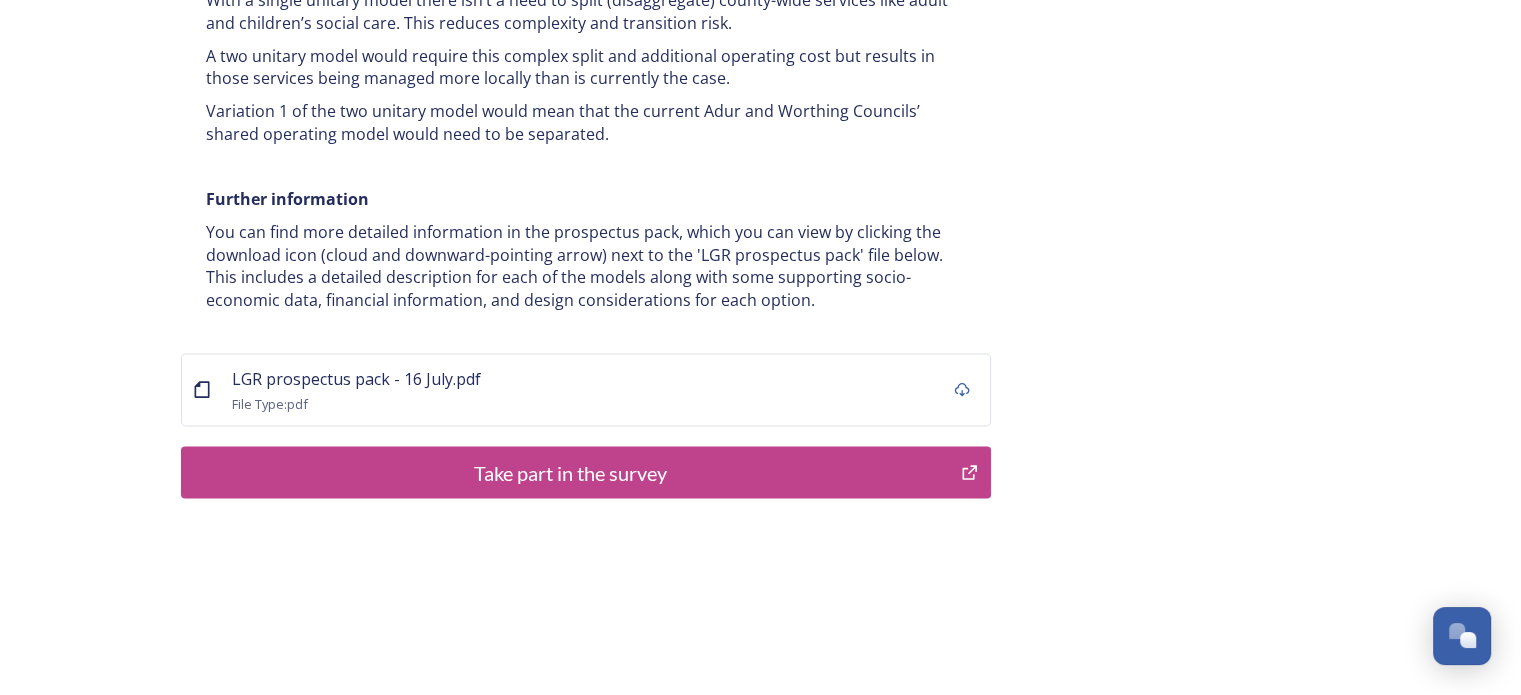 click on "Take part in the survey" at bounding box center (571, 473) 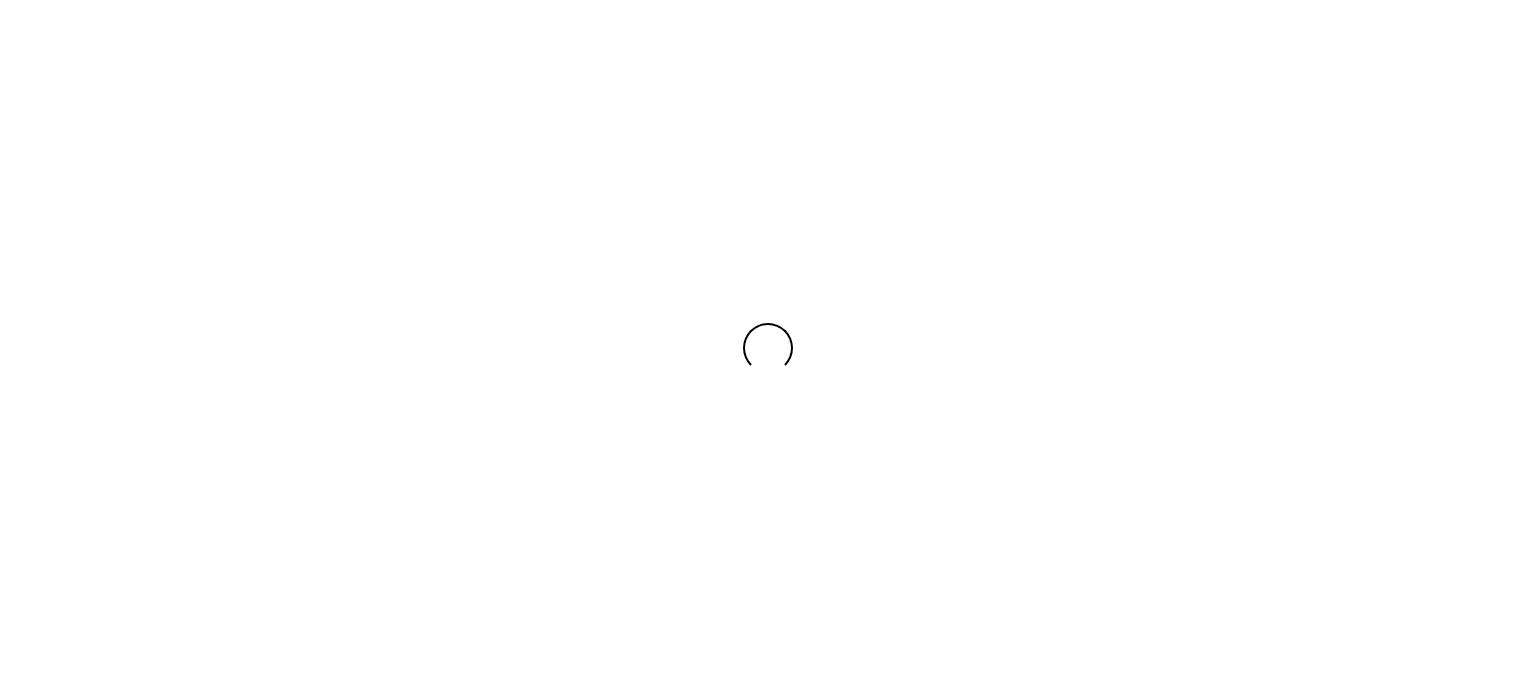 scroll, scrollTop: 0, scrollLeft: 0, axis: both 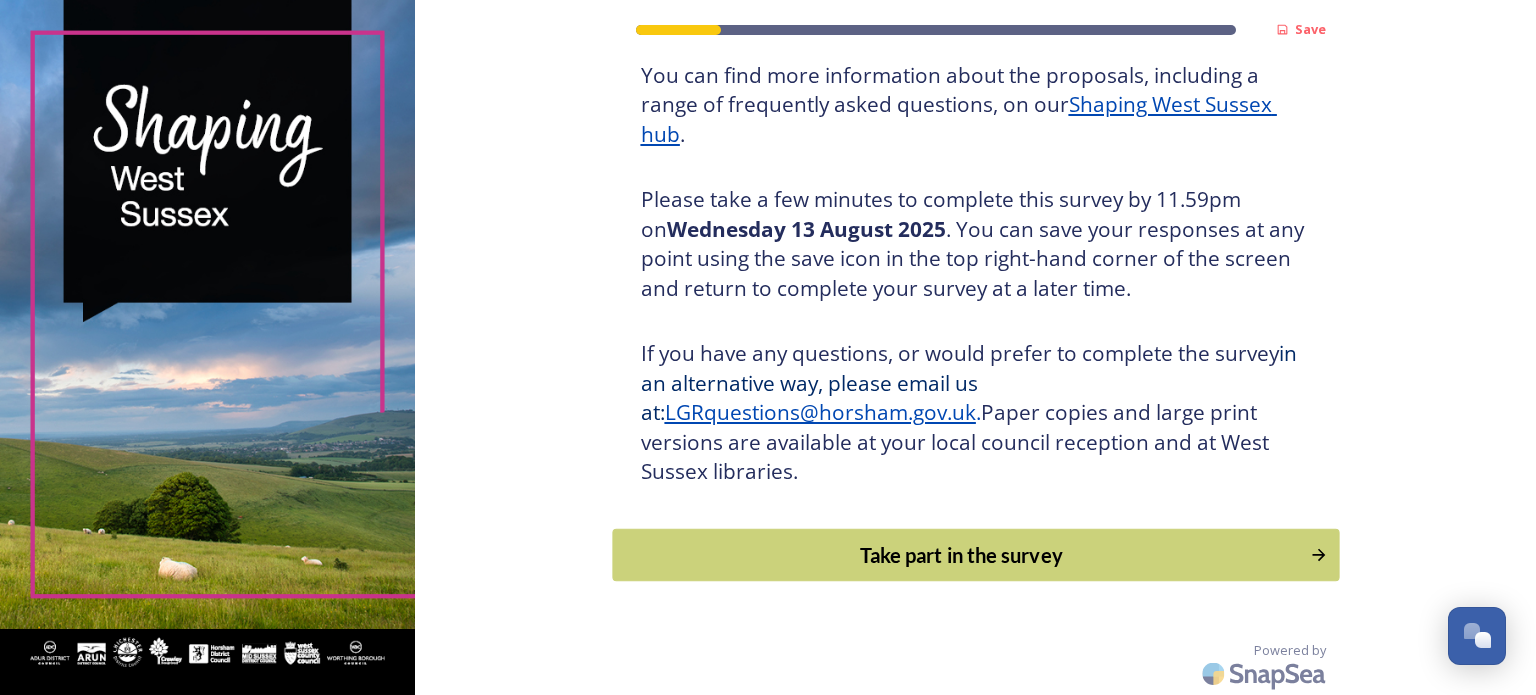 click on "Take part in the survey" at bounding box center (961, 555) 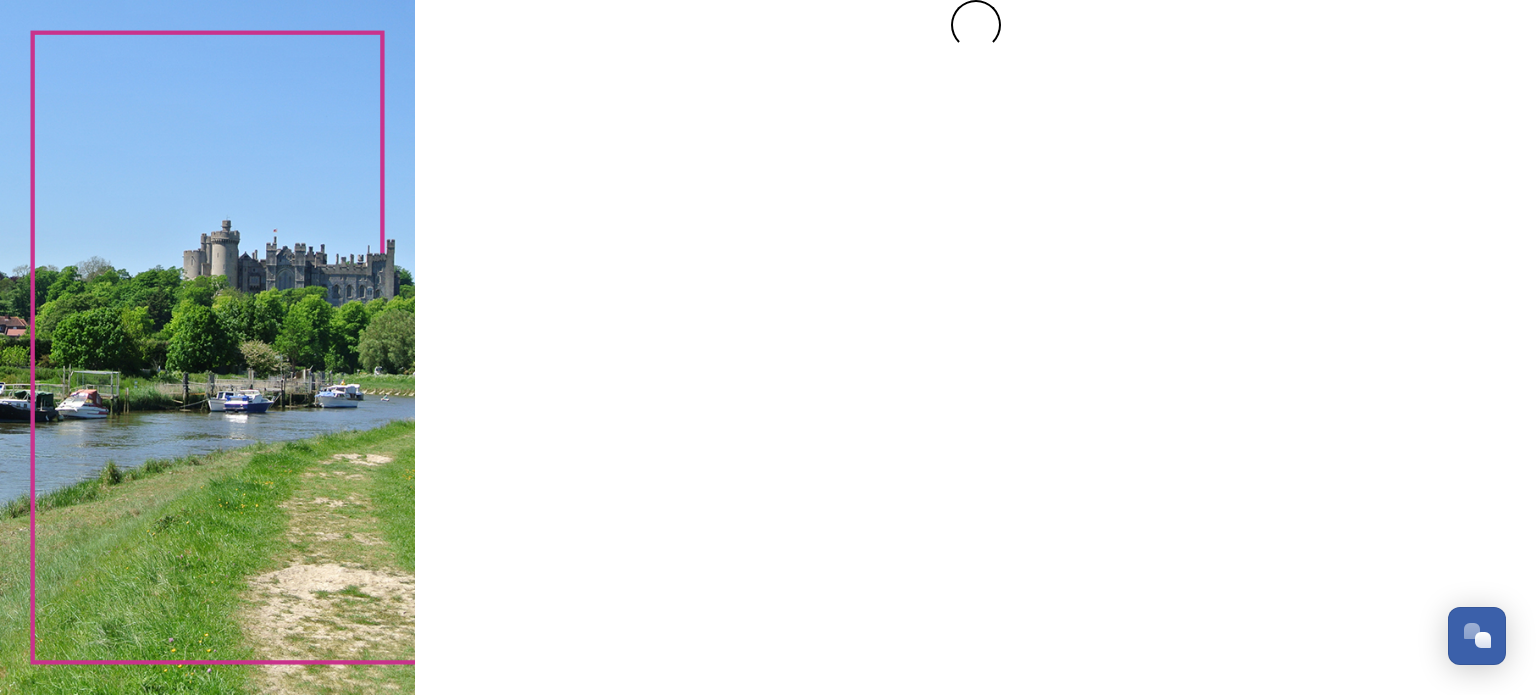 scroll, scrollTop: 0, scrollLeft: 0, axis: both 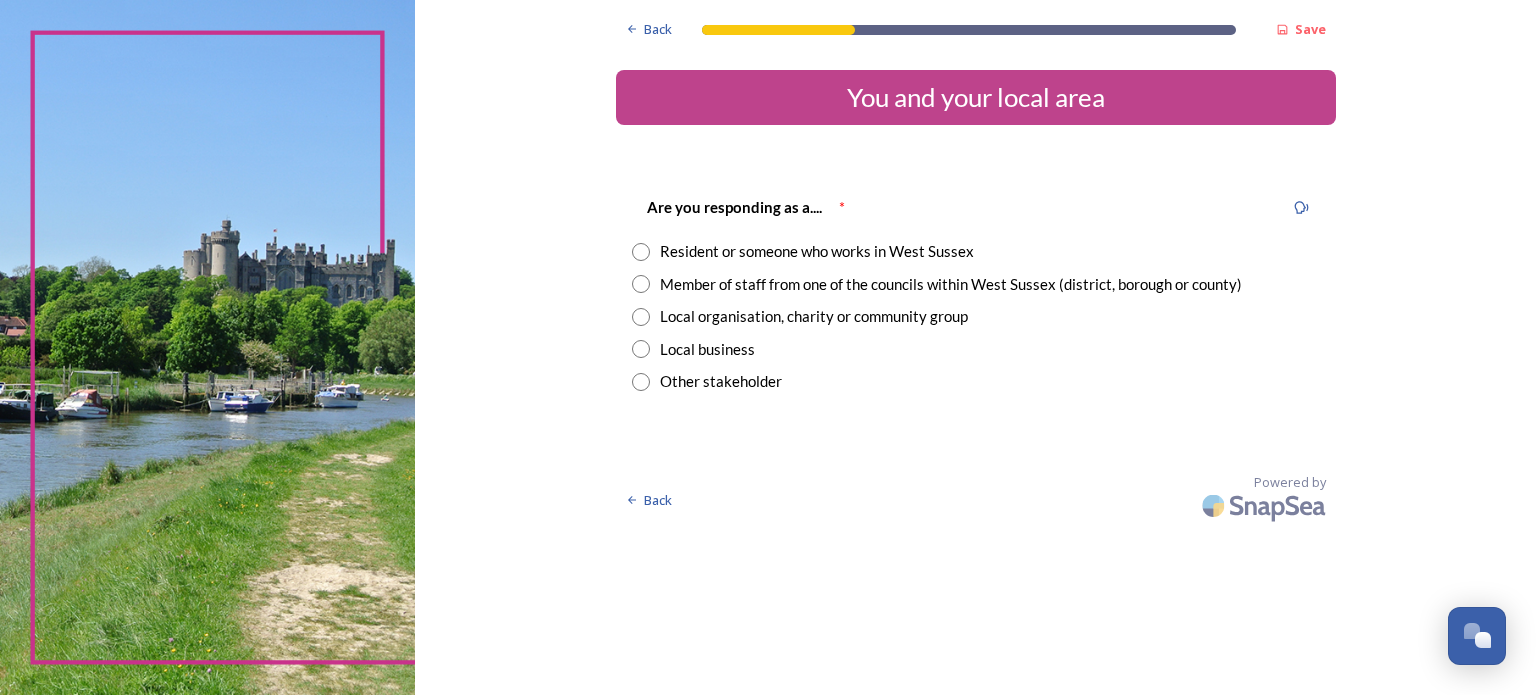 click at bounding box center [641, 252] 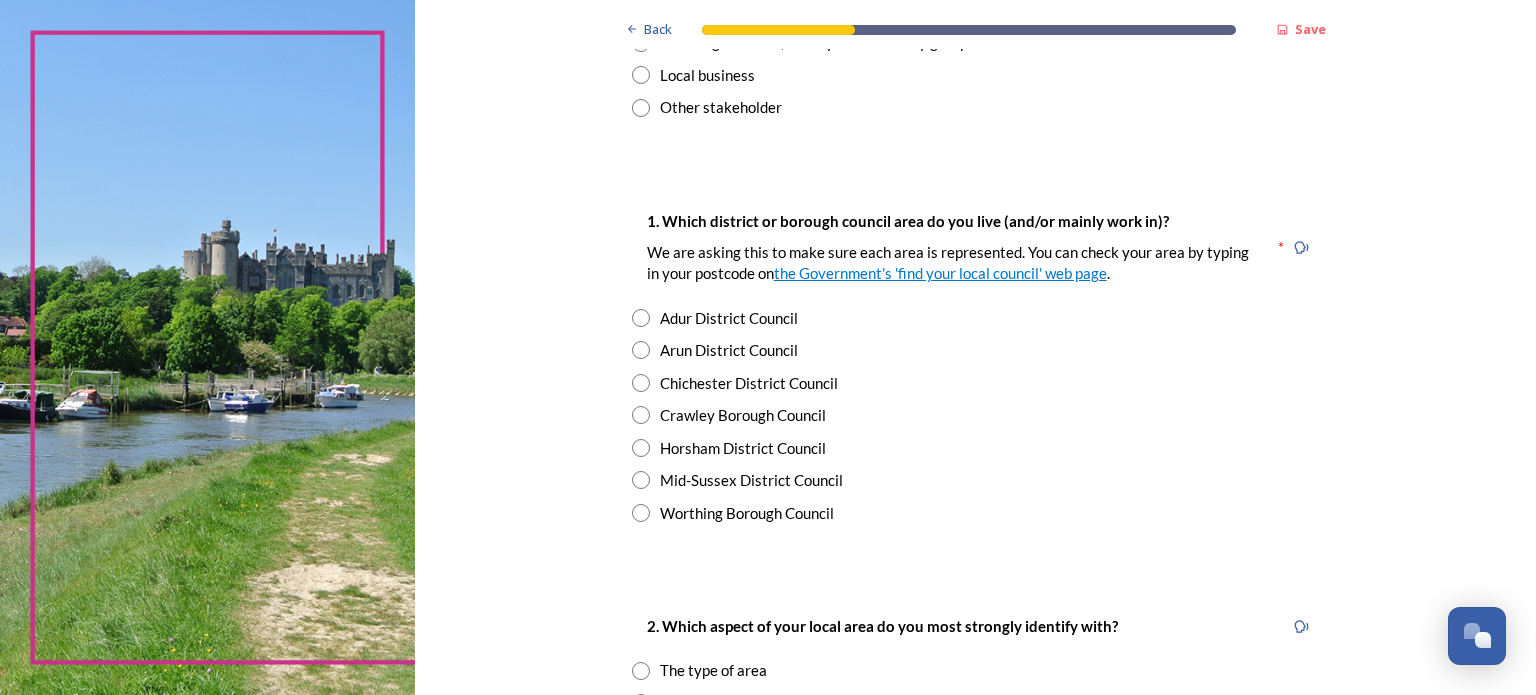 scroll, scrollTop: 300, scrollLeft: 0, axis: vertical 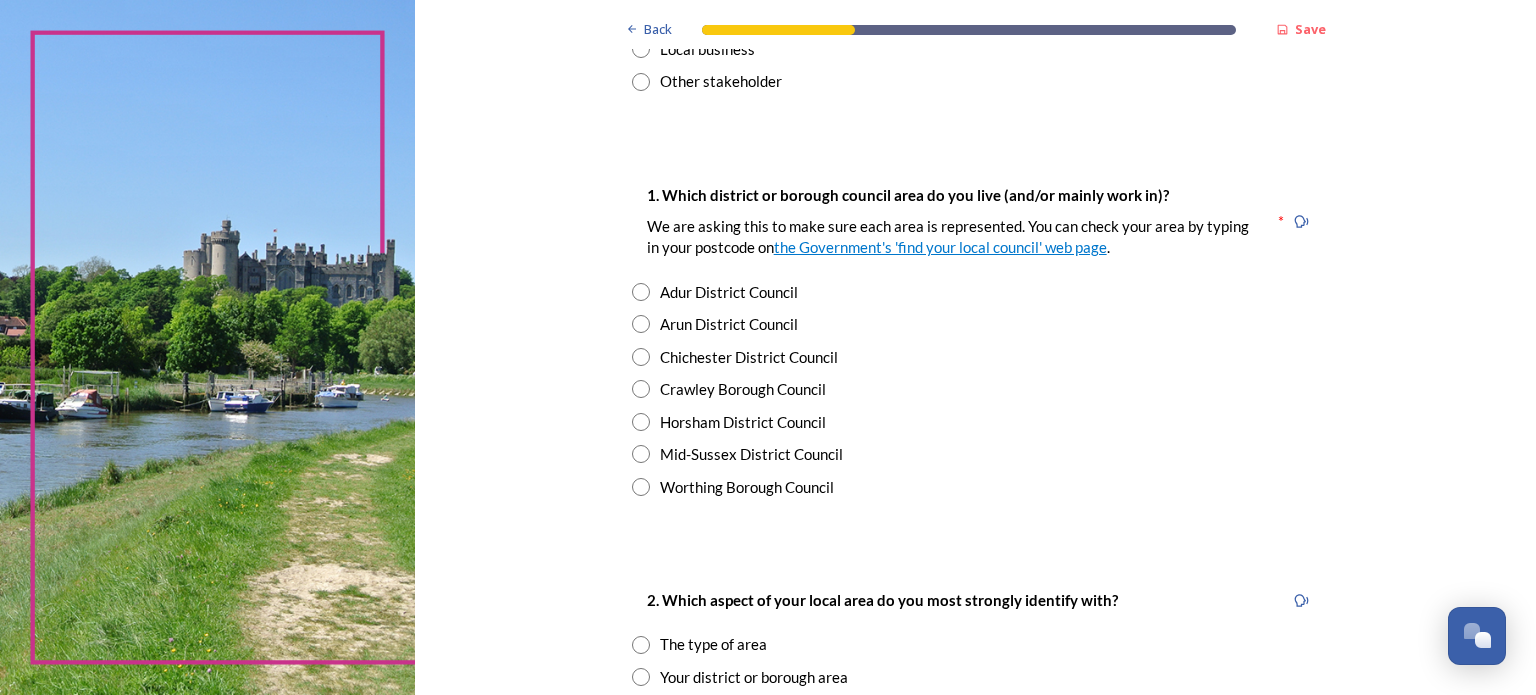 drag, startPoint x: 633, startPoint y: 323, endPoint x: 647, endPoint y: 323, distance: 14 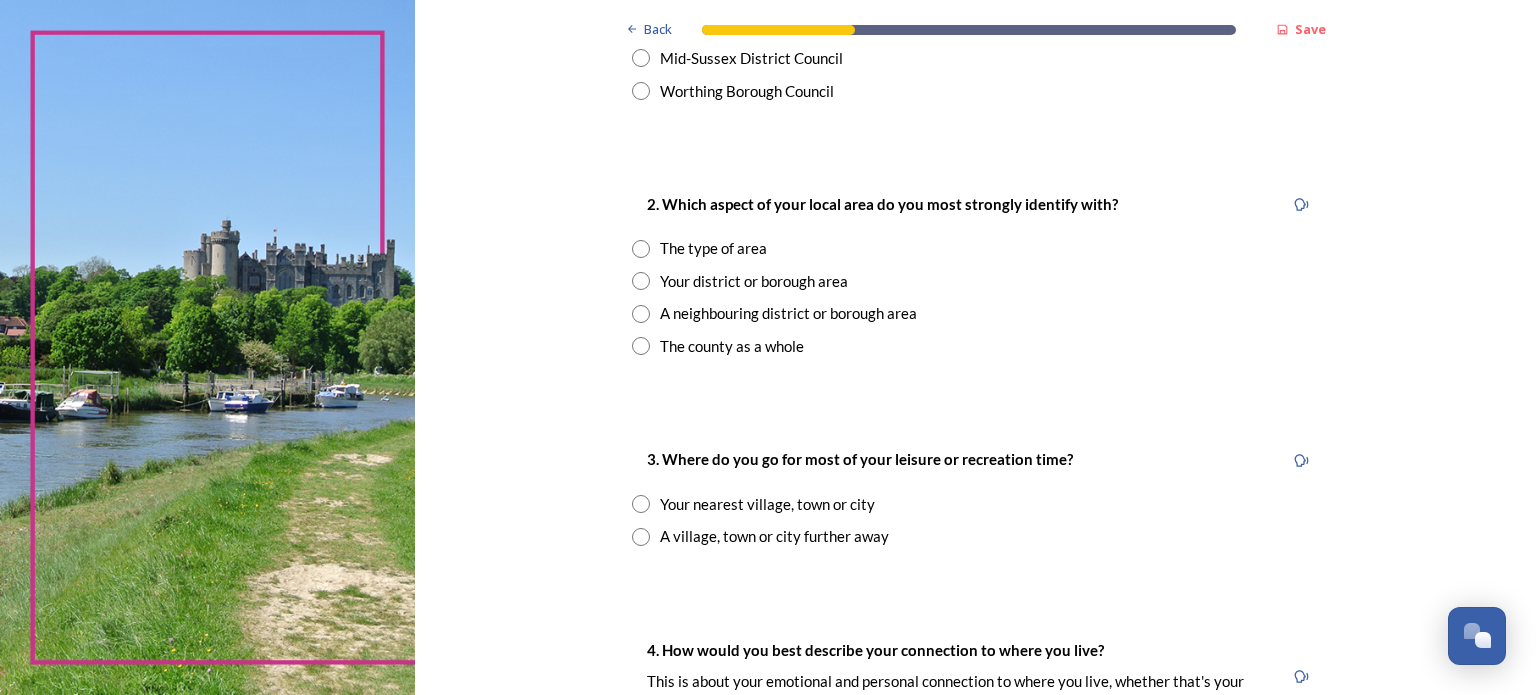 scroll, scrollTop: 700, scrollLeft: 0, axis: vertical 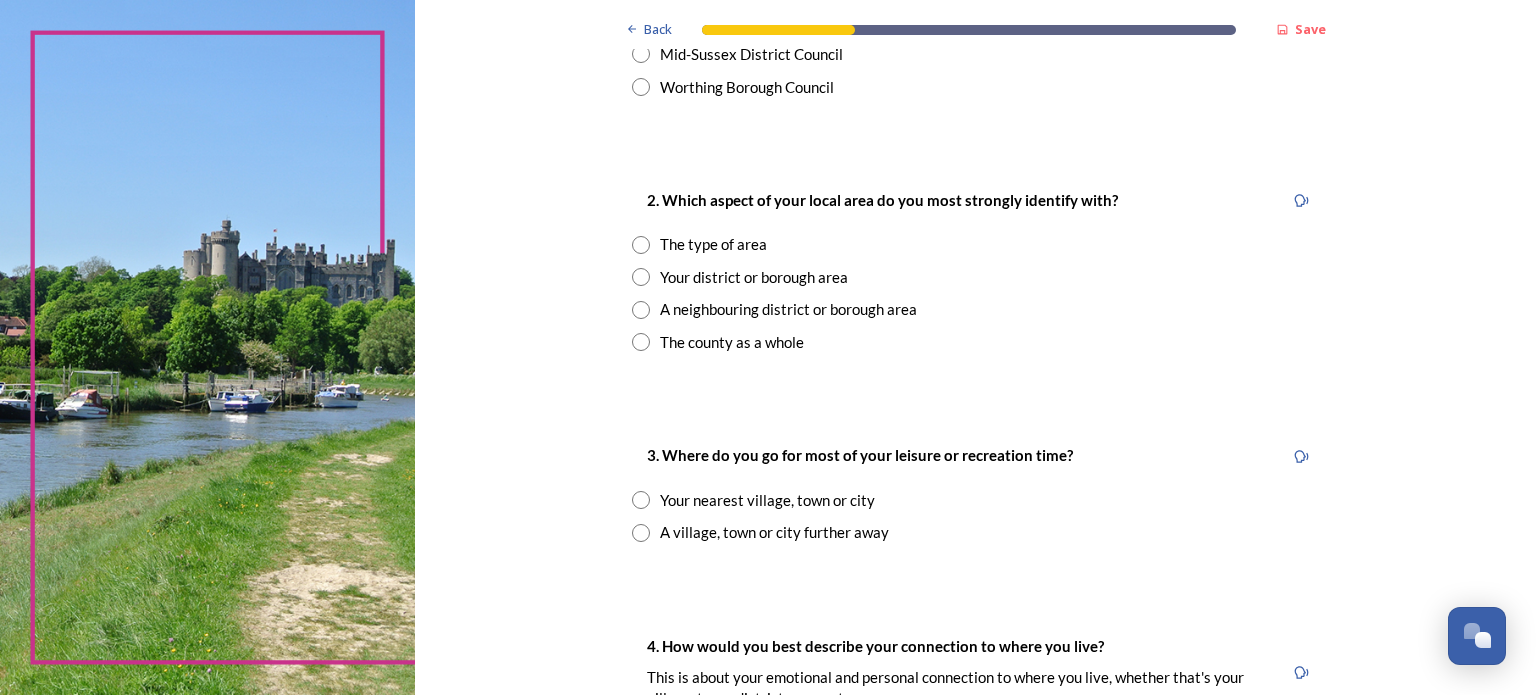 click at bounding box center (641, 245) 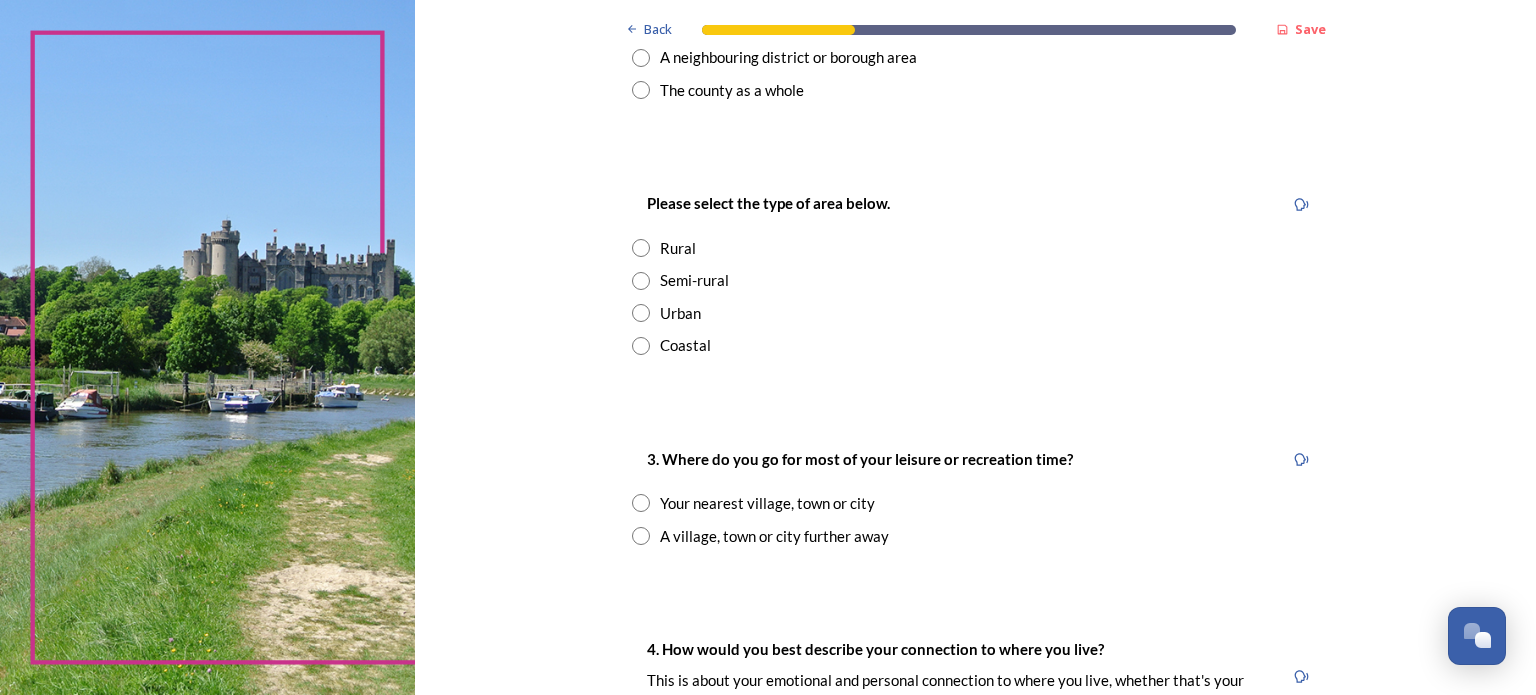 scroll, scrollTop: 1100, scrollLeft: 0, axis: vertical 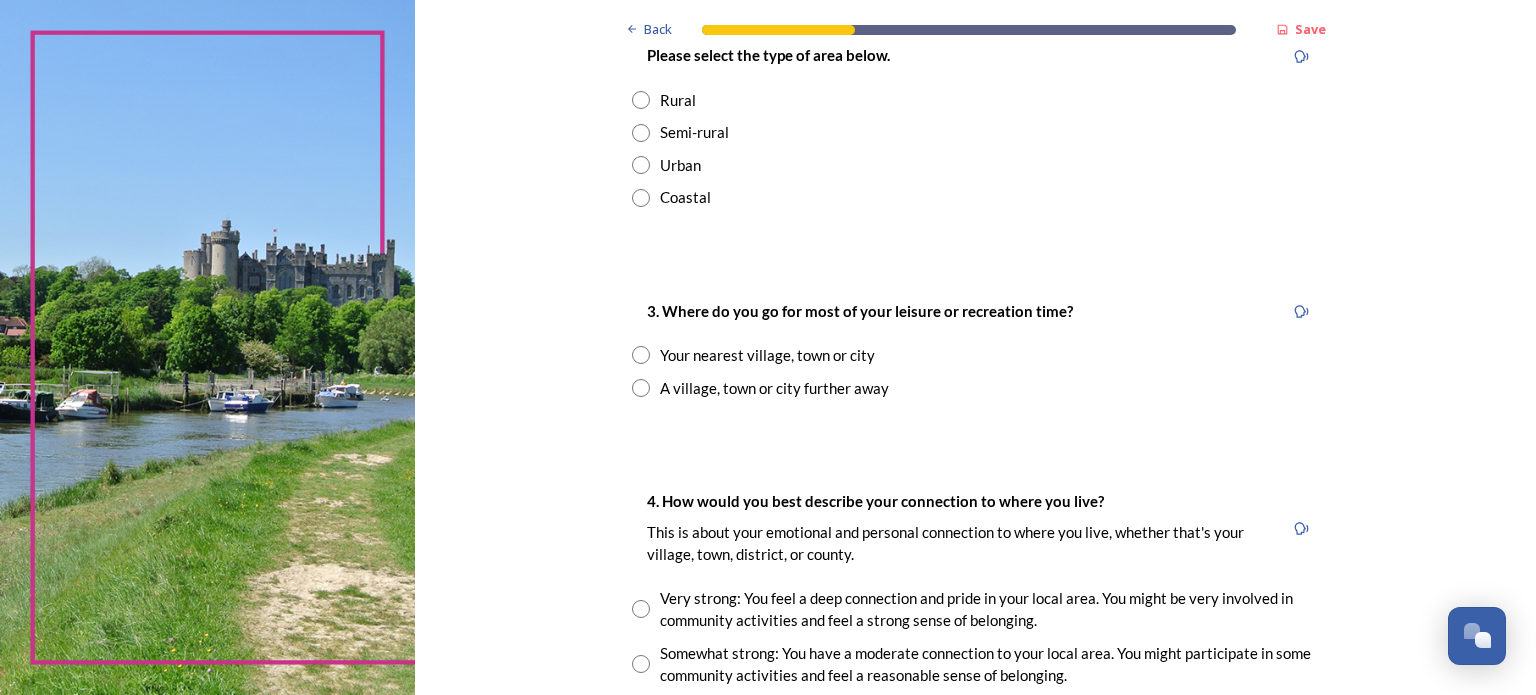 click at bounding box center [641, 133] 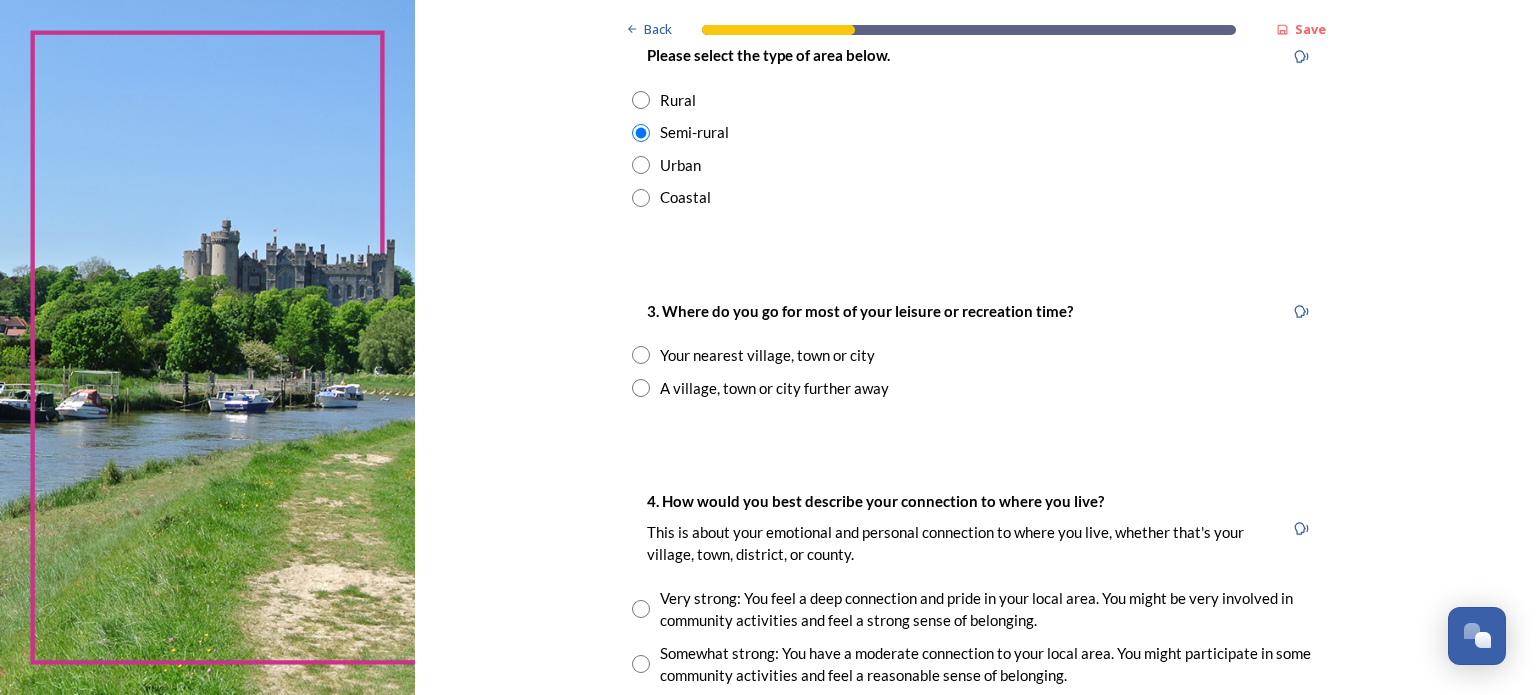 click at bounding box center (641, 355) 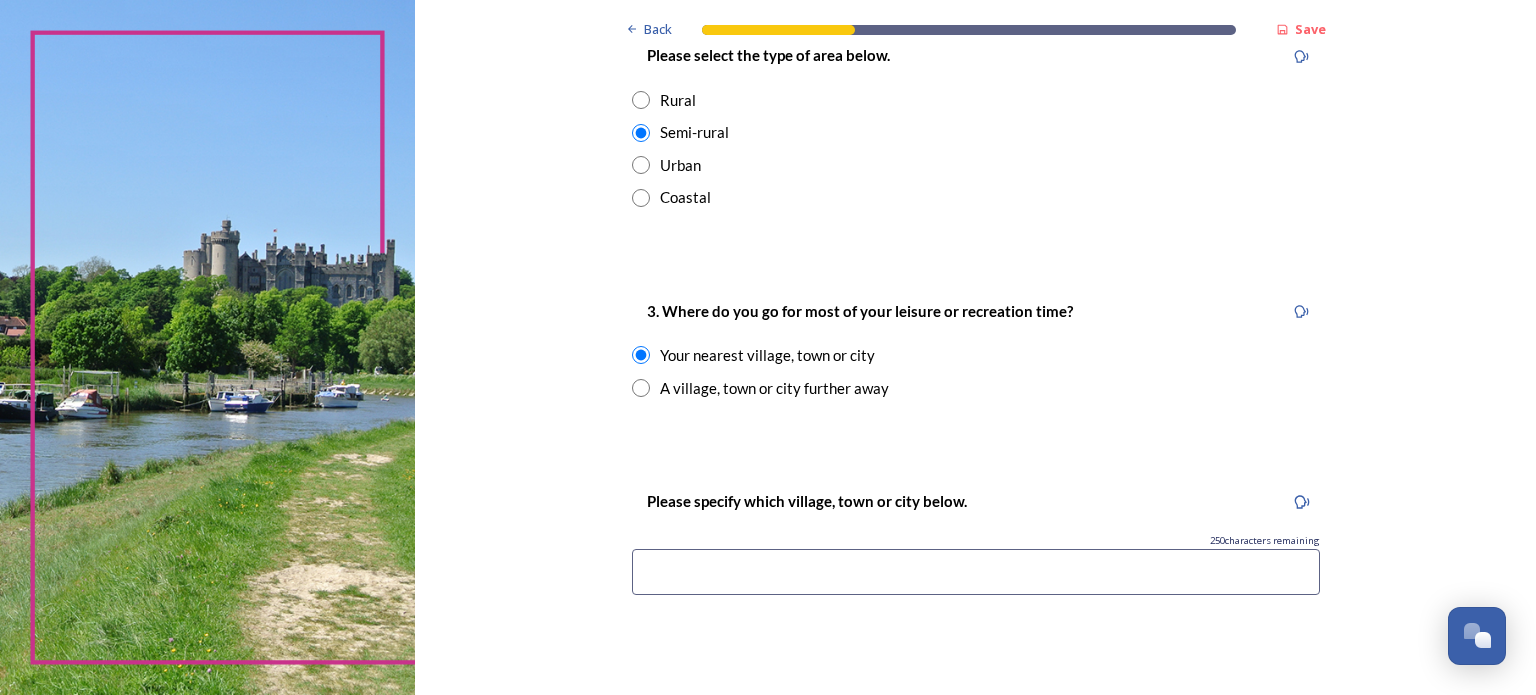 scroll, scrollTop: 1400, scrollLeft: 0, axis: vertical 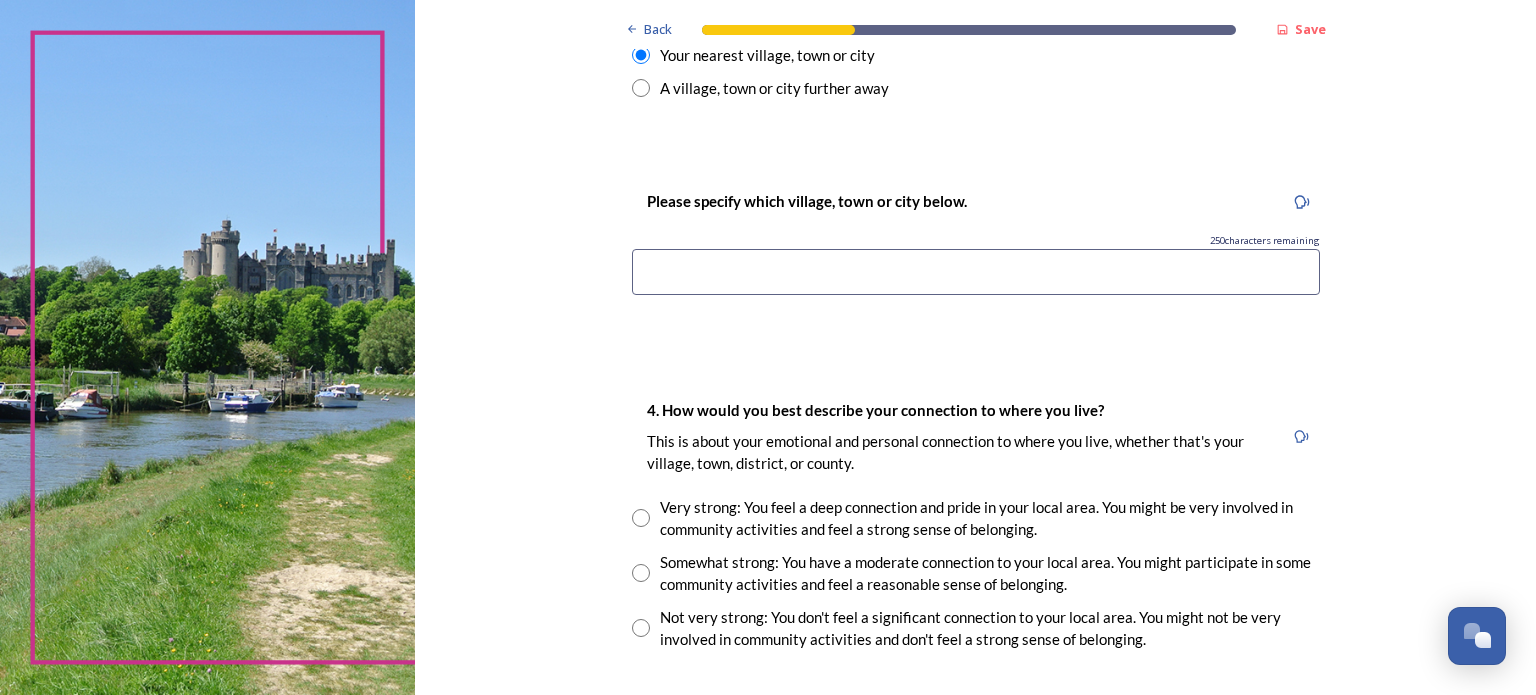click at bounding box center [976, 272] 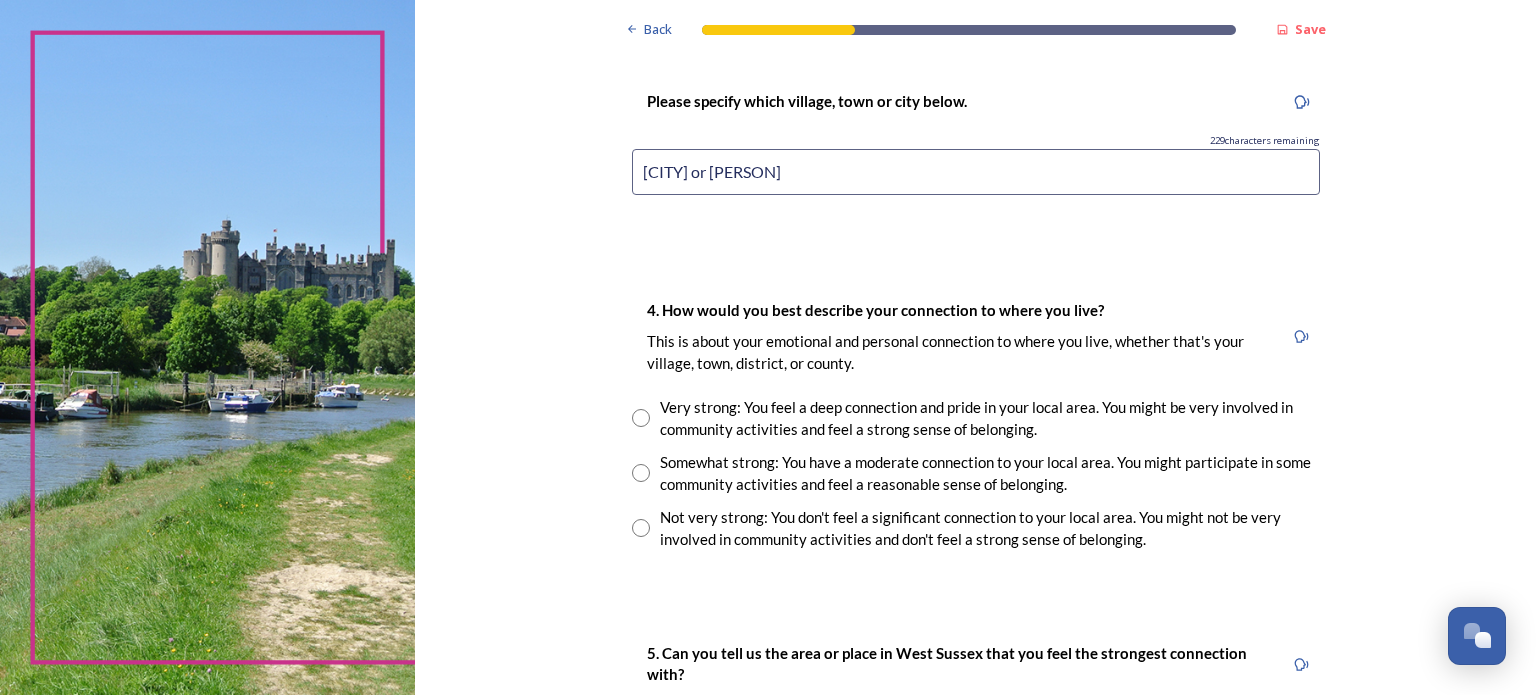 scroll, scrollTop: 1700, scrollLeft: 0, axis: vertical 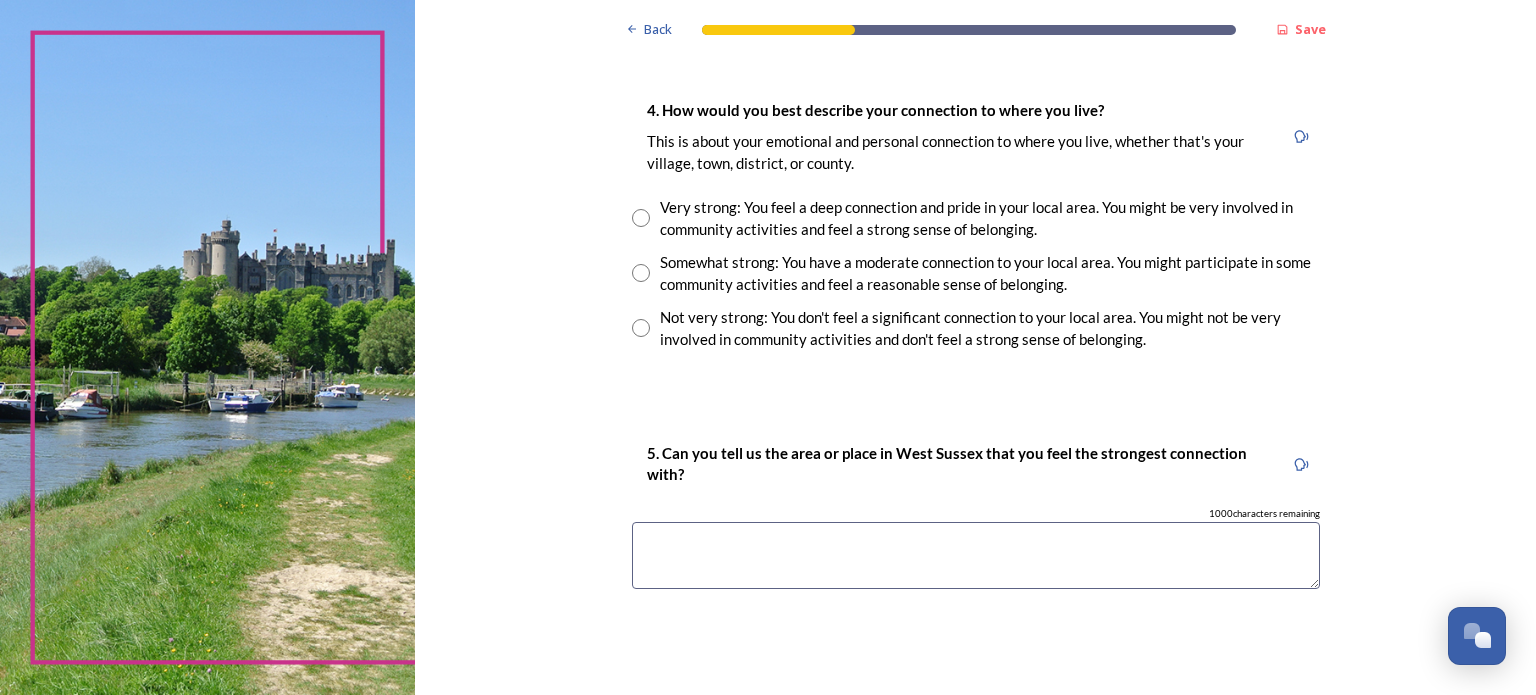 type on "[CITY] or [PERSON]" 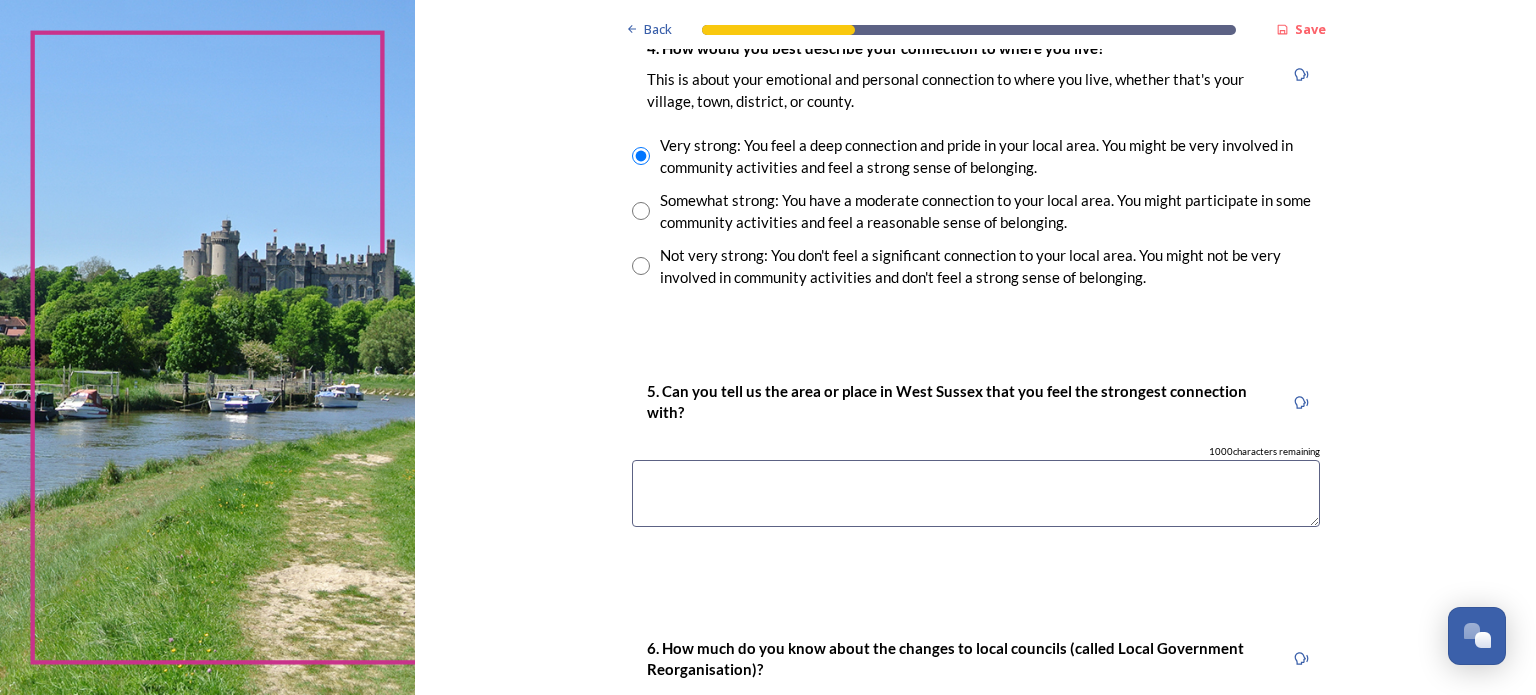scroll, scrollTop: 1900, scrollLeft: 0, axis: vertical 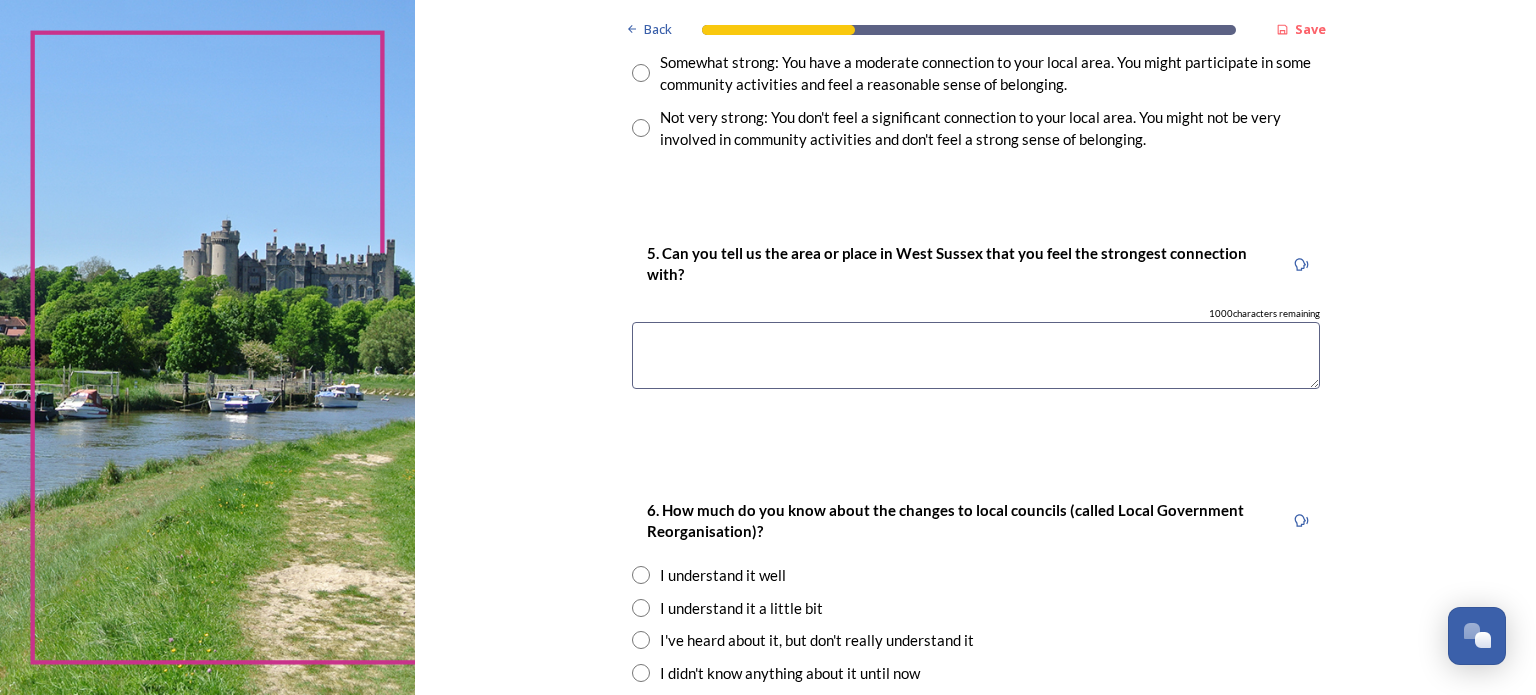 drag, startPoint x: 671, startPoint y: 343, endPoint x: 735, endPoint y: 343, distance: 64 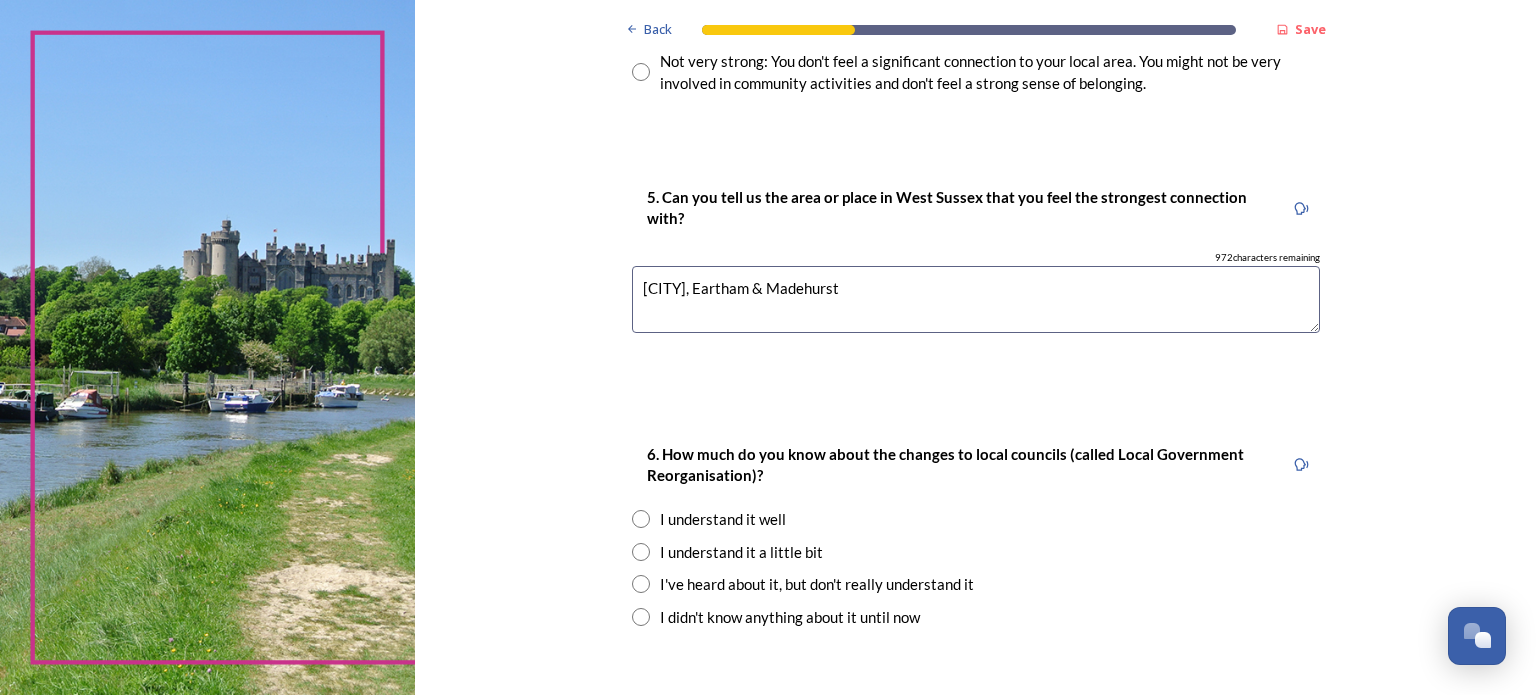 scroll, scrollTop: 2000, scrollLeft: 0, axis: vertical 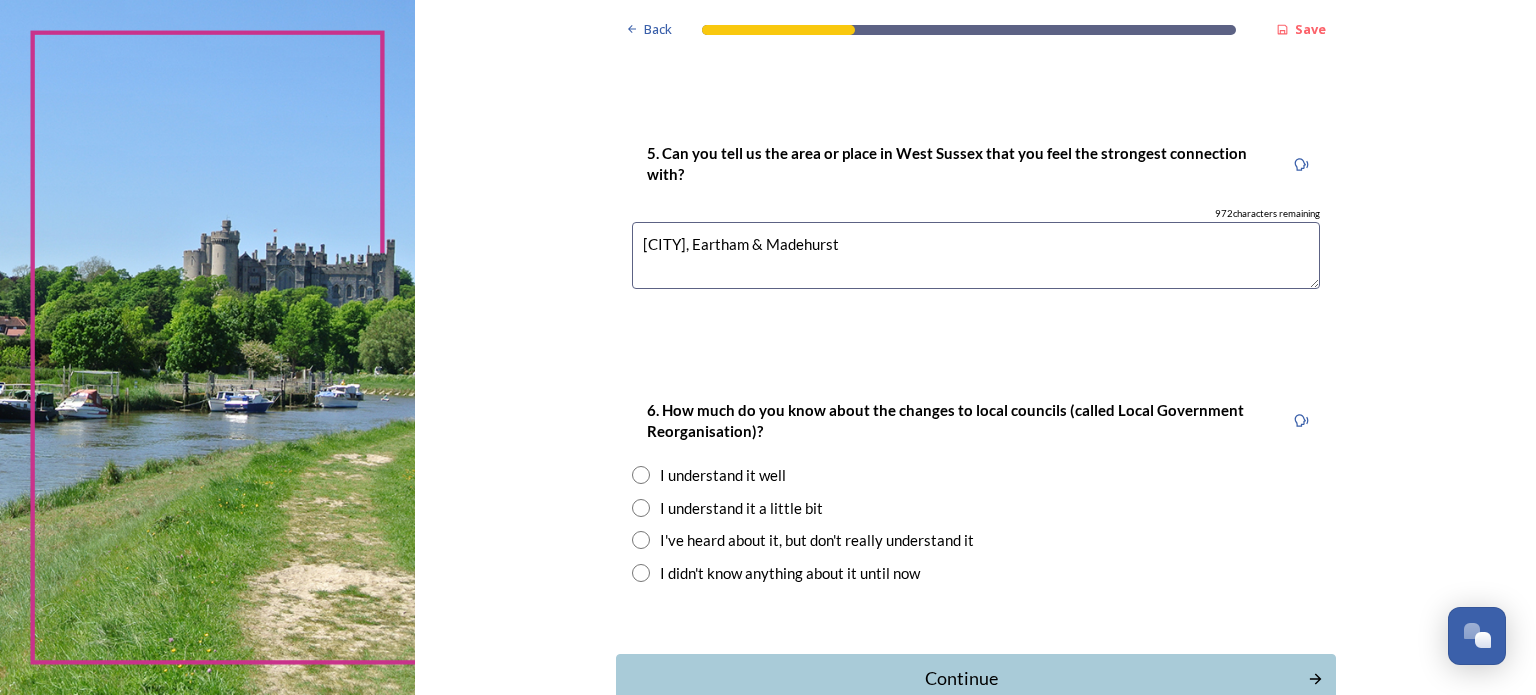 type on "[CITY], Eartham & Madehurst" 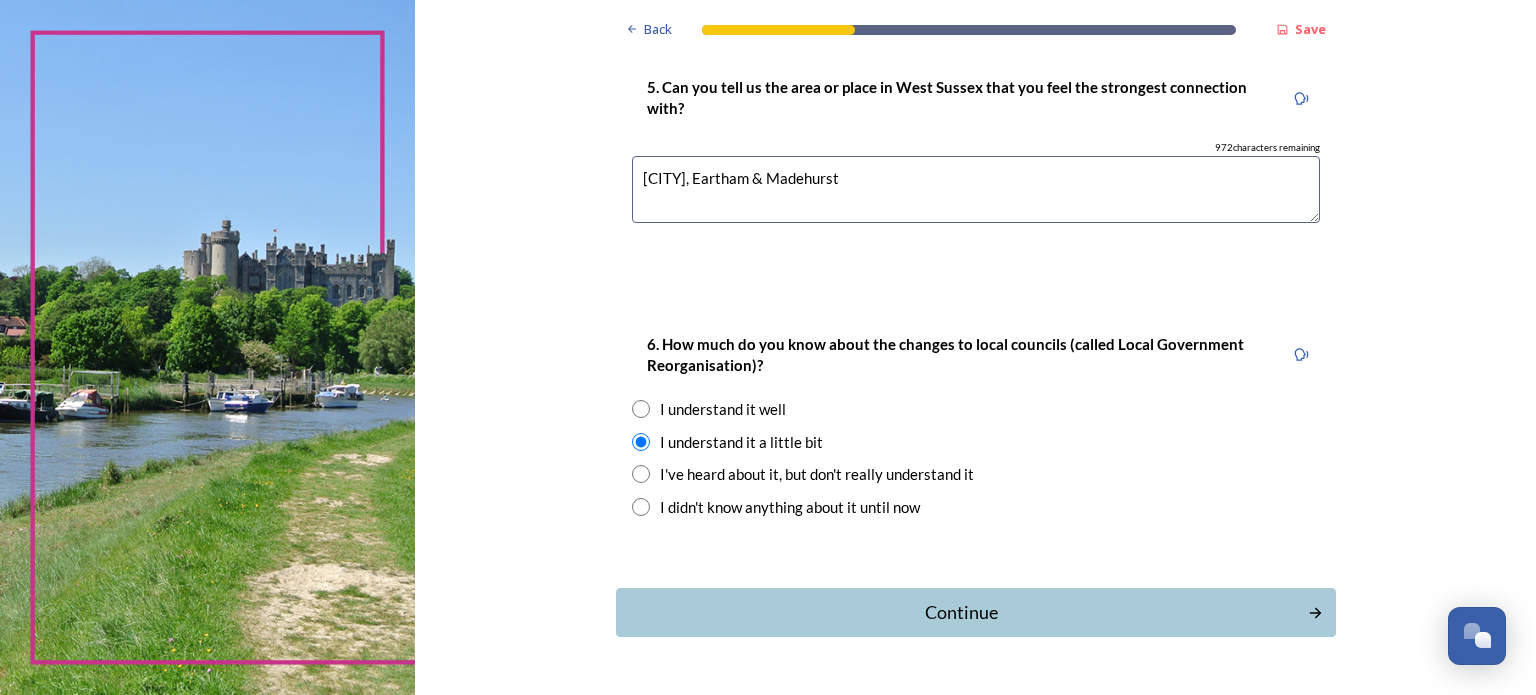 scroll, scrollTop: 2100, scrollLeft: 0, axis: vertical 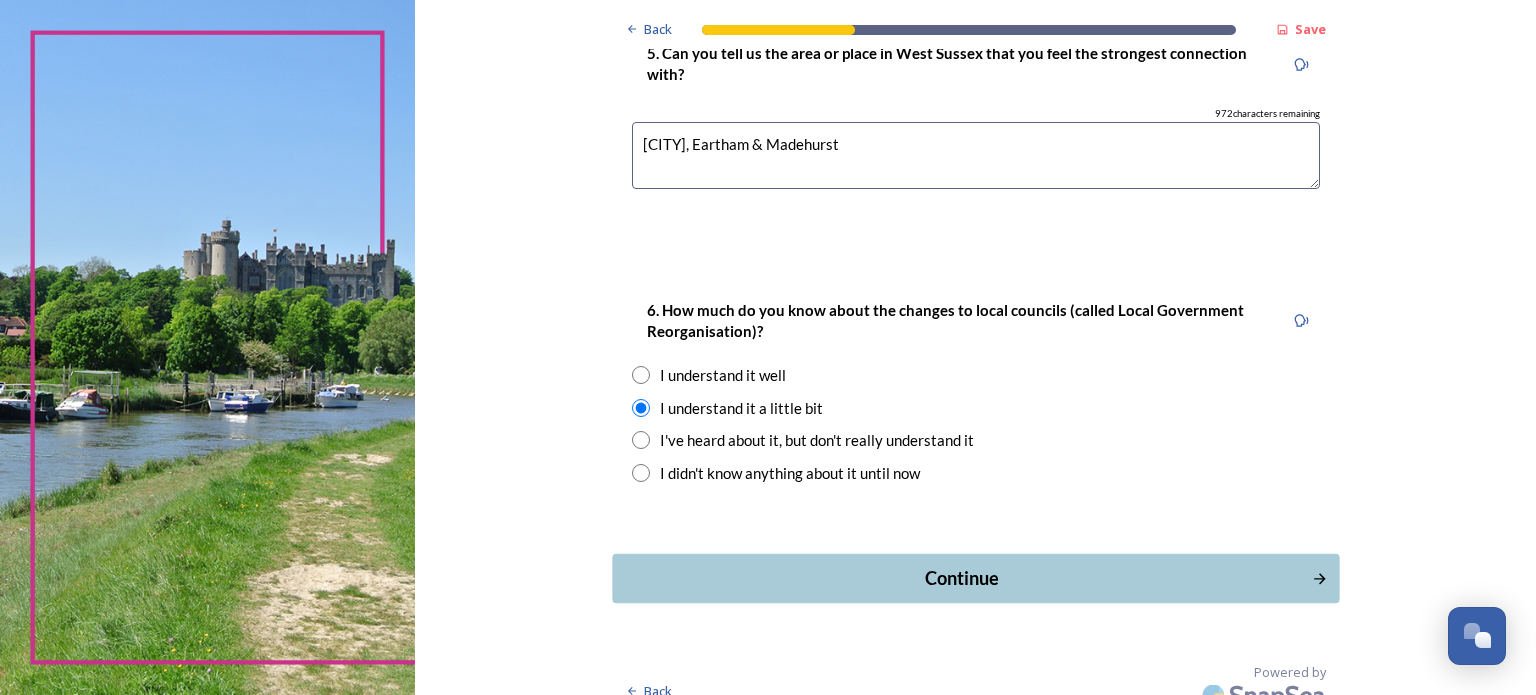 click on "Continue" at bounding box center (961, 578) 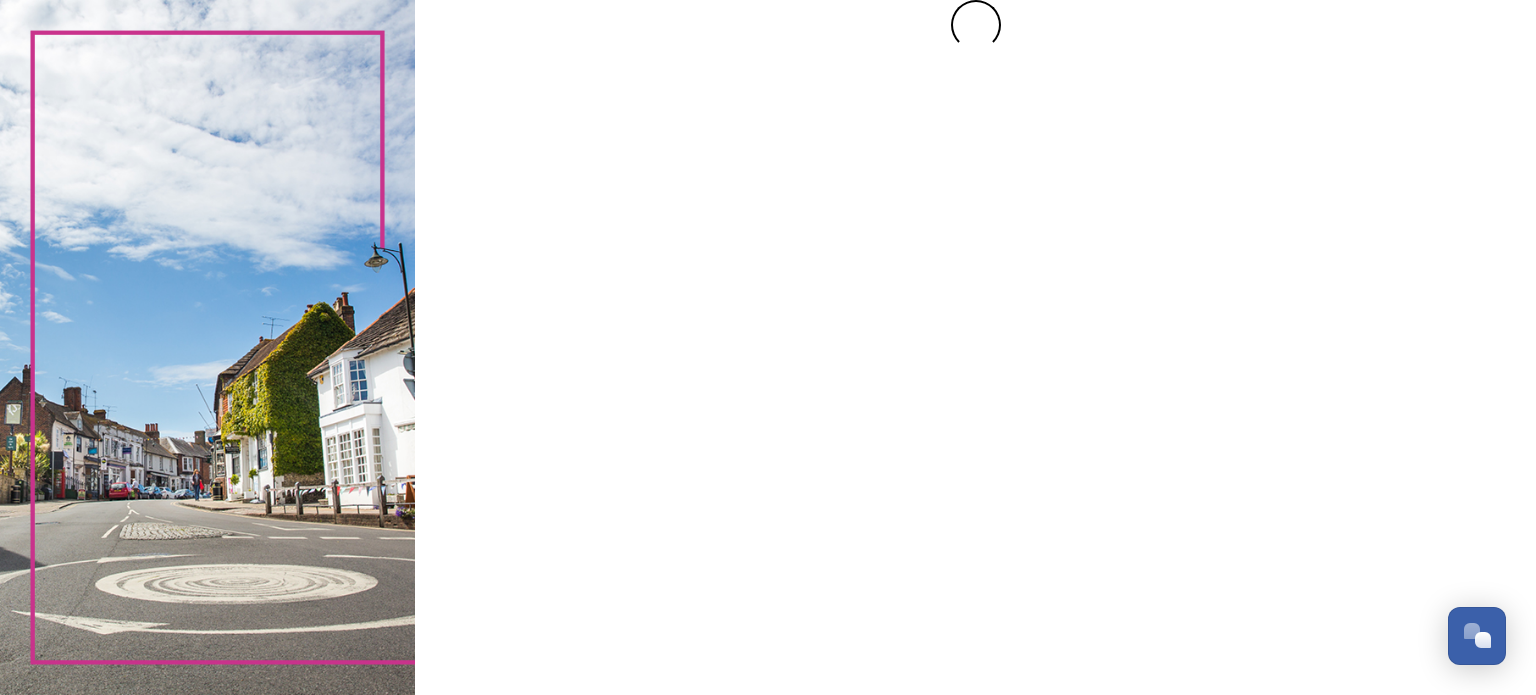 scroll, scrollTop: 0, scrollLeft: 0, axis: both 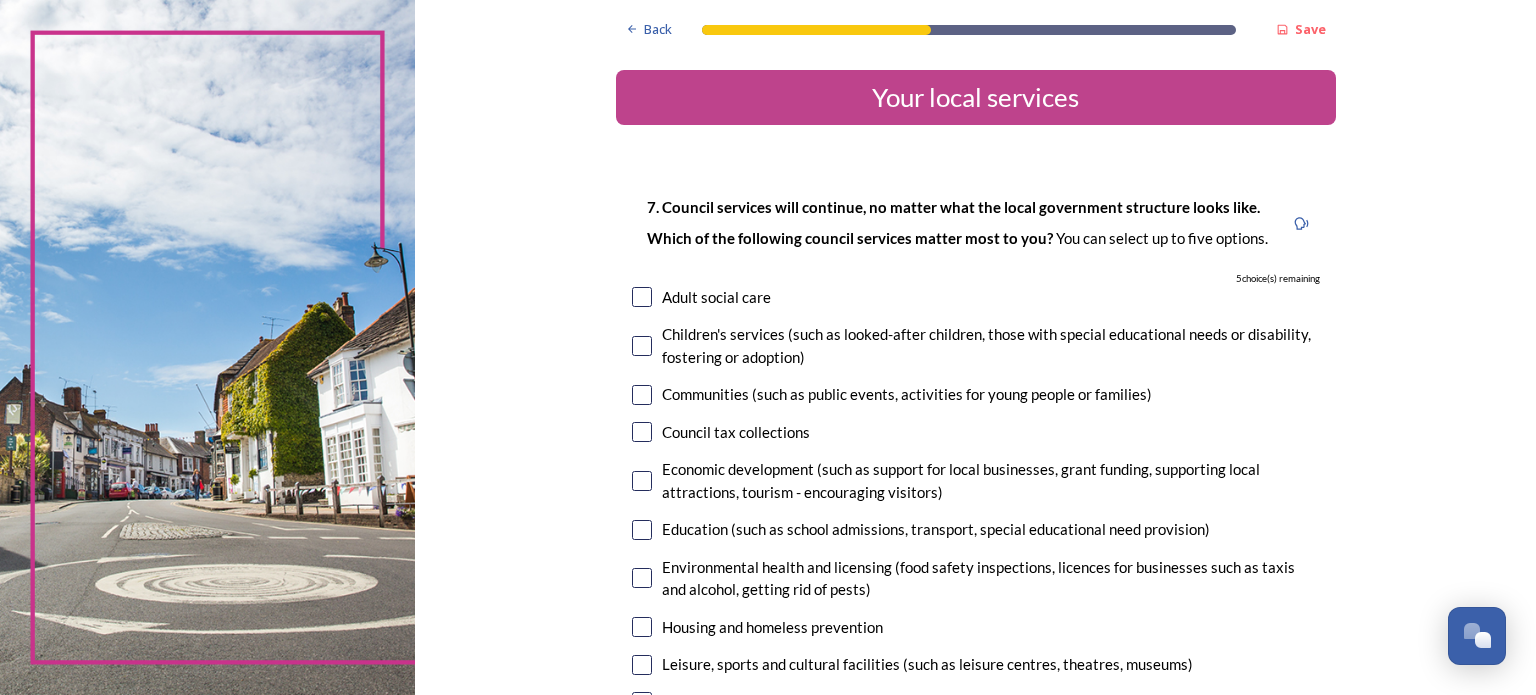 drag, startPoint x: 633, startPoint y: 295, endPoint x: 722, endPoint y: 315, distance: 91.21951 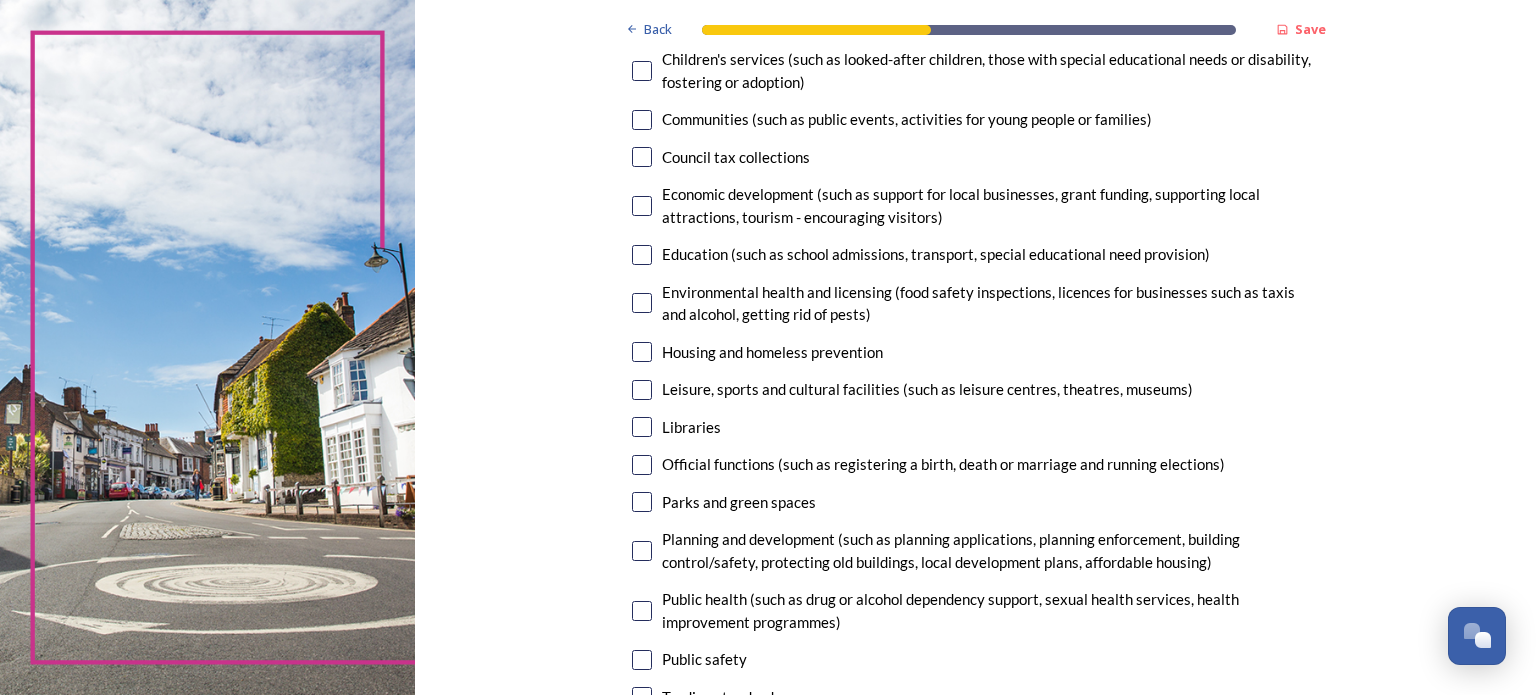 scroll, scrollTop: 300, scrollLeft: 0, axis: vertical 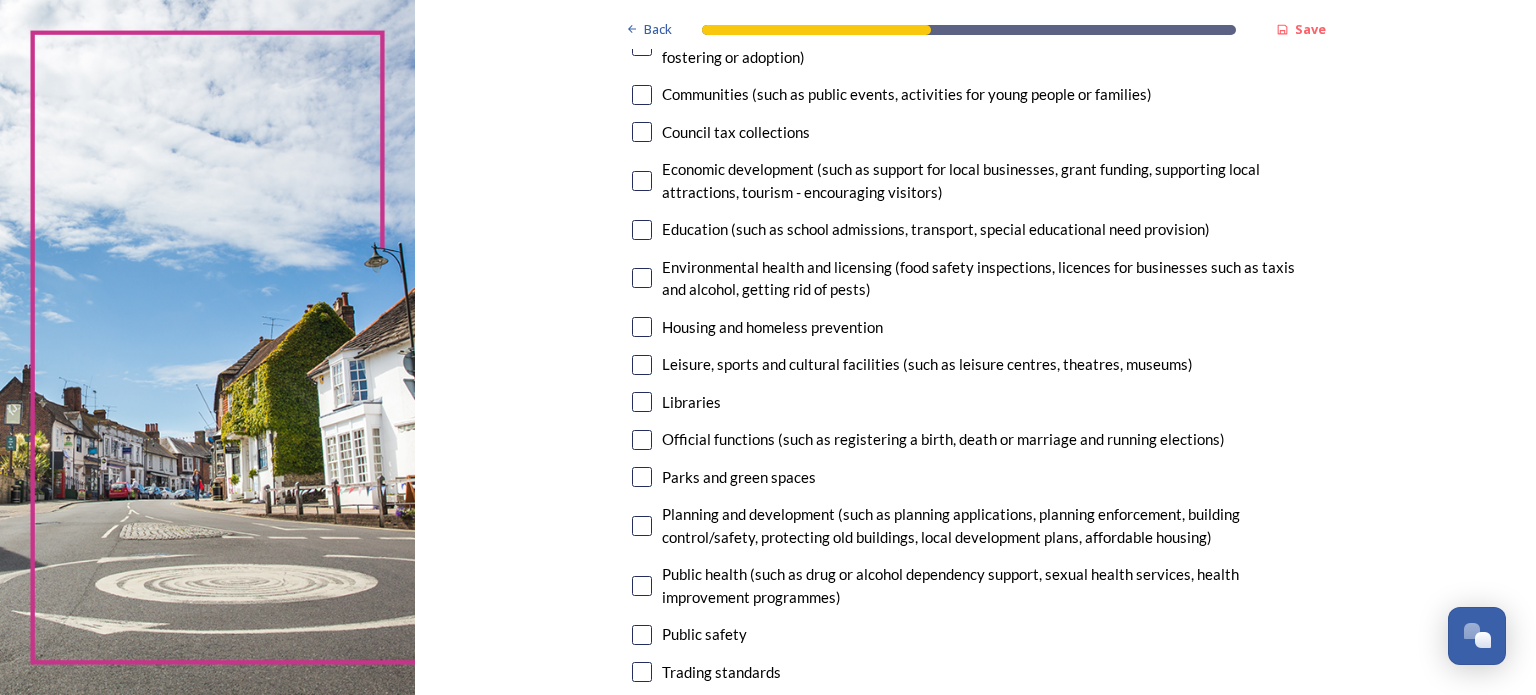 click at bounding box center [642, 365] 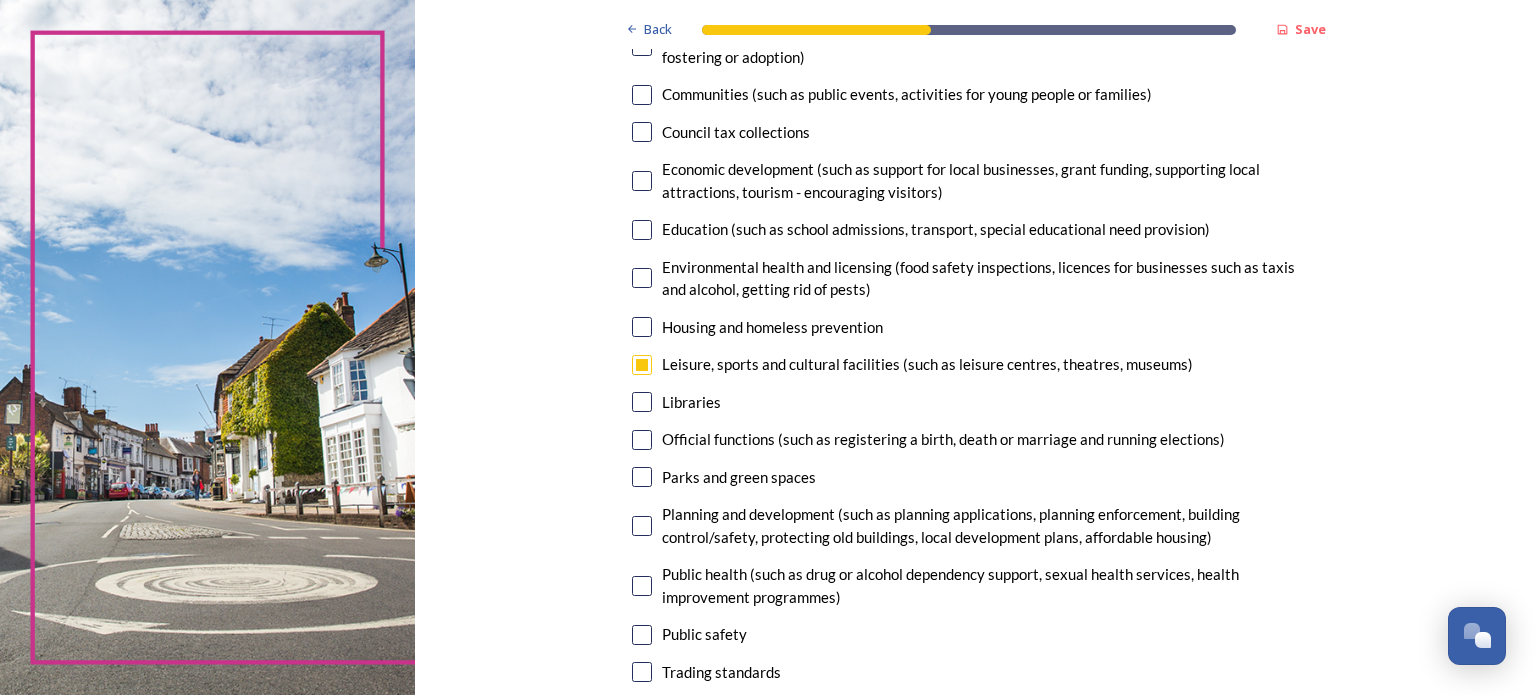 click at bounding box center [642, 526] 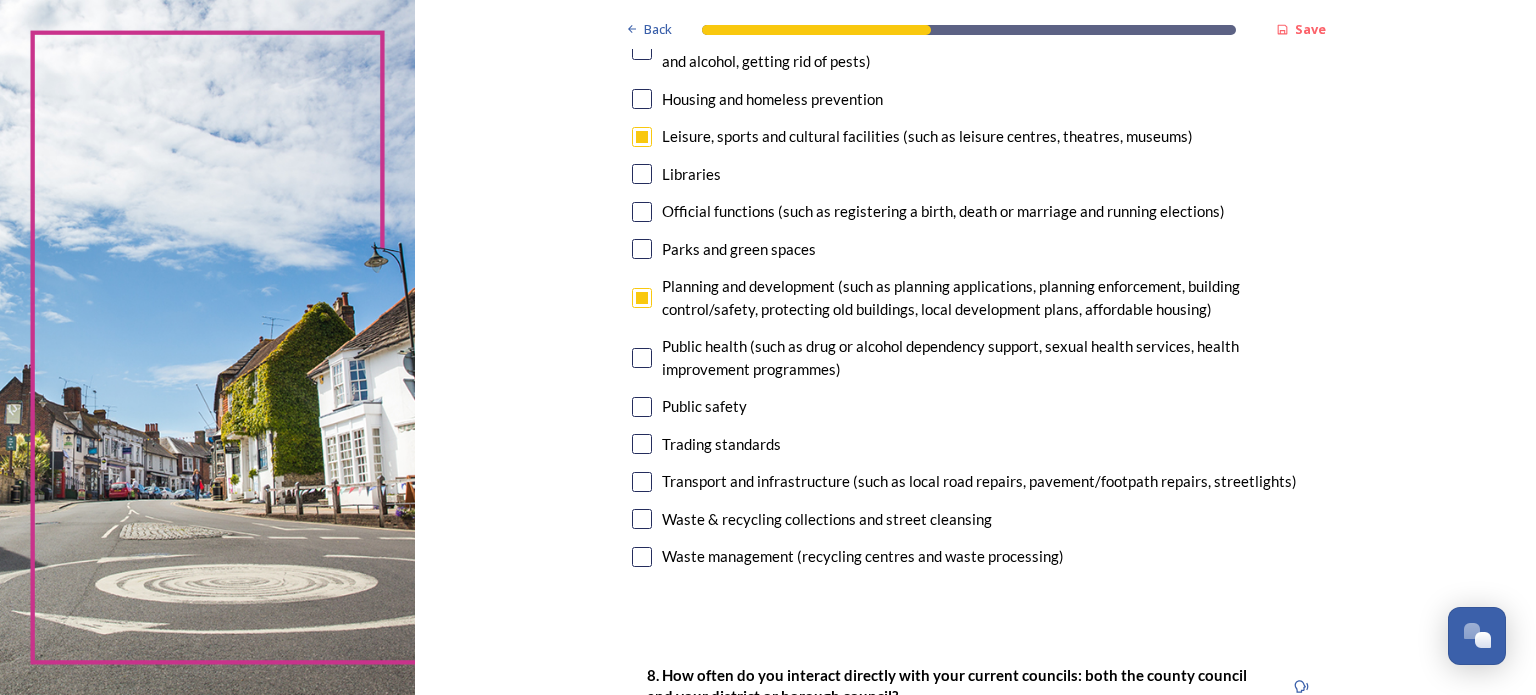 scroll, scrollTop: 700, scrollLeft: 0, axis: vertical 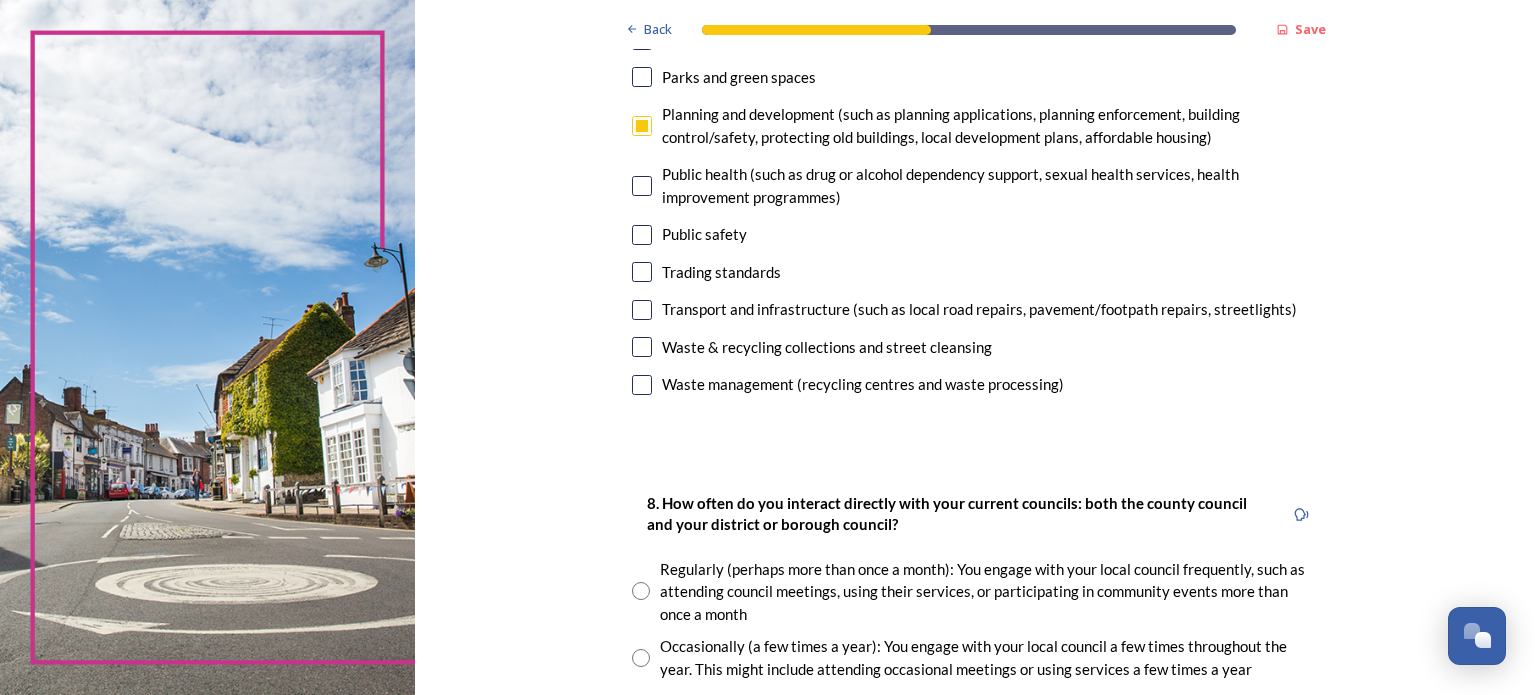 click at bounding box center [642, 310] 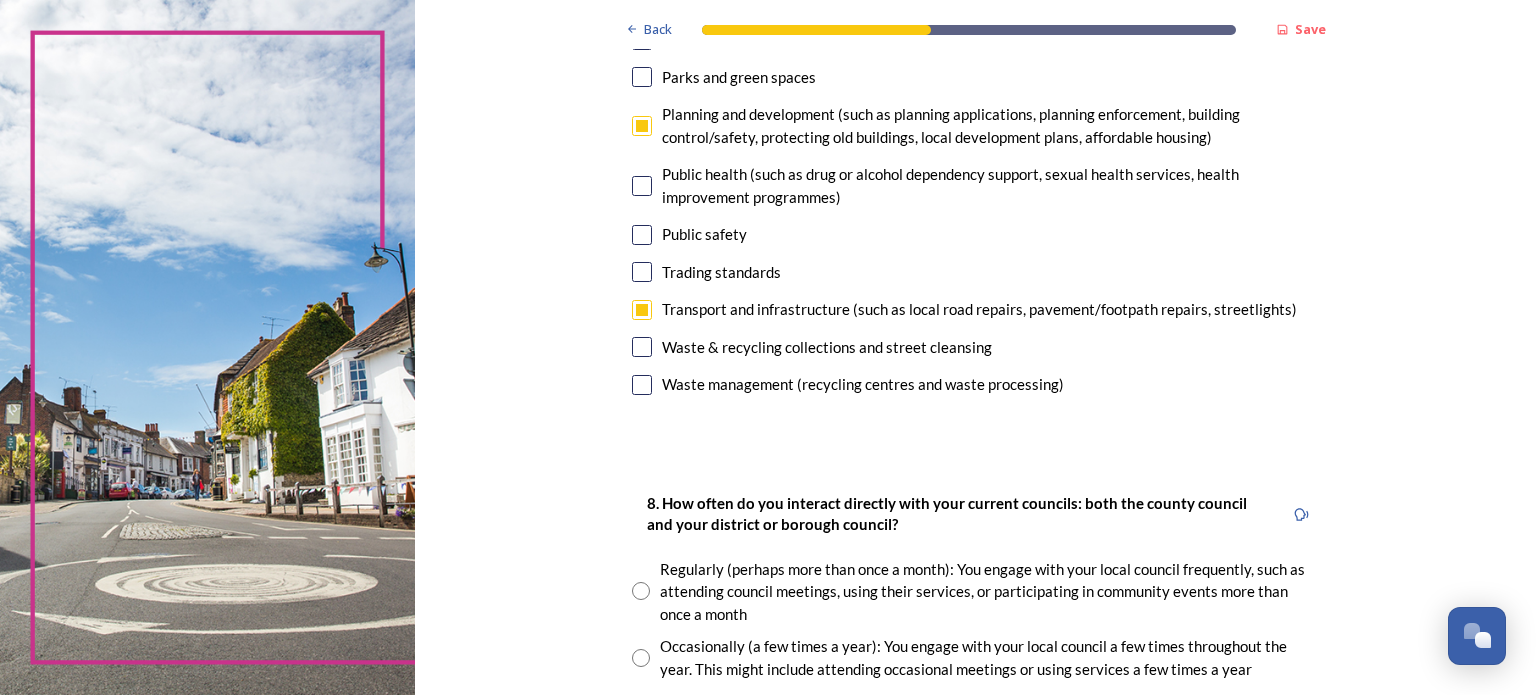click at bounding box center (642, 347) 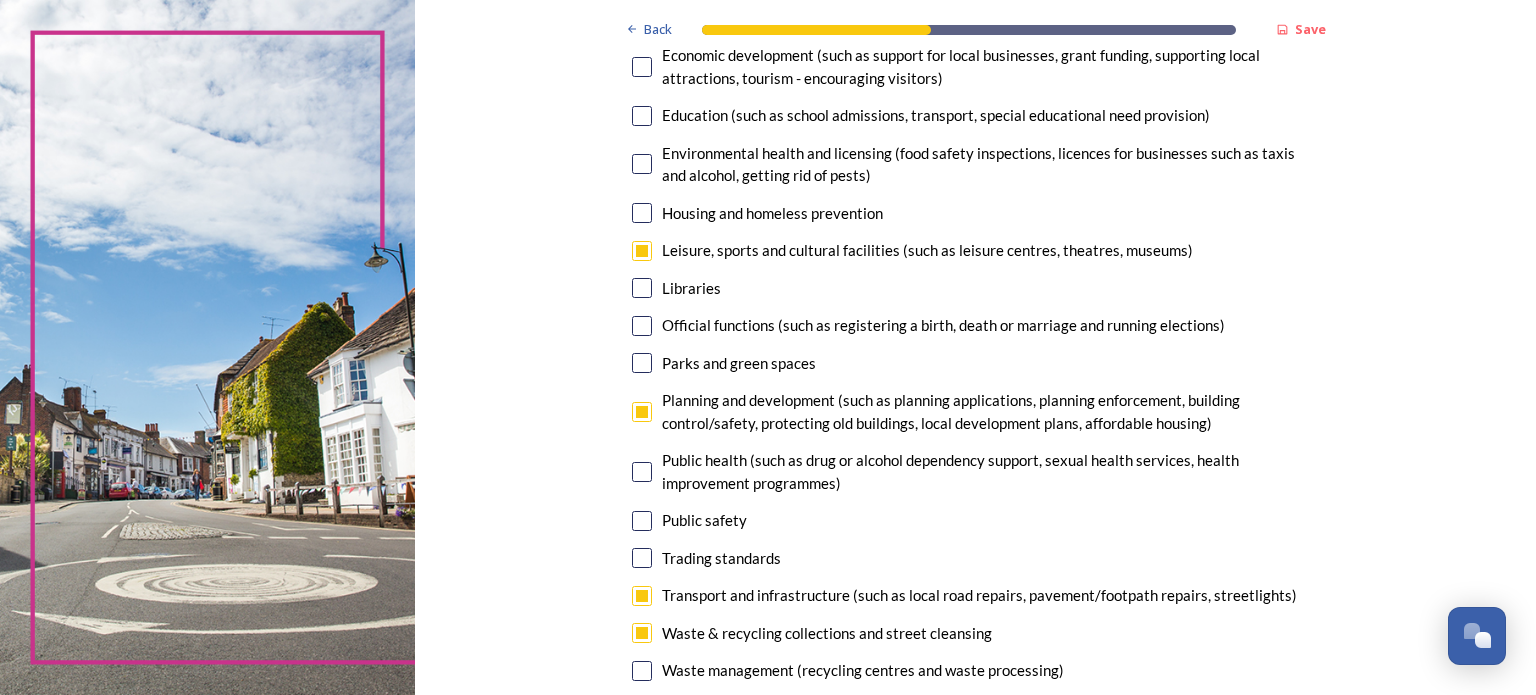 scroll, scrollTop: 300, scrollLeft: 0, axis: vertical 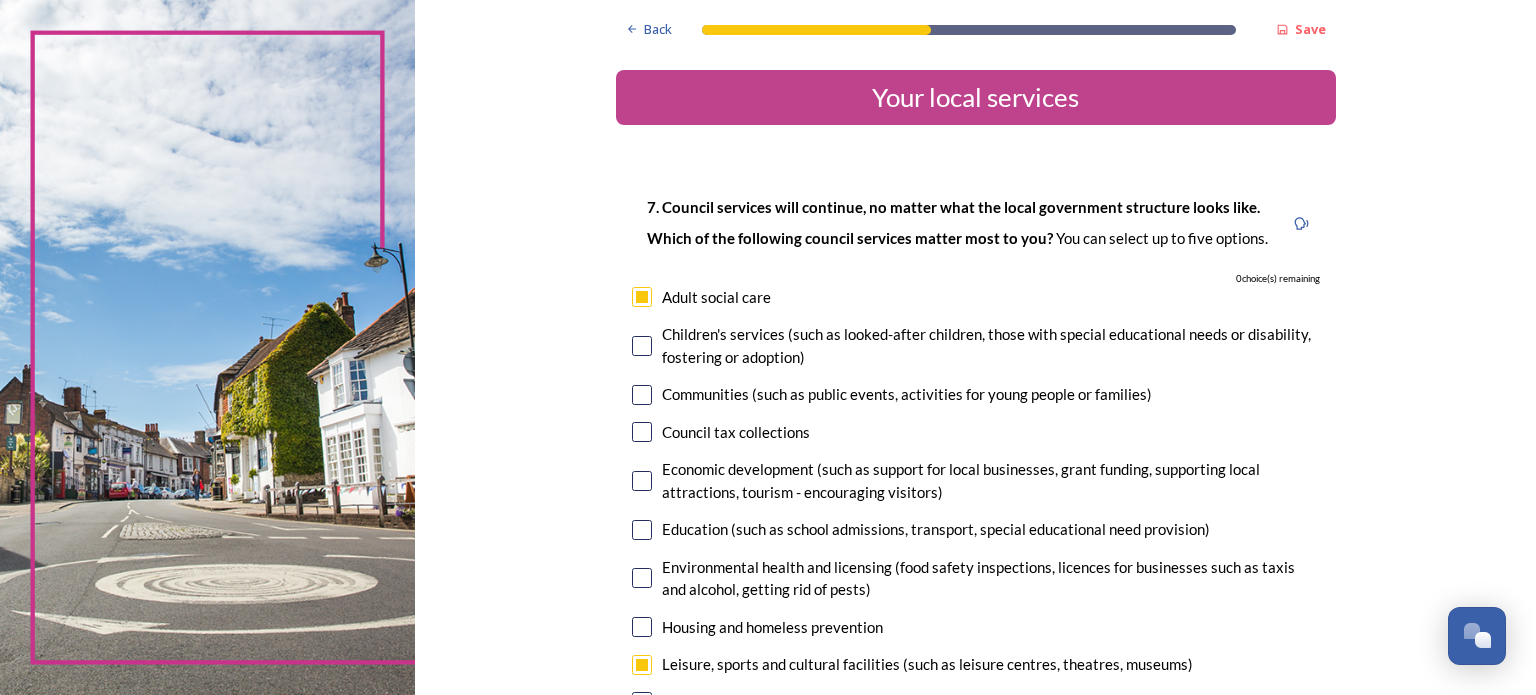 click at bounding box center [642, 297] 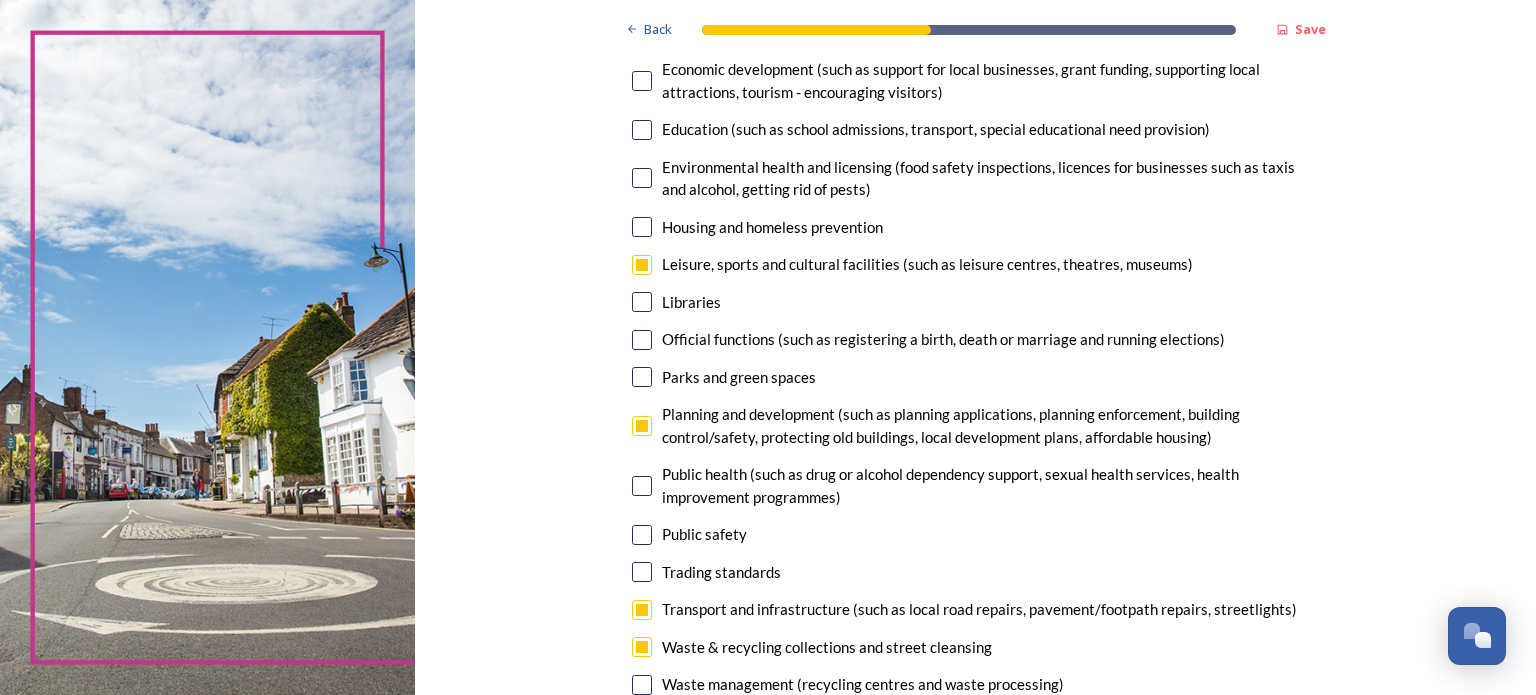 scroll, scrollTop: 600, scrollLeft: 0, axis: vertical 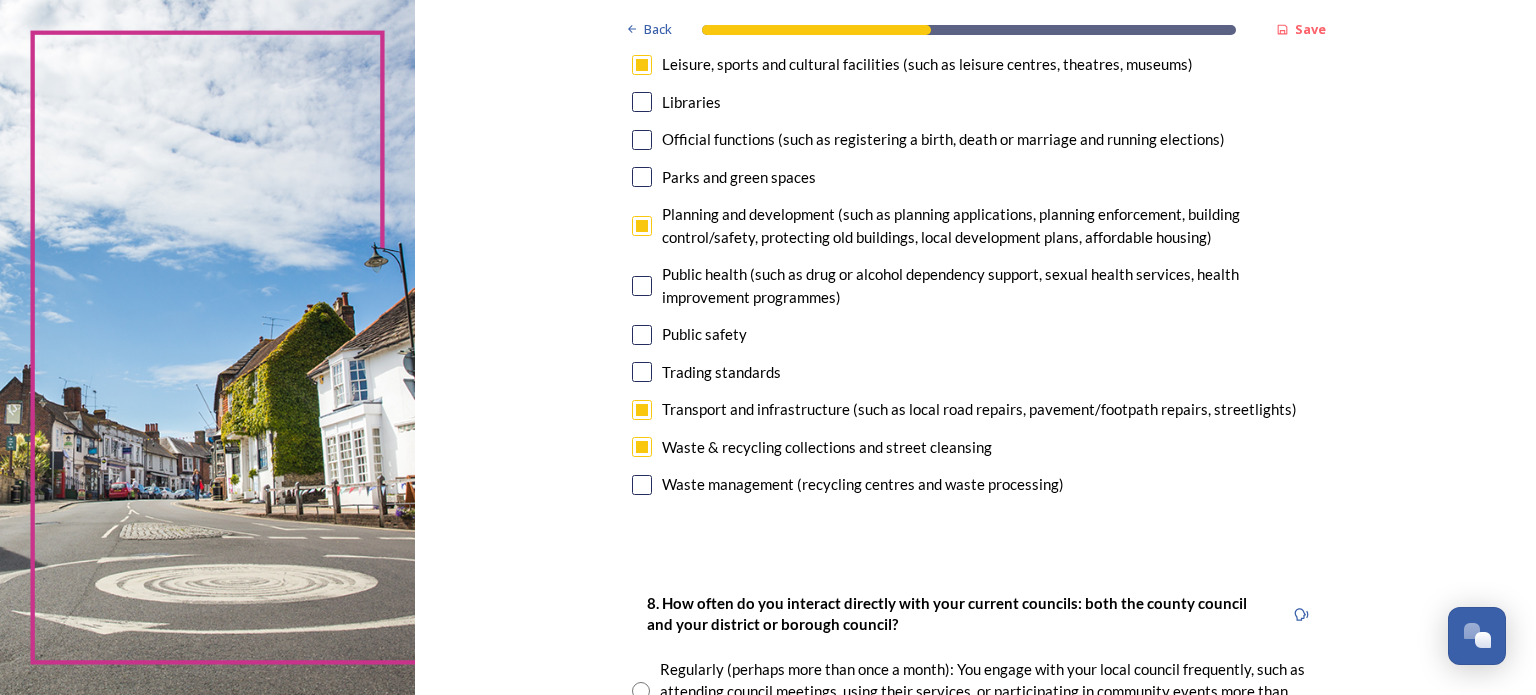 click at bounding box center [642, 485] 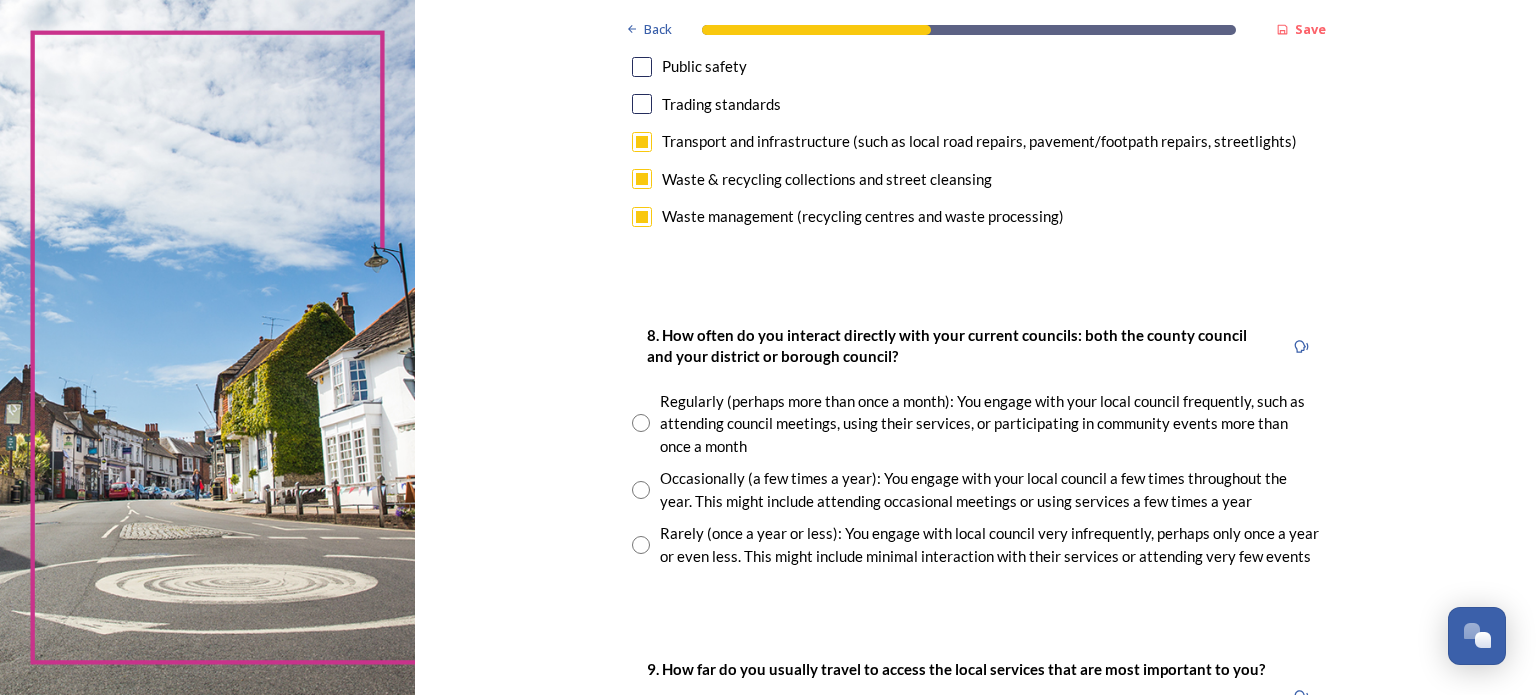 scroll, scrollTop: 900, scrollLeft: 0, axis: vertical 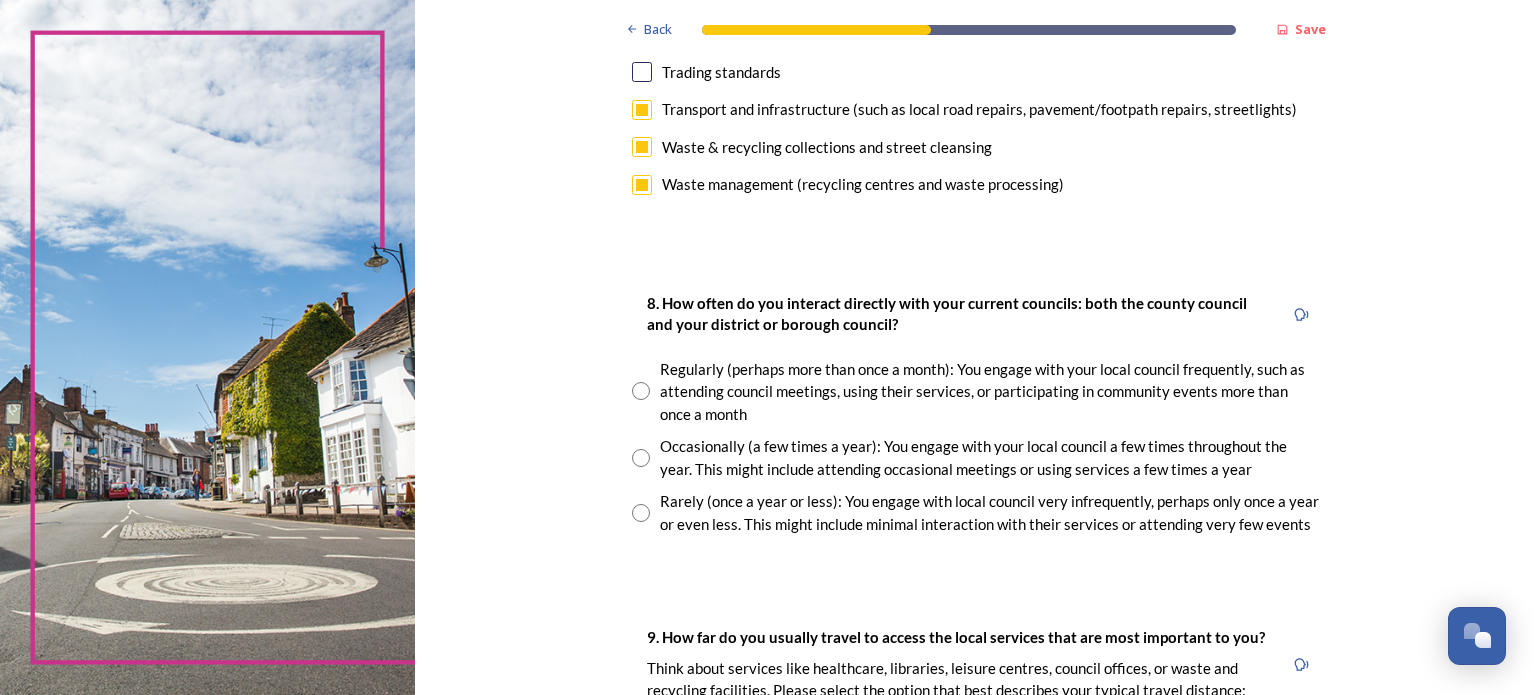 drag, startPoint x: 632, startPoint y: 509, endPoint x: 932, endPoint y: 455, distance: 304.82126 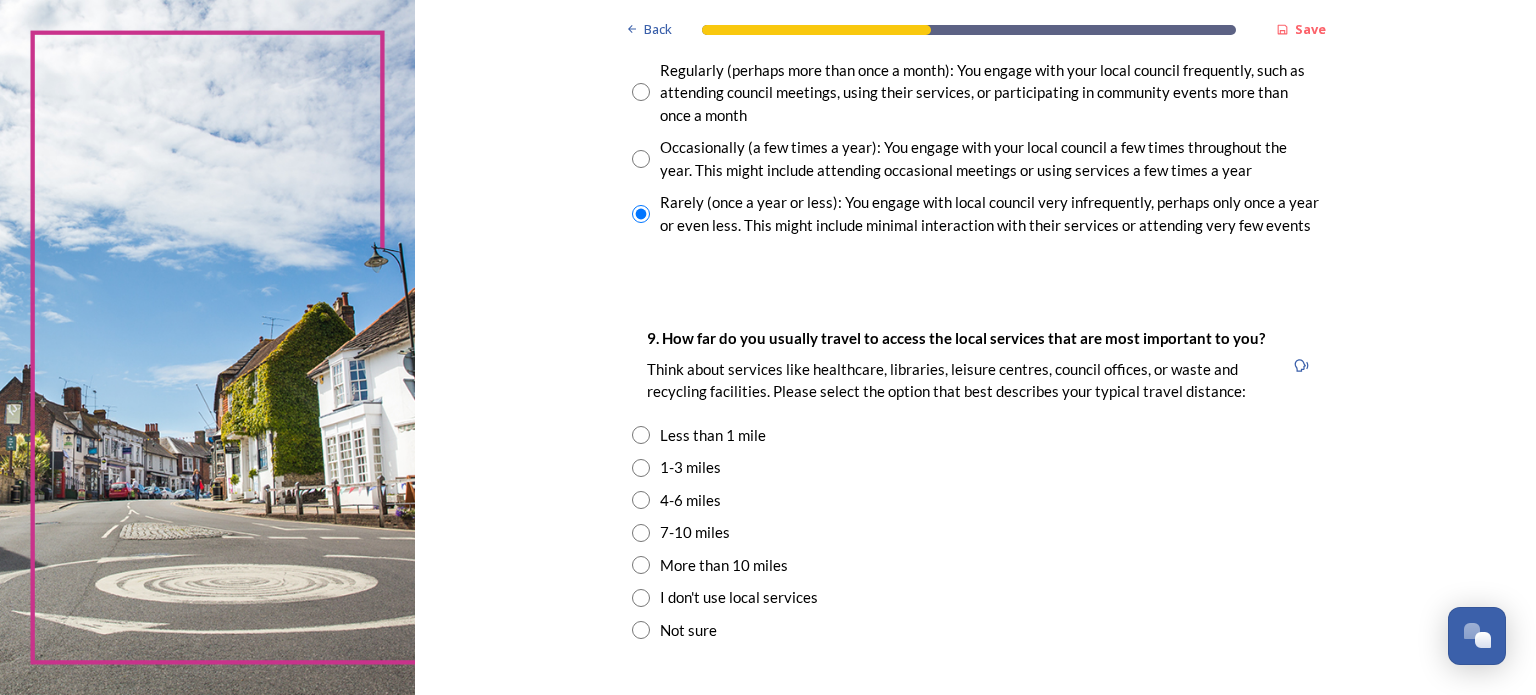 scroll, scrollTop: 1200, scrollLeft: 0, axis: vertical 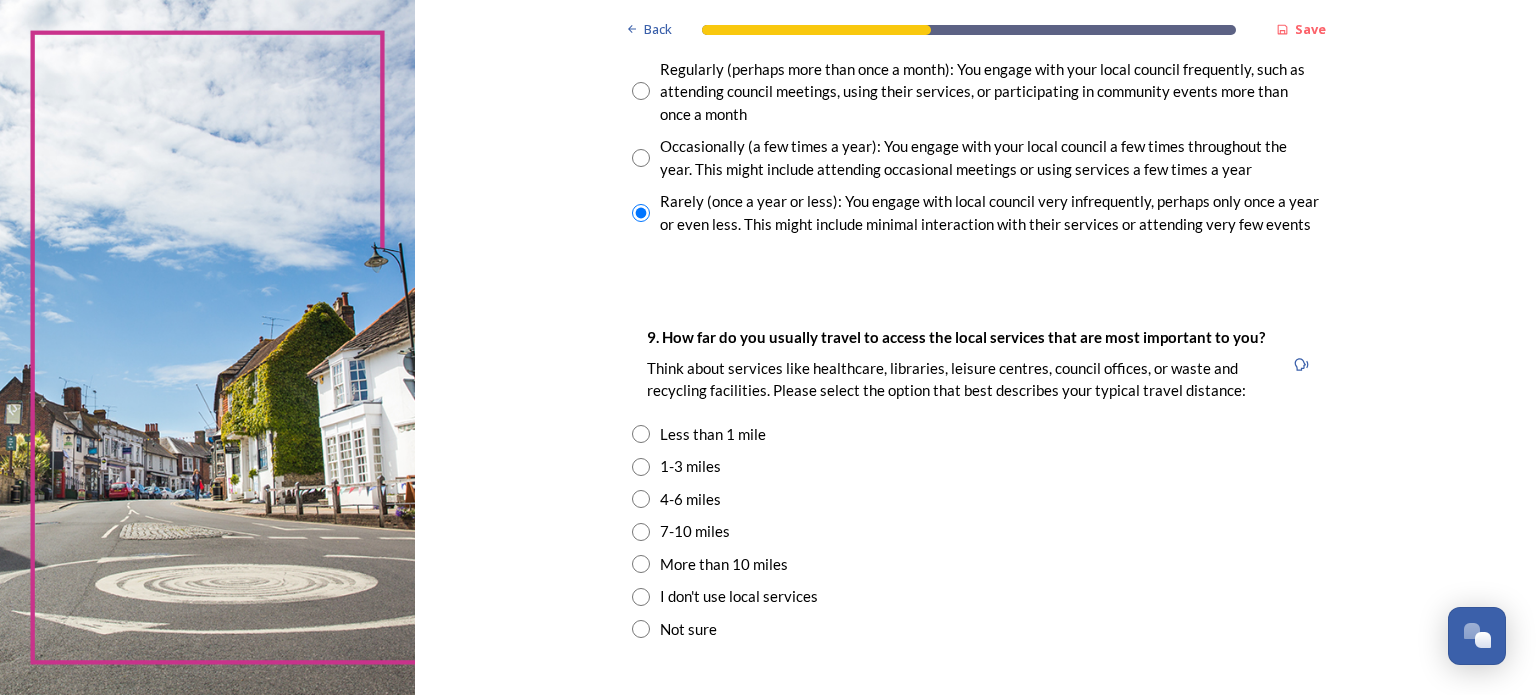 click at bounding box center (641, 499) 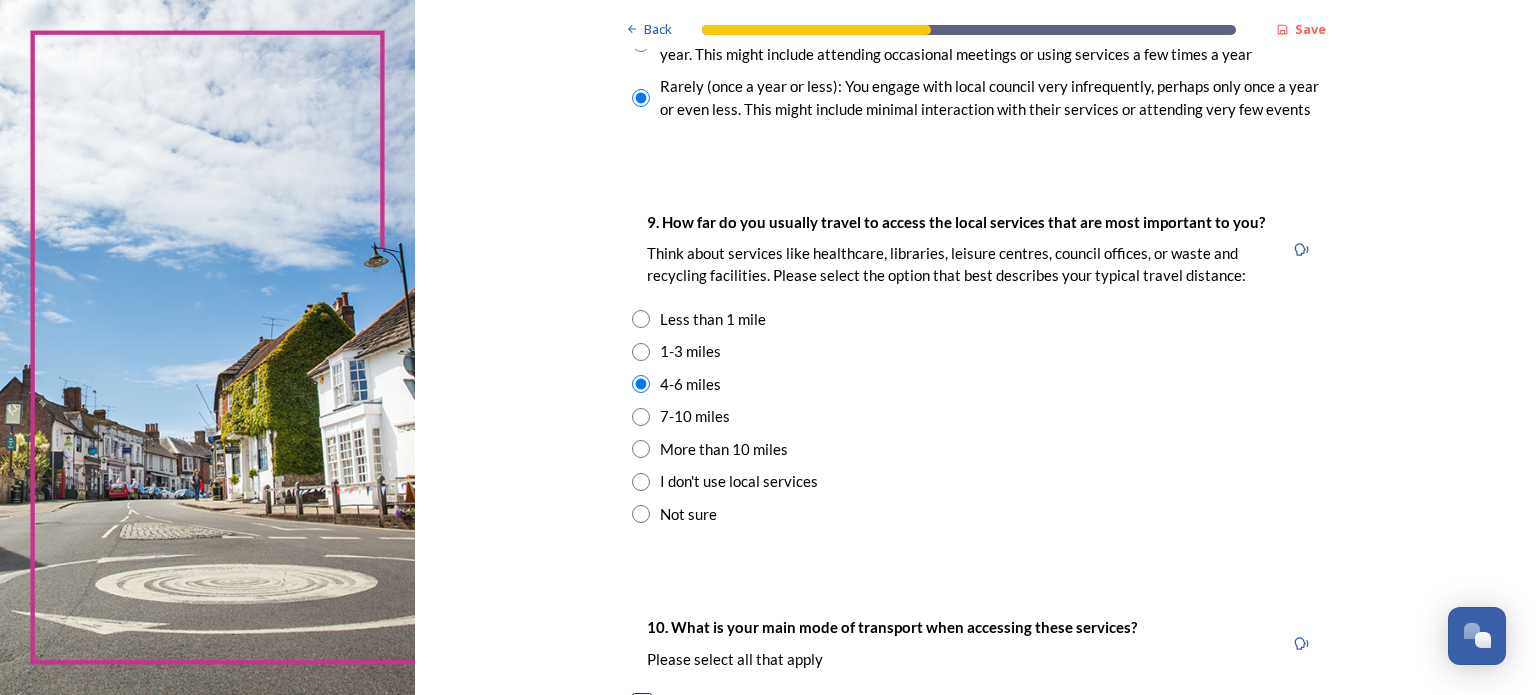 scroll, scrollTop: 1700, scrollLeft: 0, axis: vertical 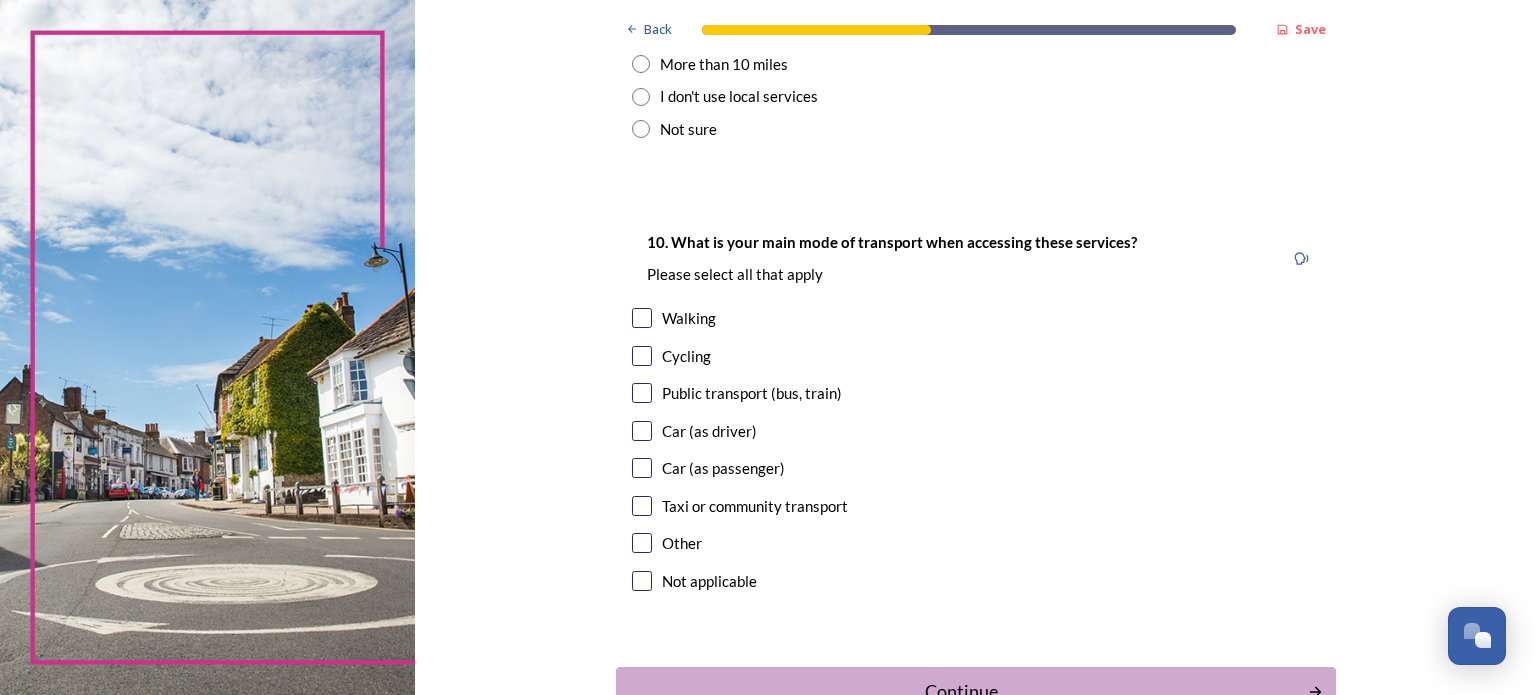 click at bounding box center (642, 431) 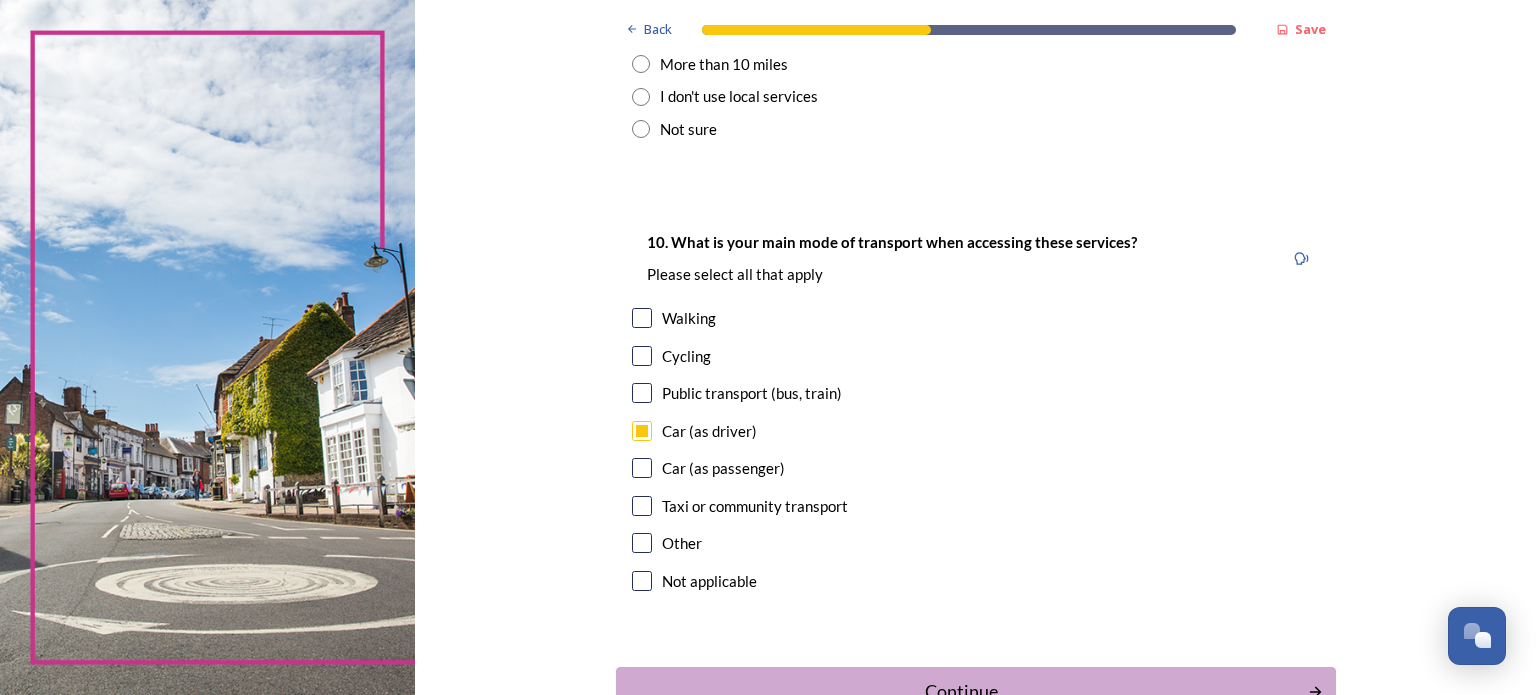 scroll, scrollTop: 1836, scrollLeft: 0, axis: vertical 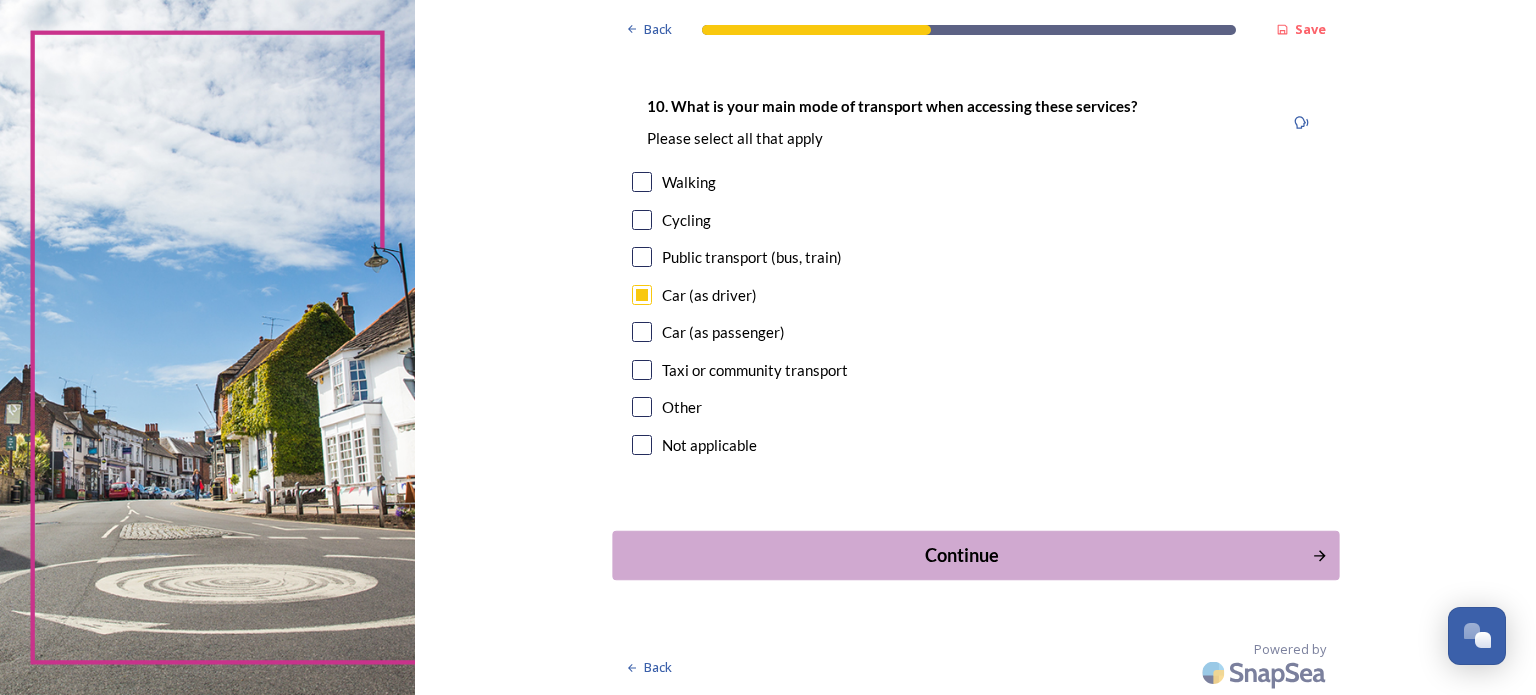 click on "Continue" at bounding box center [961, 555] 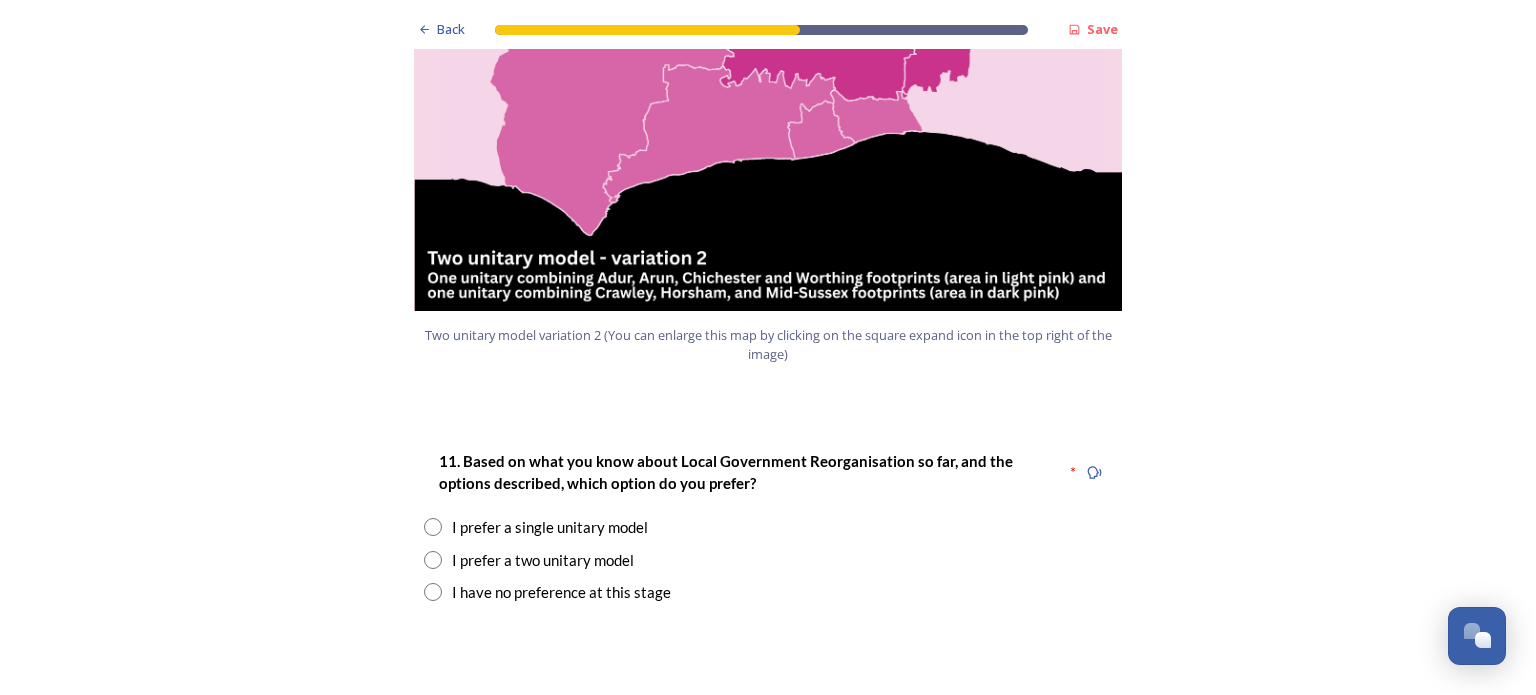 scroll, scrollTop: 2300, scrollLeft: 0, axis: vertical 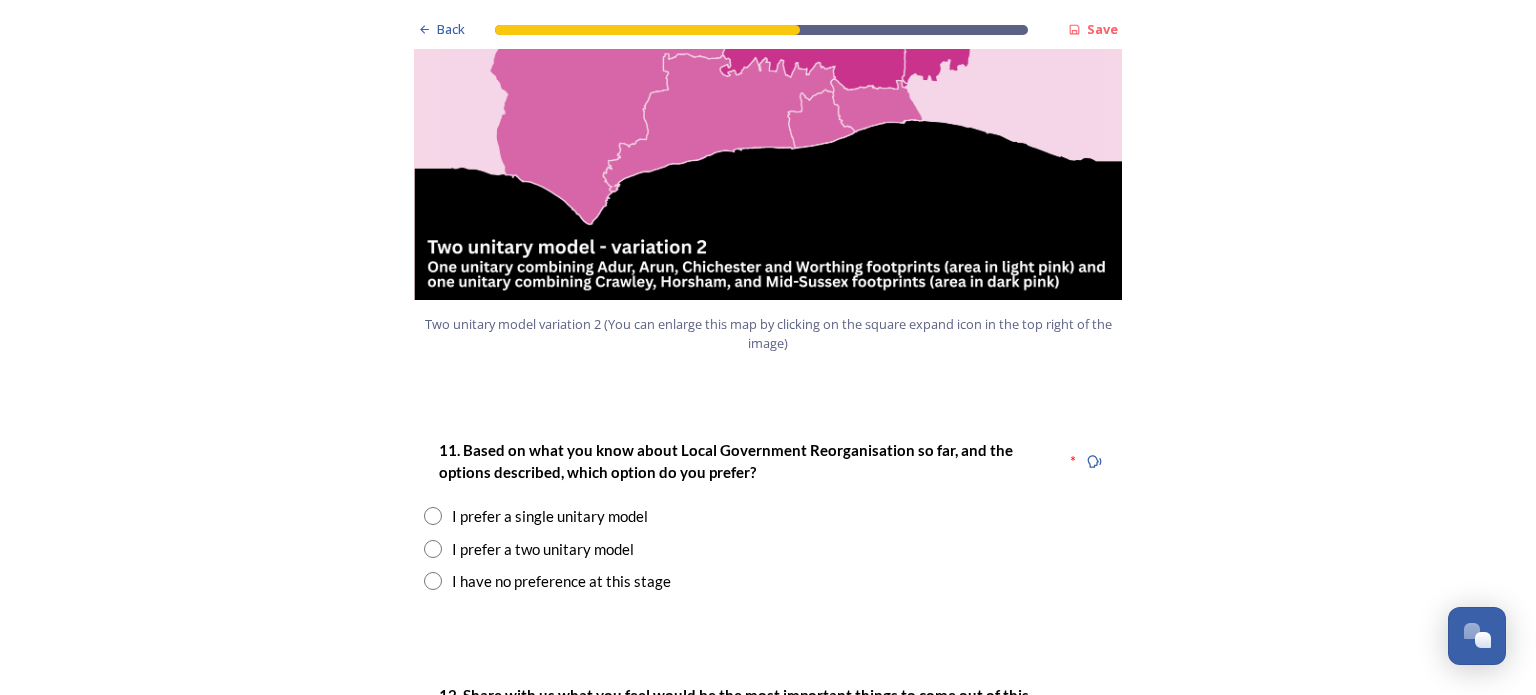 click at bounding box center [433, 549] 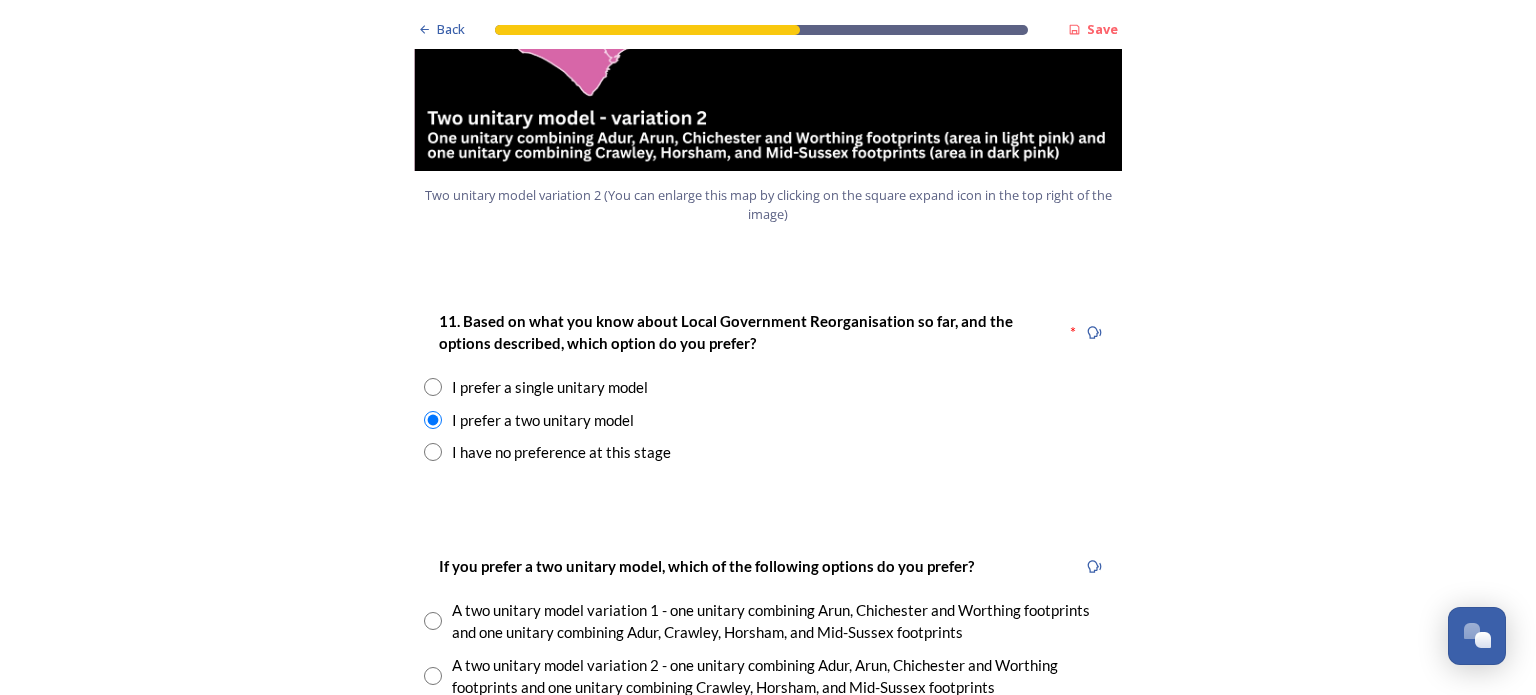 scroll, scrollTop: 2500, scrollLeft: 0, axis: vertical 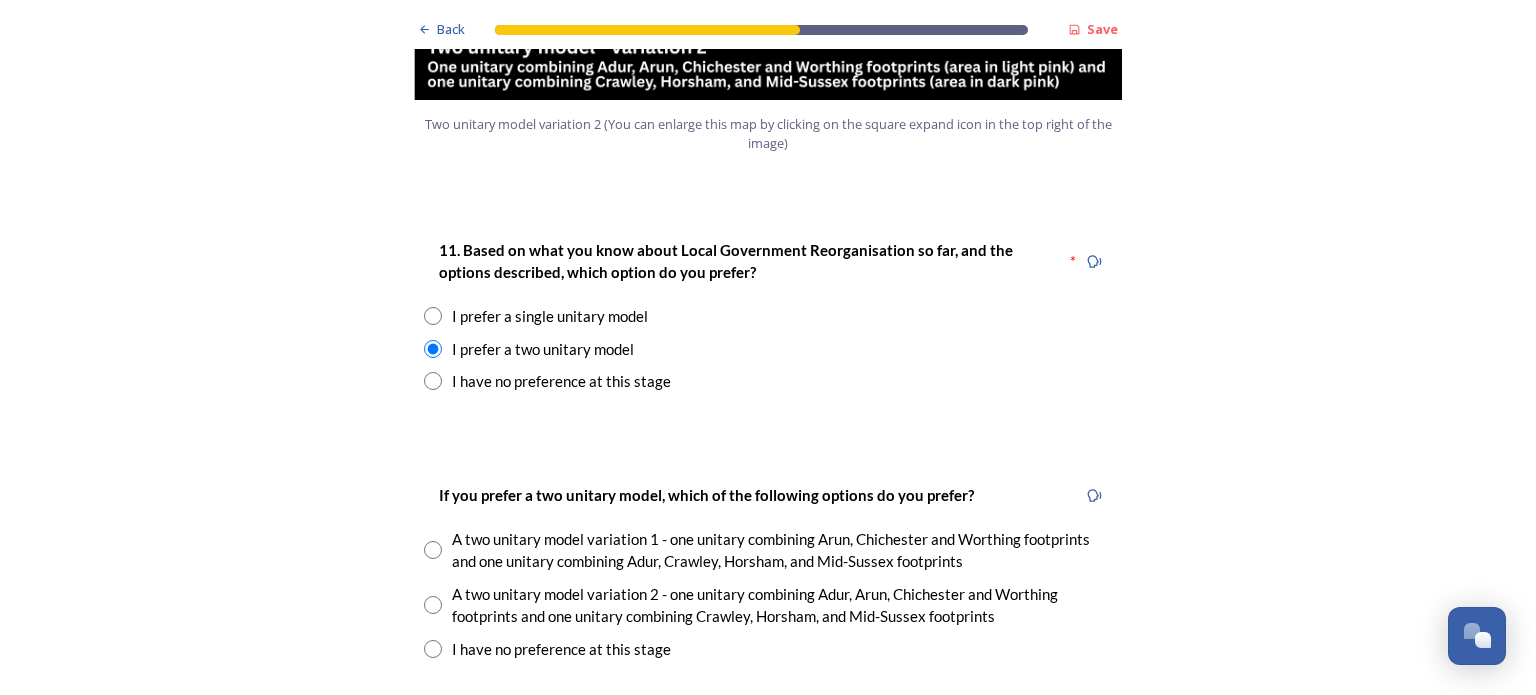 drag, startPoint x: 428, startPoint y: 603, endPoint x: 489, endPoint y: 583, distance: 64.195015 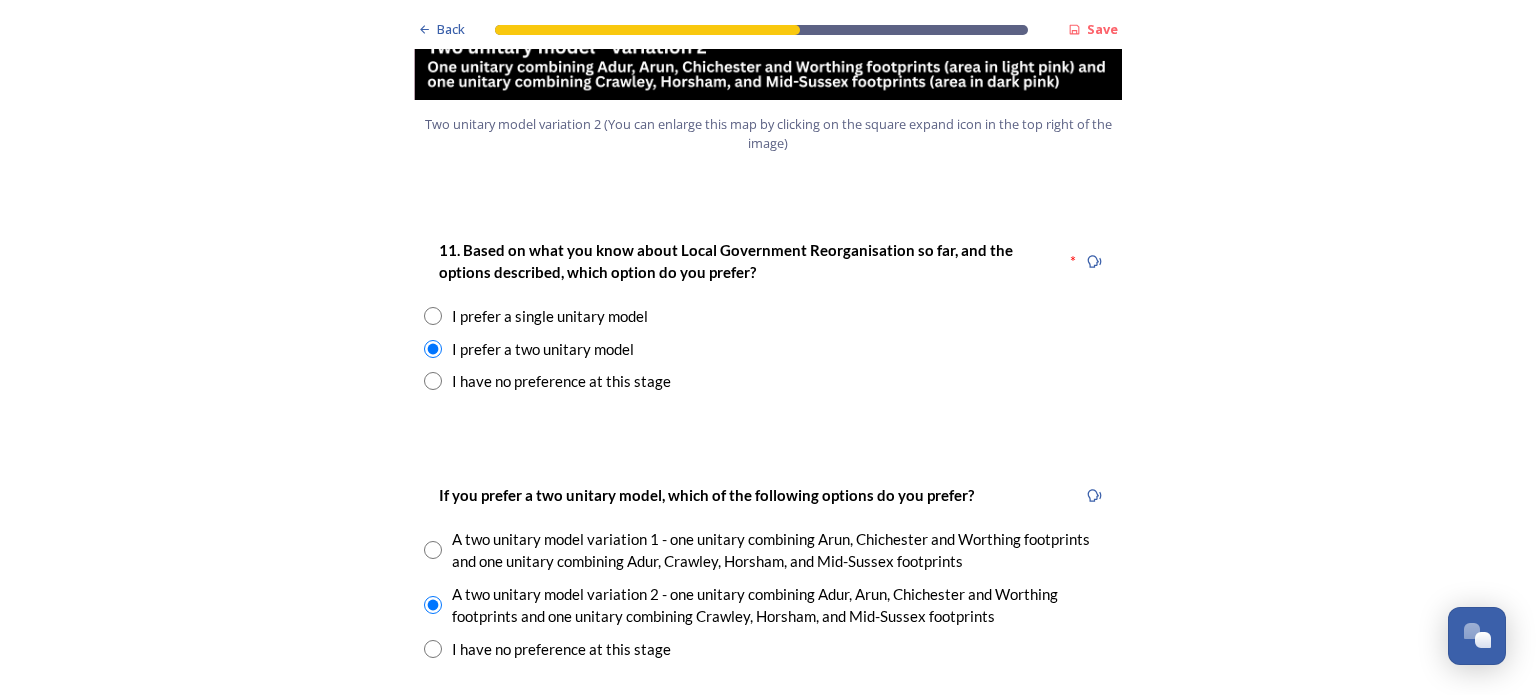 scroll, scrollTop: 2900, scrollLeft: 0, axis: vertical 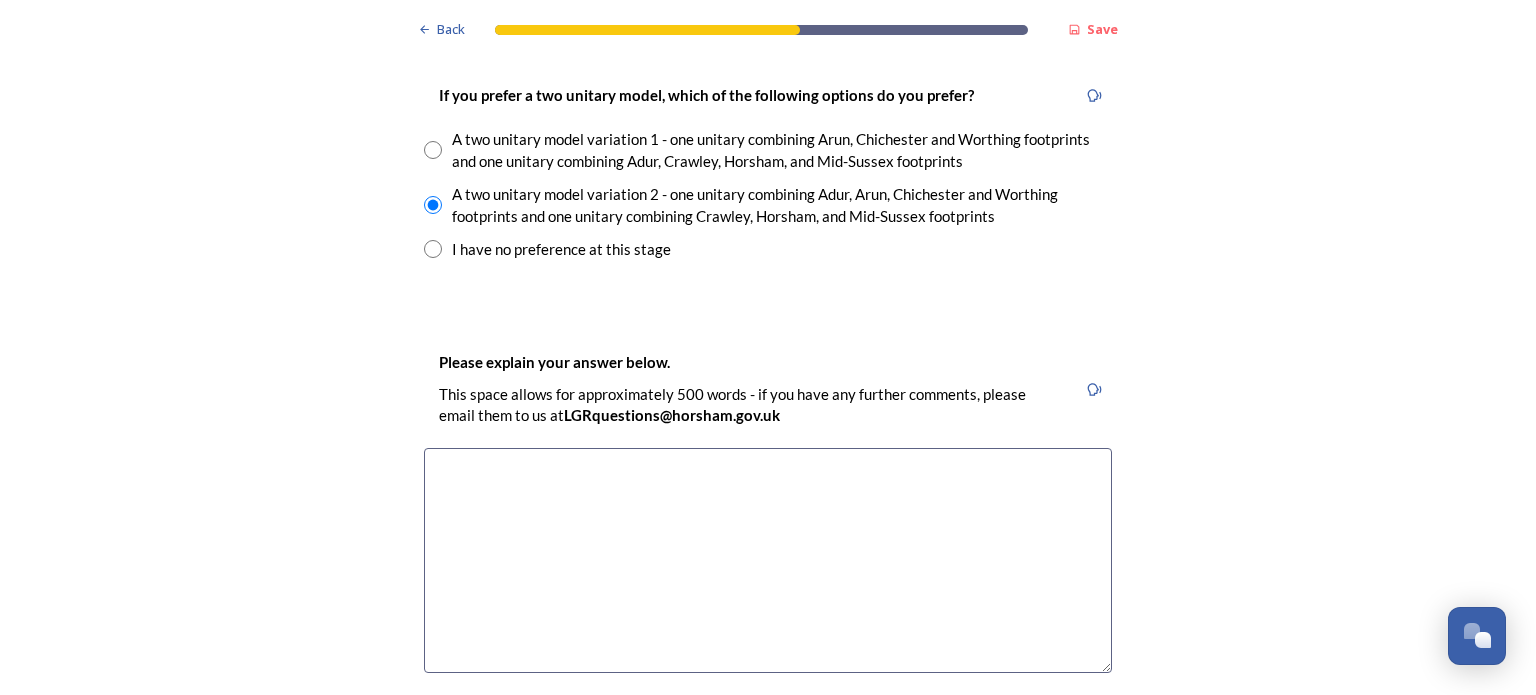 drag, startPoint x: 490, startPoint y: 475, endPoint x: 508, endPoint y: 472, distance: 18.248287 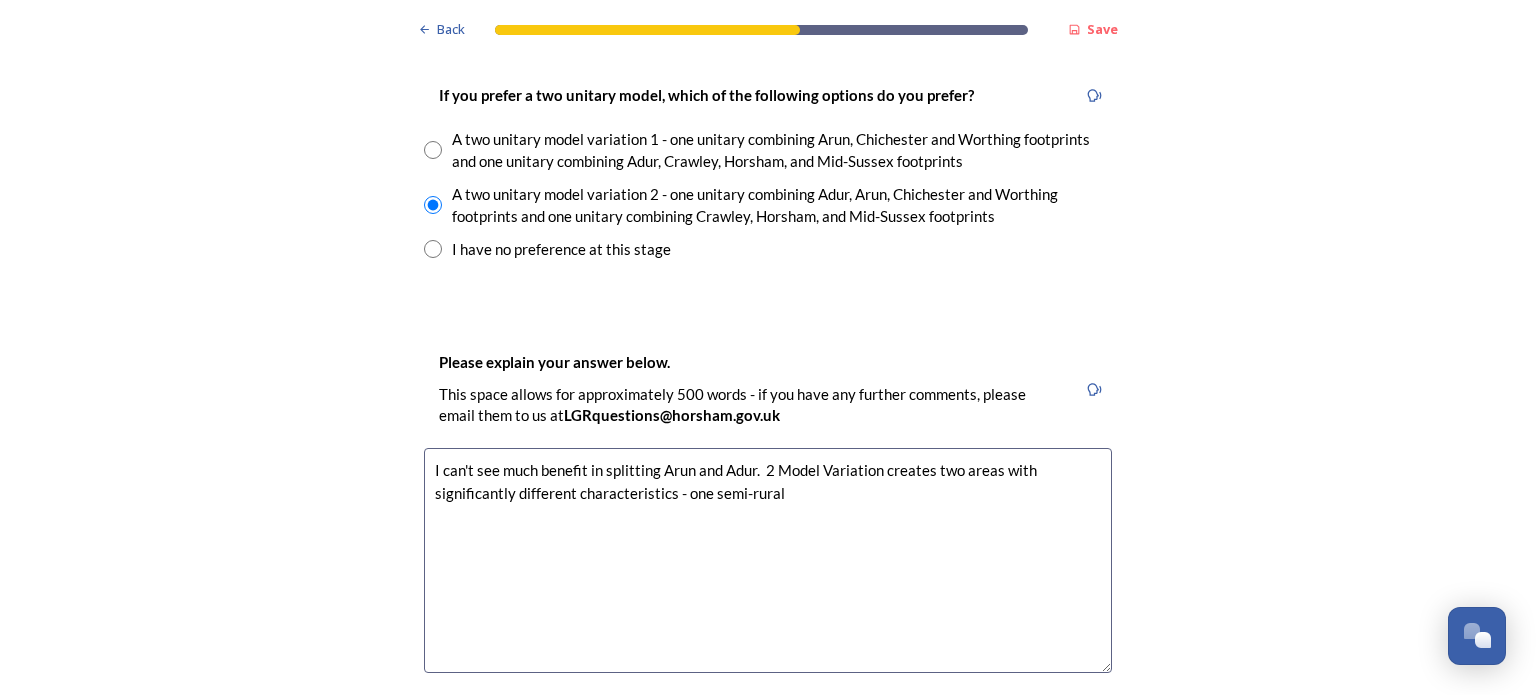 click on "I can't see much benefit in splitting Arun and Adur.  2 Model Variation creates two areas with significantly different characteristics - one semi-rural" at bounding box center (768, 560) 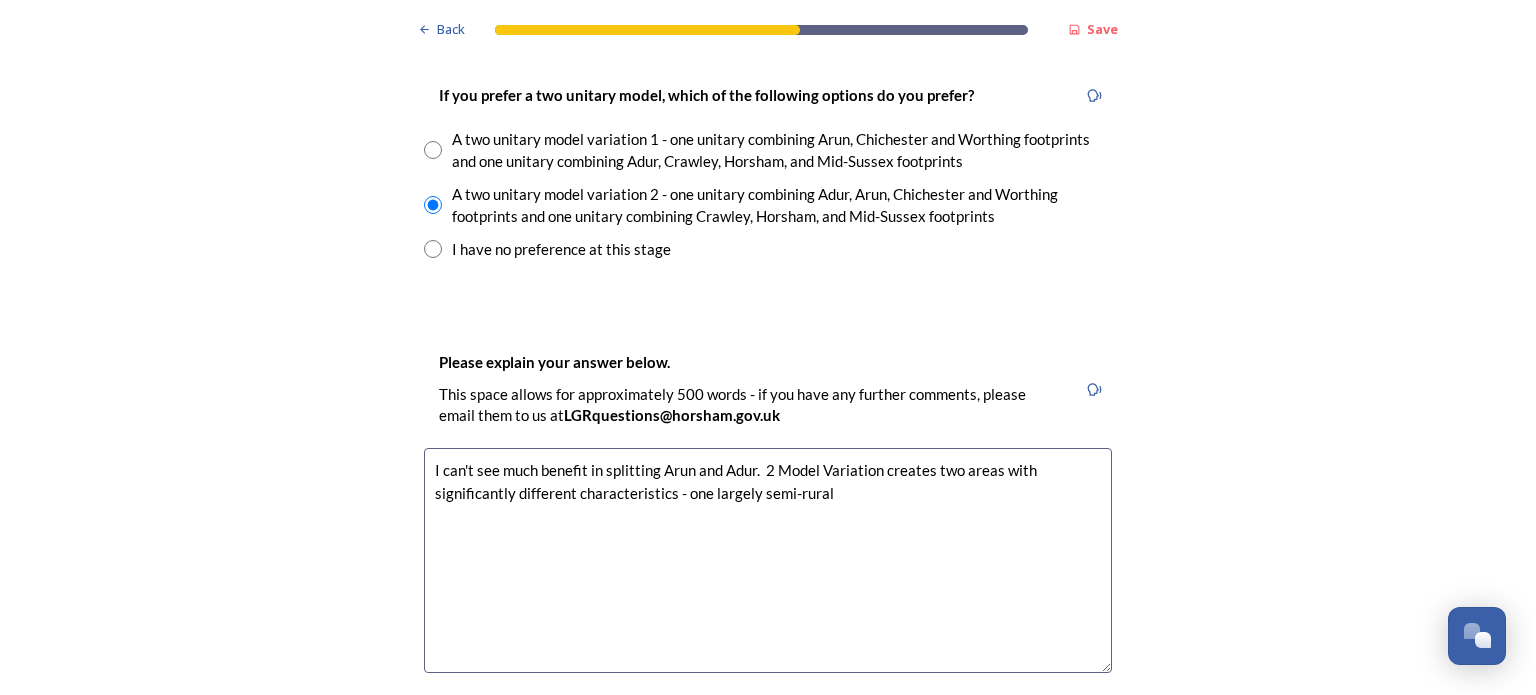 click on "I can't see much benefit in splitting Arun and Adur.  2 Model Variation creates two areas with significantly different characteristics - one largely semi-rural" at bounding box center [768, 560] 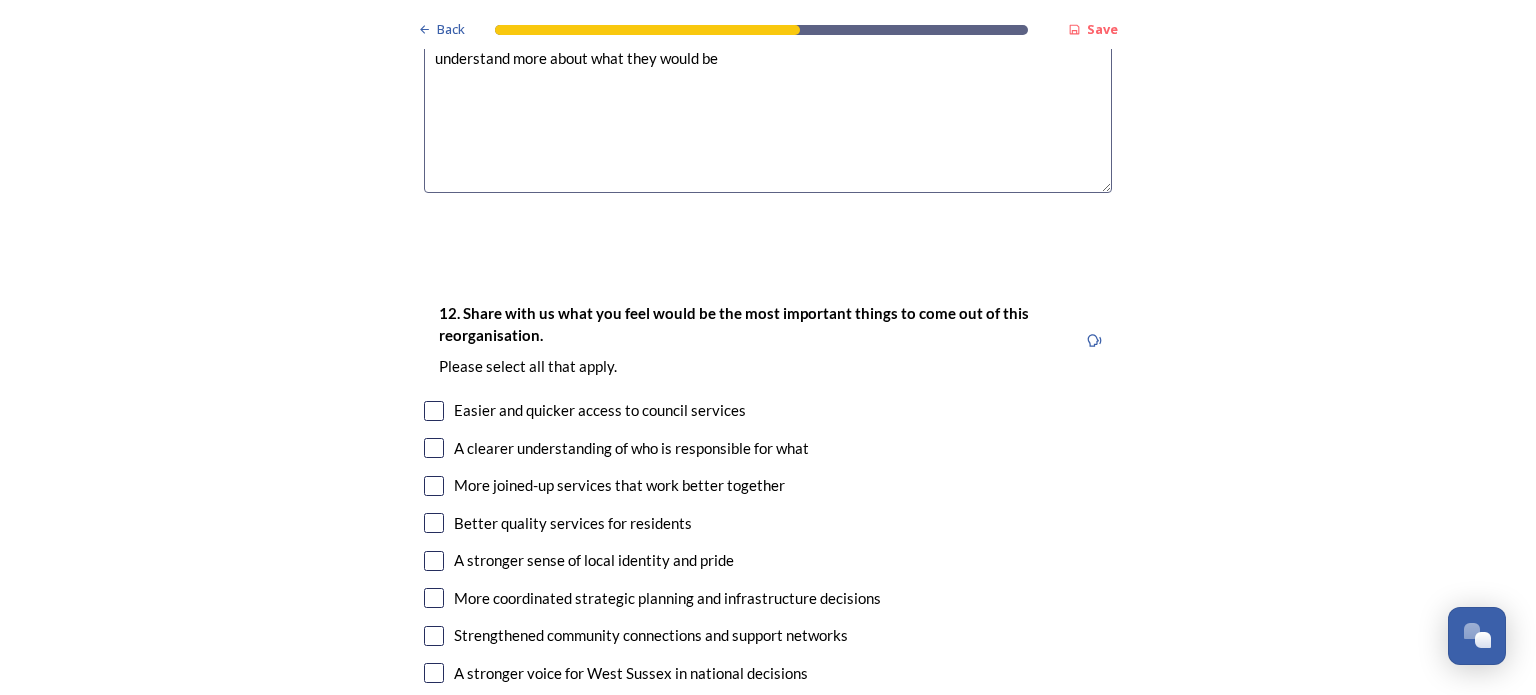scroll, scrollTop: 3500, scrollLeft: 0, axis: vertical 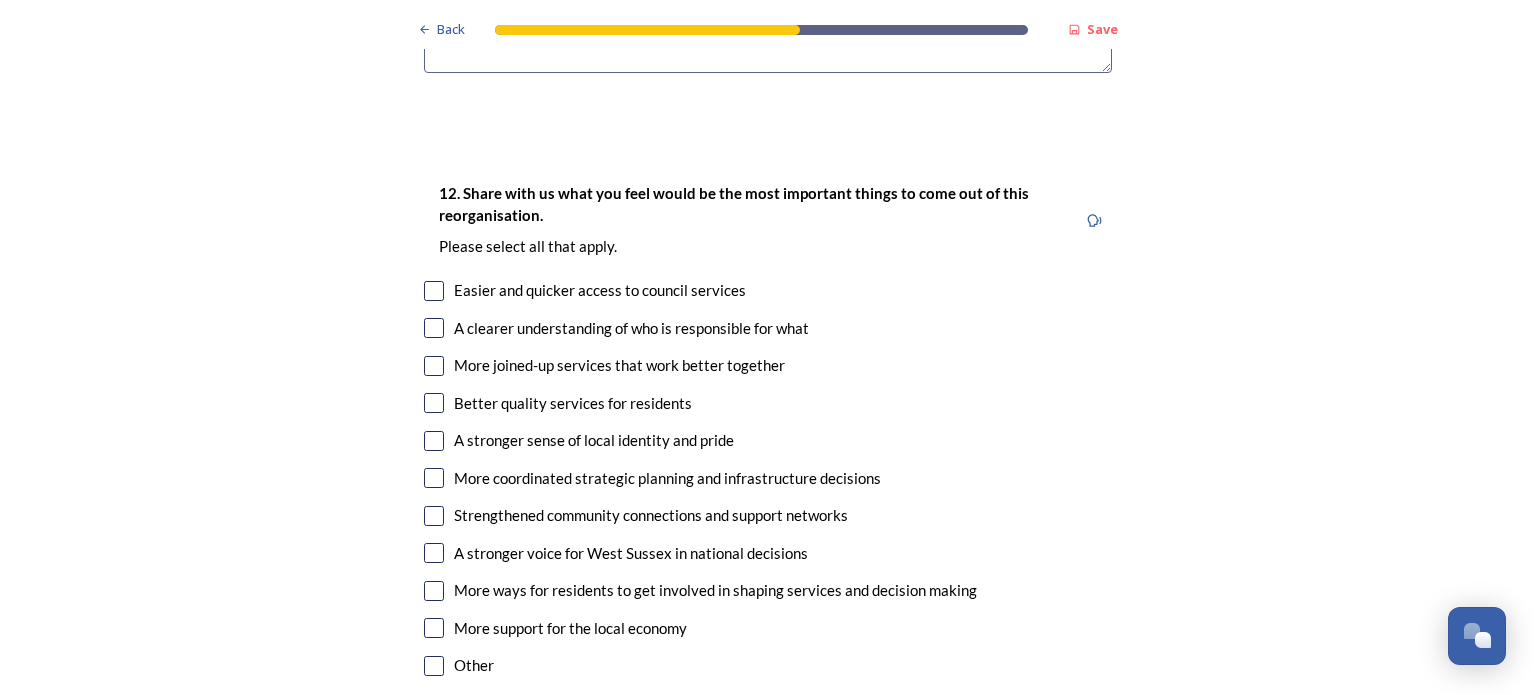 type on "I can't see much benefit in splitting [PERSON] and [PERSON].  2 Model Variation creates two areas with significantly different characteristics - one largely semi-rural and the other largely urban/semi-urban.  I recognise that there could be resource benefits in combining the two - but I would need to understand more about what they would be" 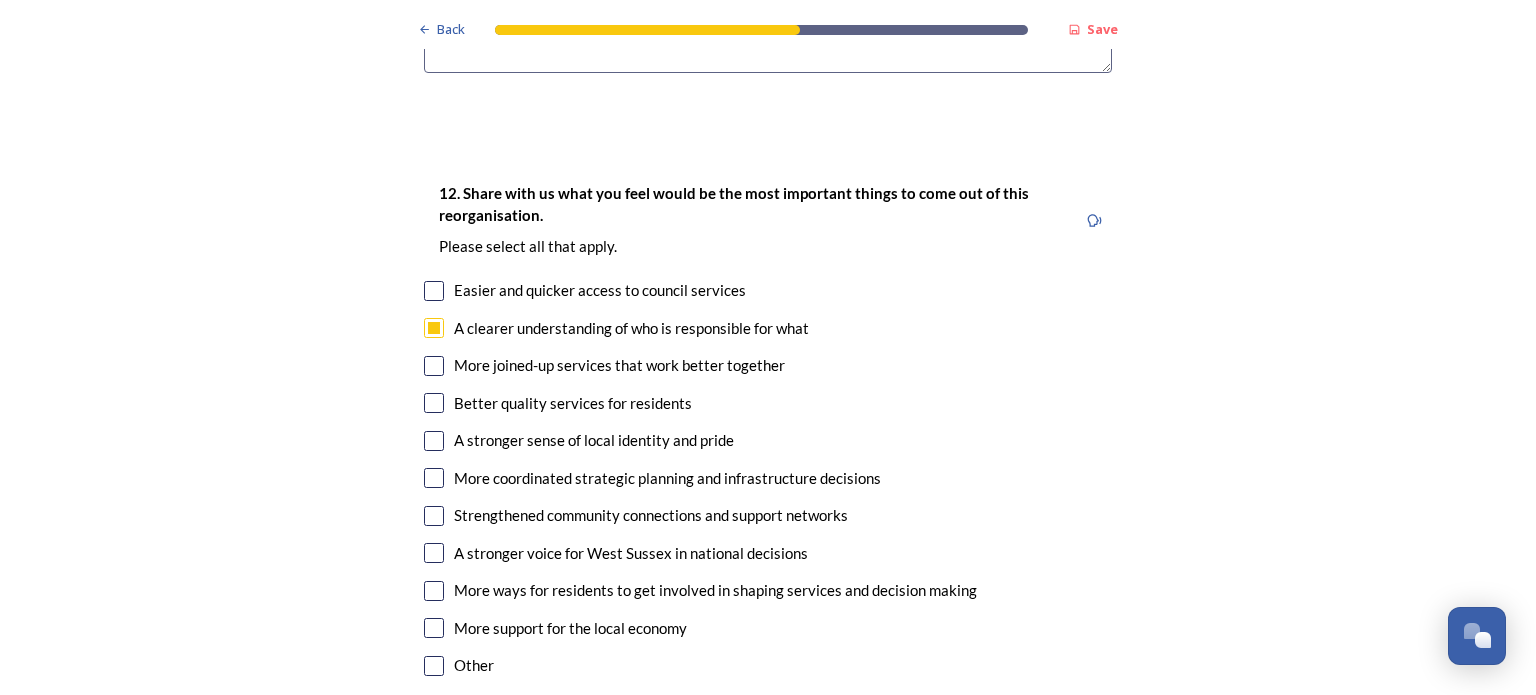 click at bounding box center [434, 366] 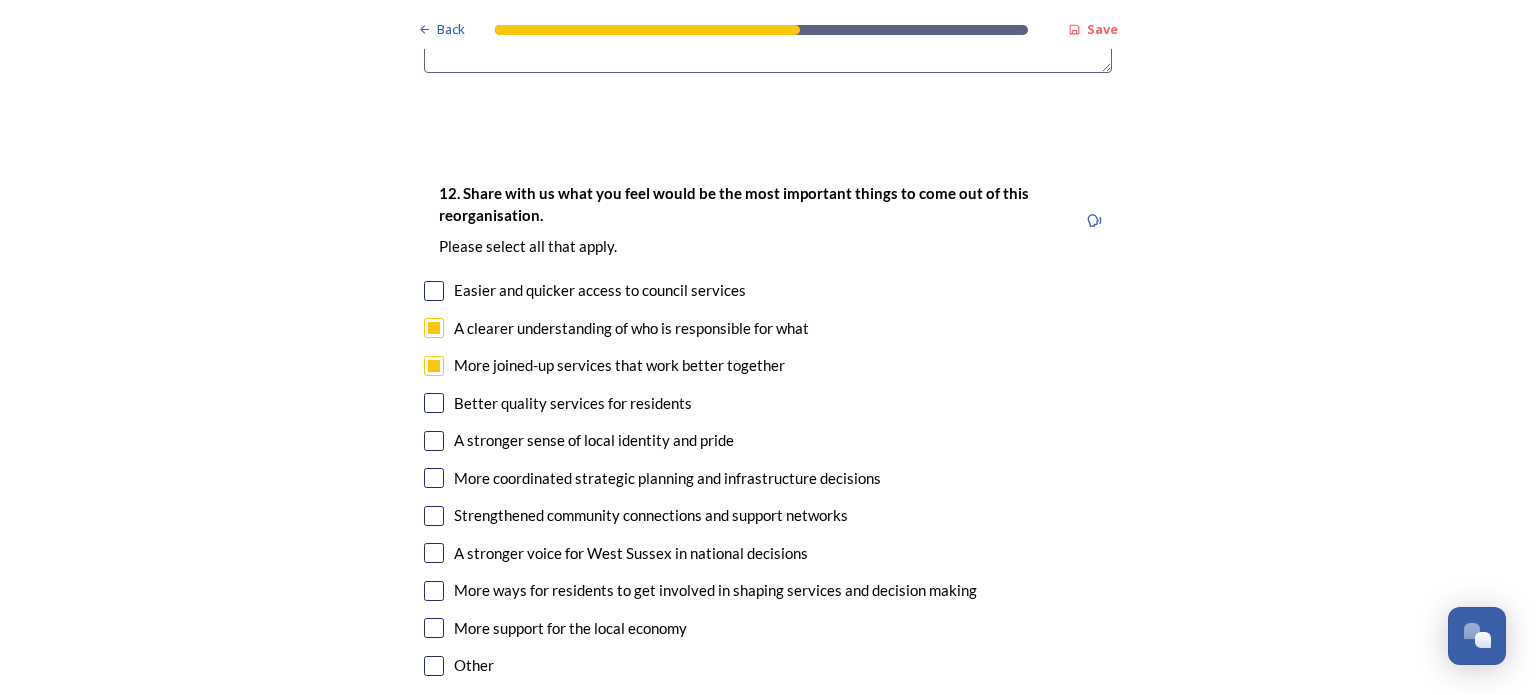 click at bounding box center (434, 403) 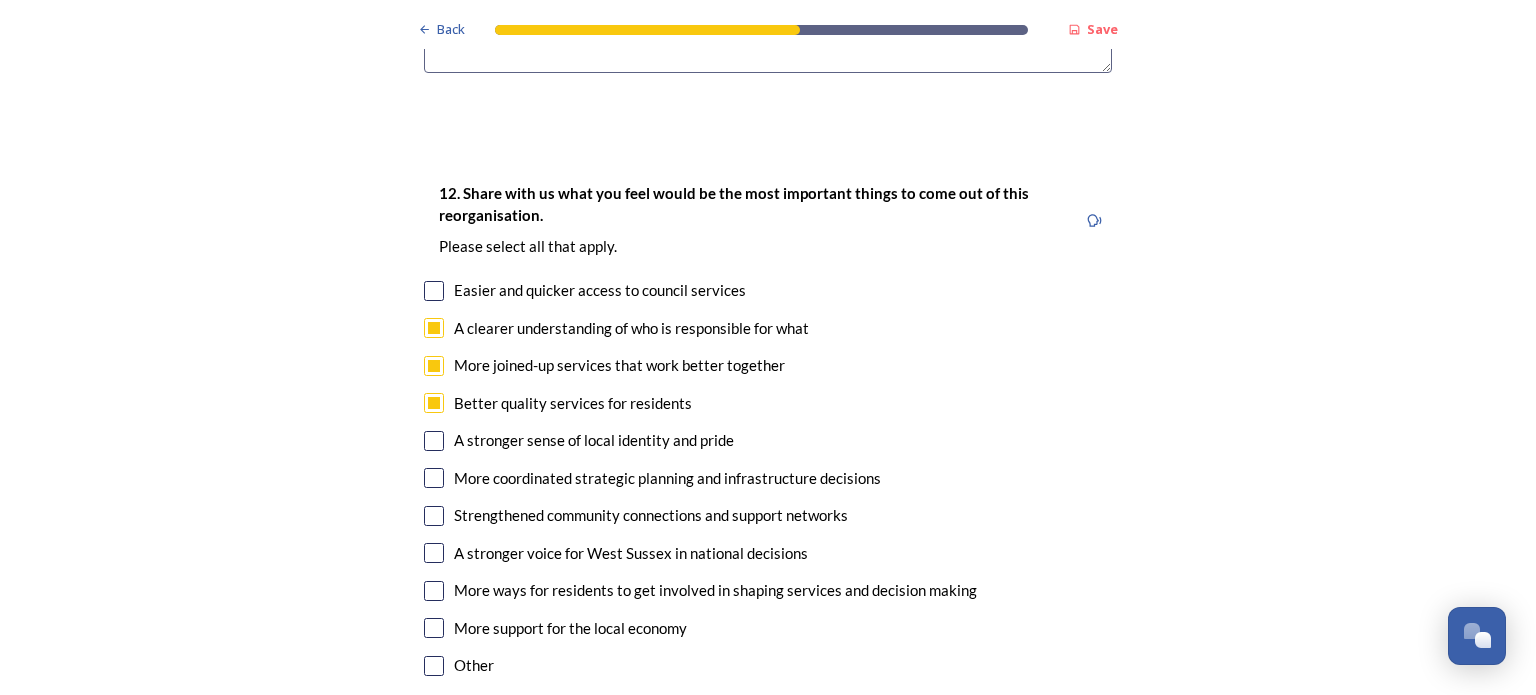 scroll, scrollTop: 3700, scrollLeft: 0, axis: vertical 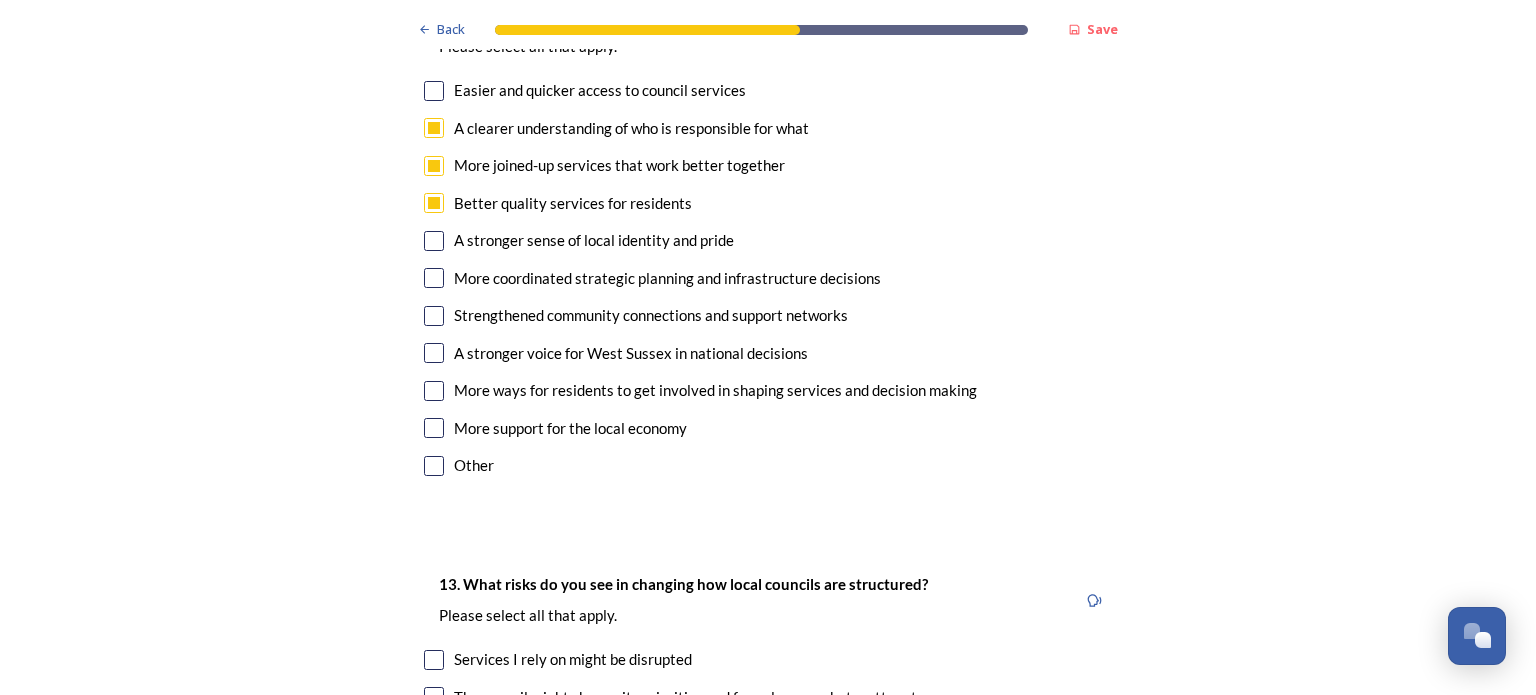 drag, startPoint x: 428, startPoint y: 278, endPoint x: 333, endPoint y: 383, distance: 141.59802 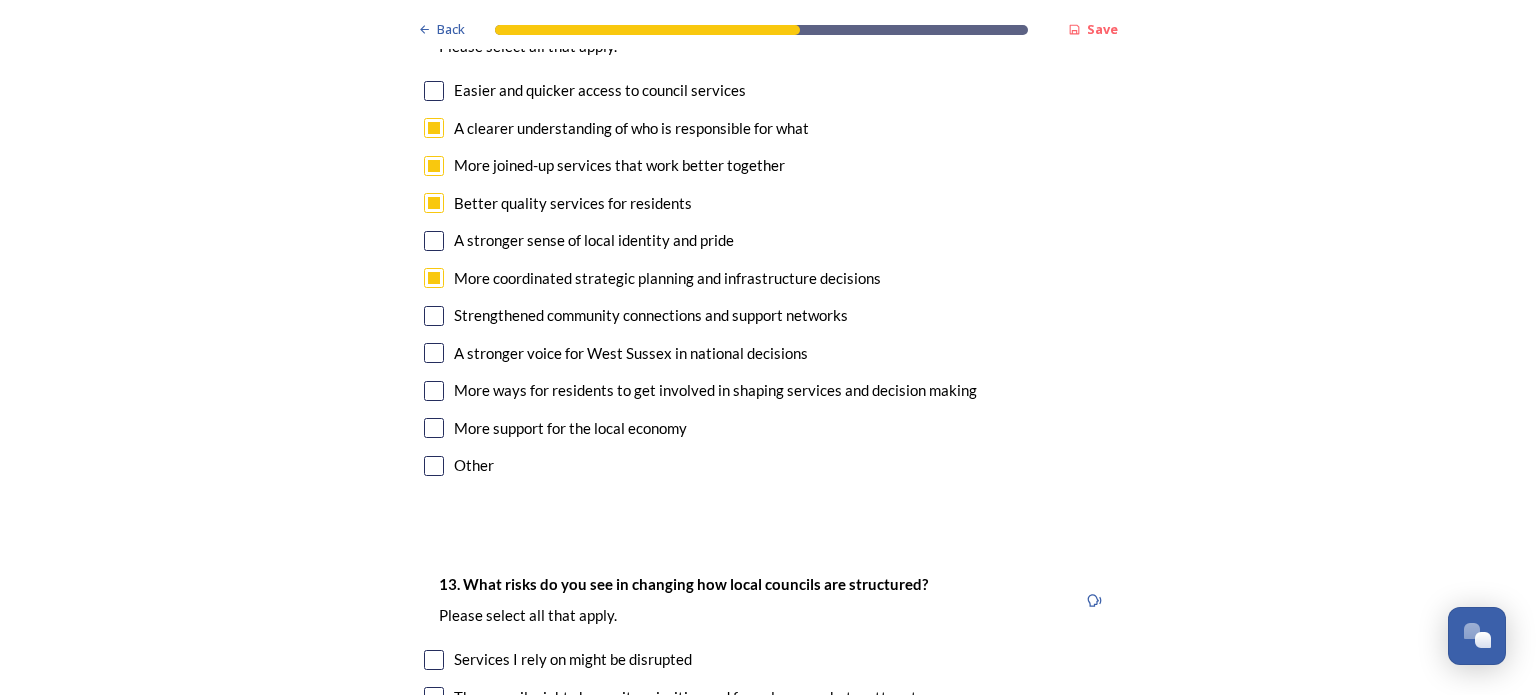 drag, startPoint x: 429, startPoint y: 313, endPoint x: 424, endPoint y: 355, distance: 42.296574 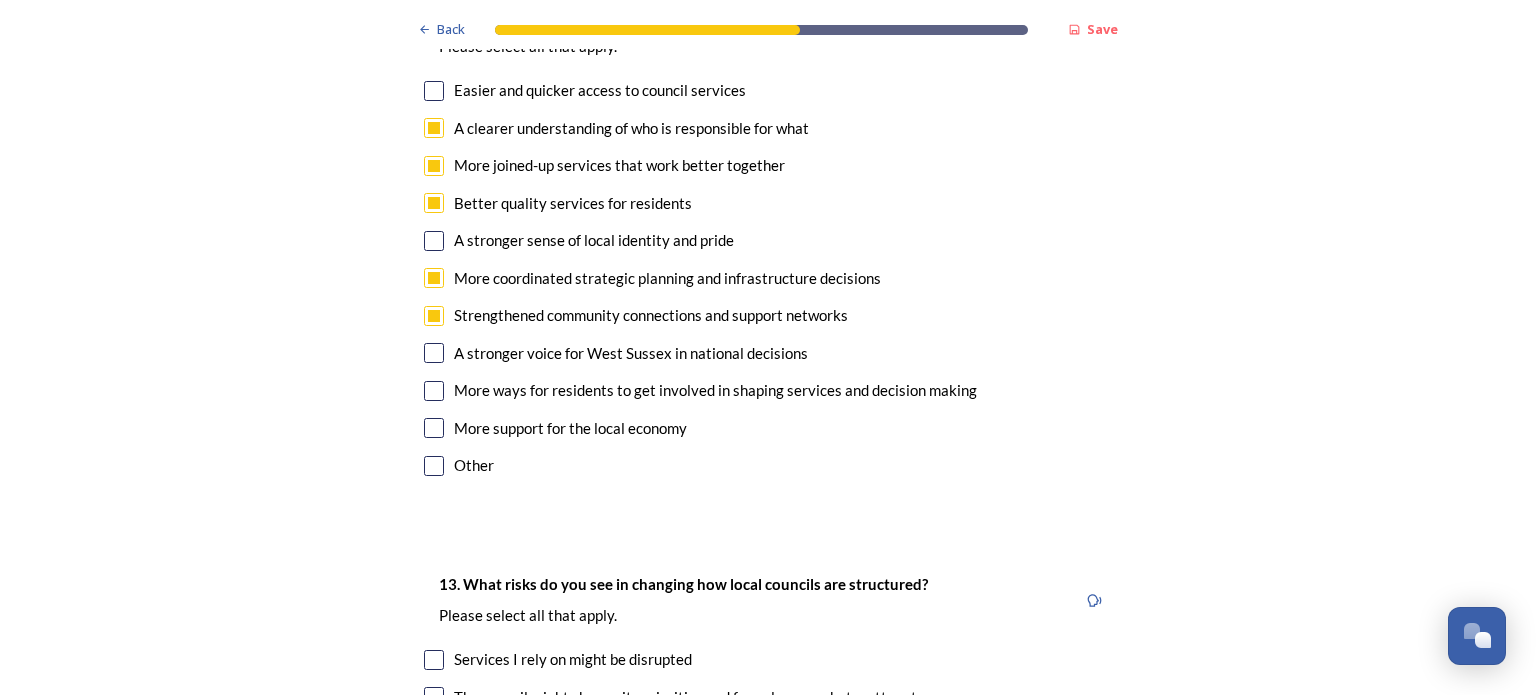 click at bounding box center [434, 353] 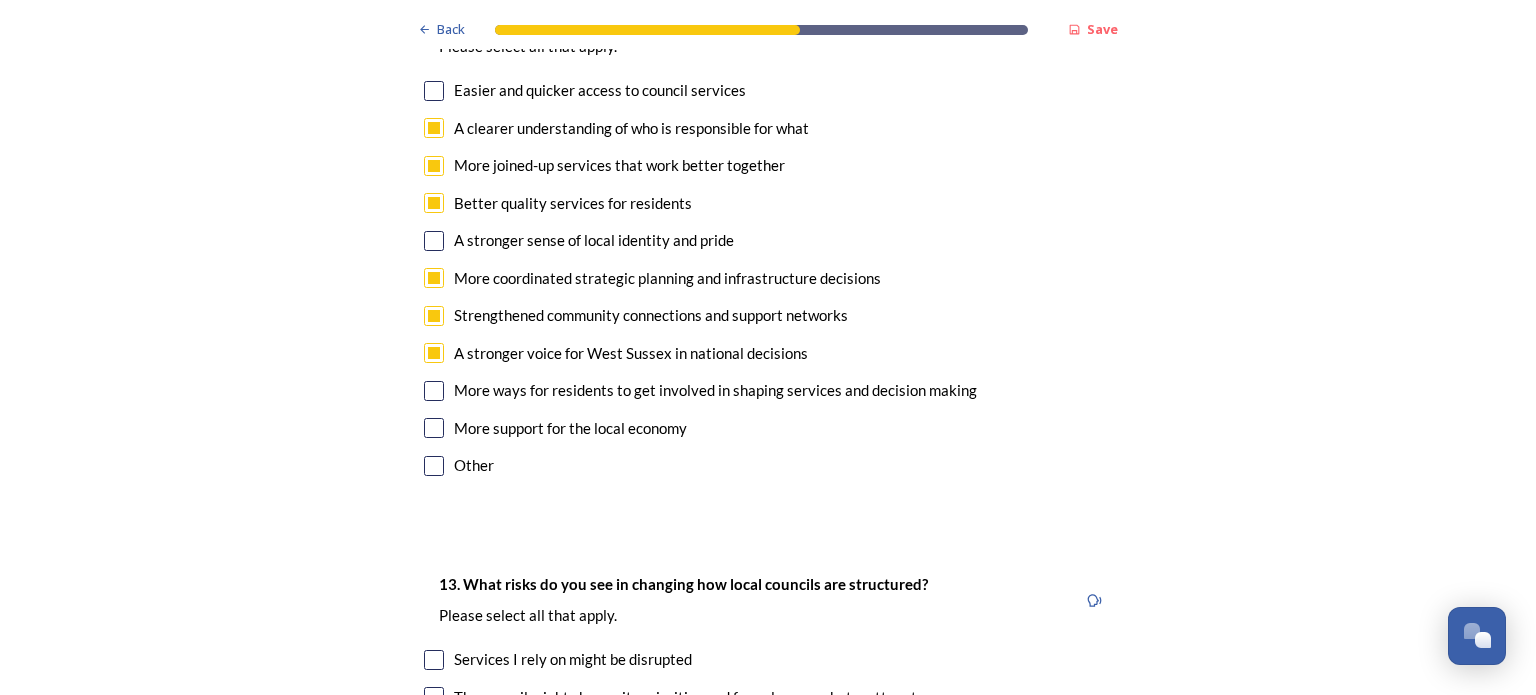 click at bounding box center (434, 428) 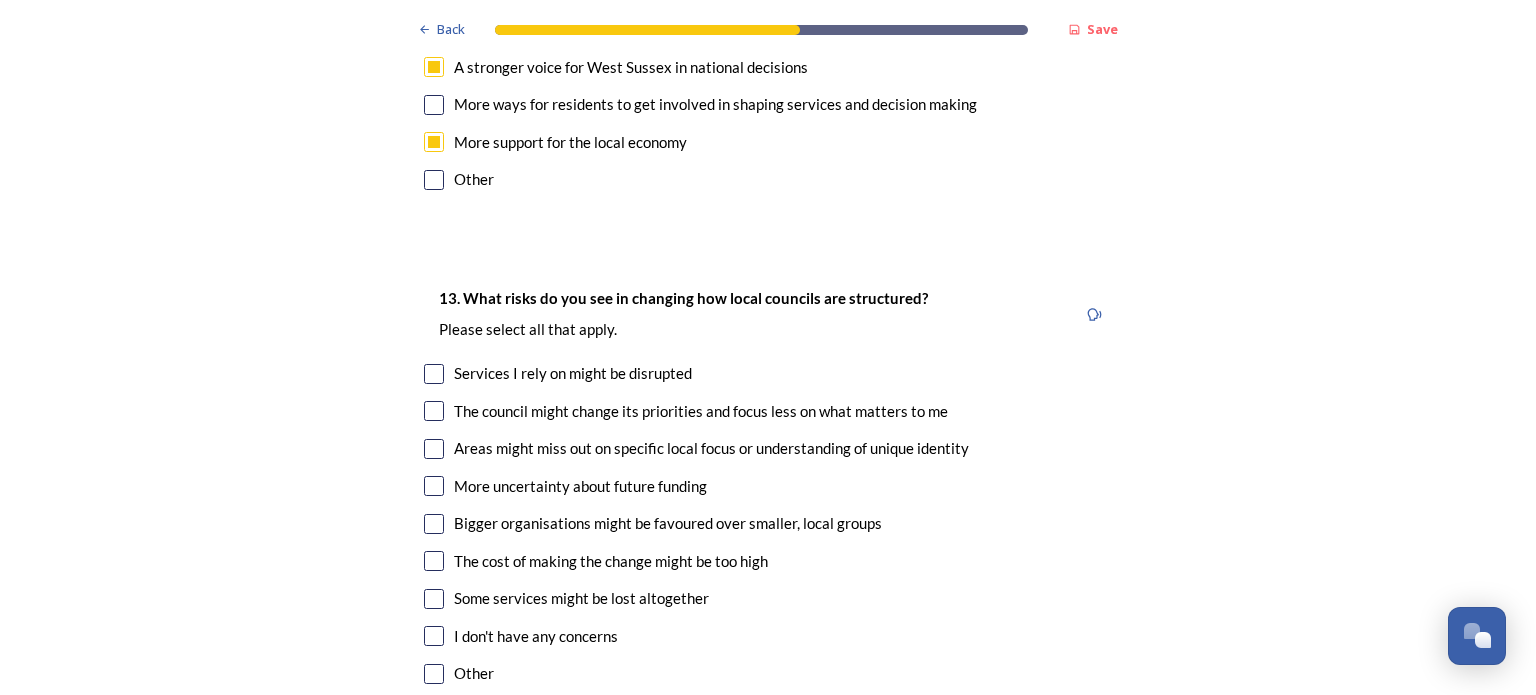 scroll, scrollTop: 4100, scrollLeft: 0, axis: vertical 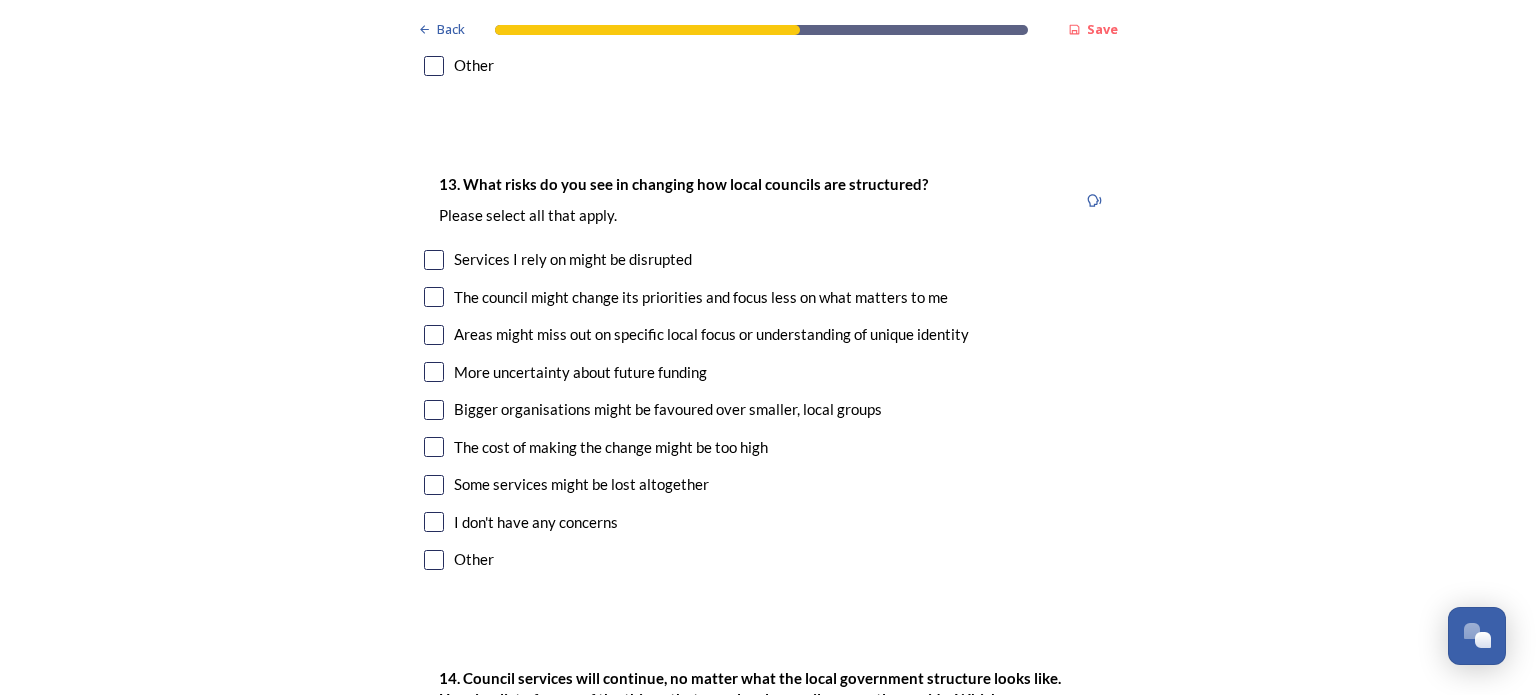 click at bounding box center [434, 260] 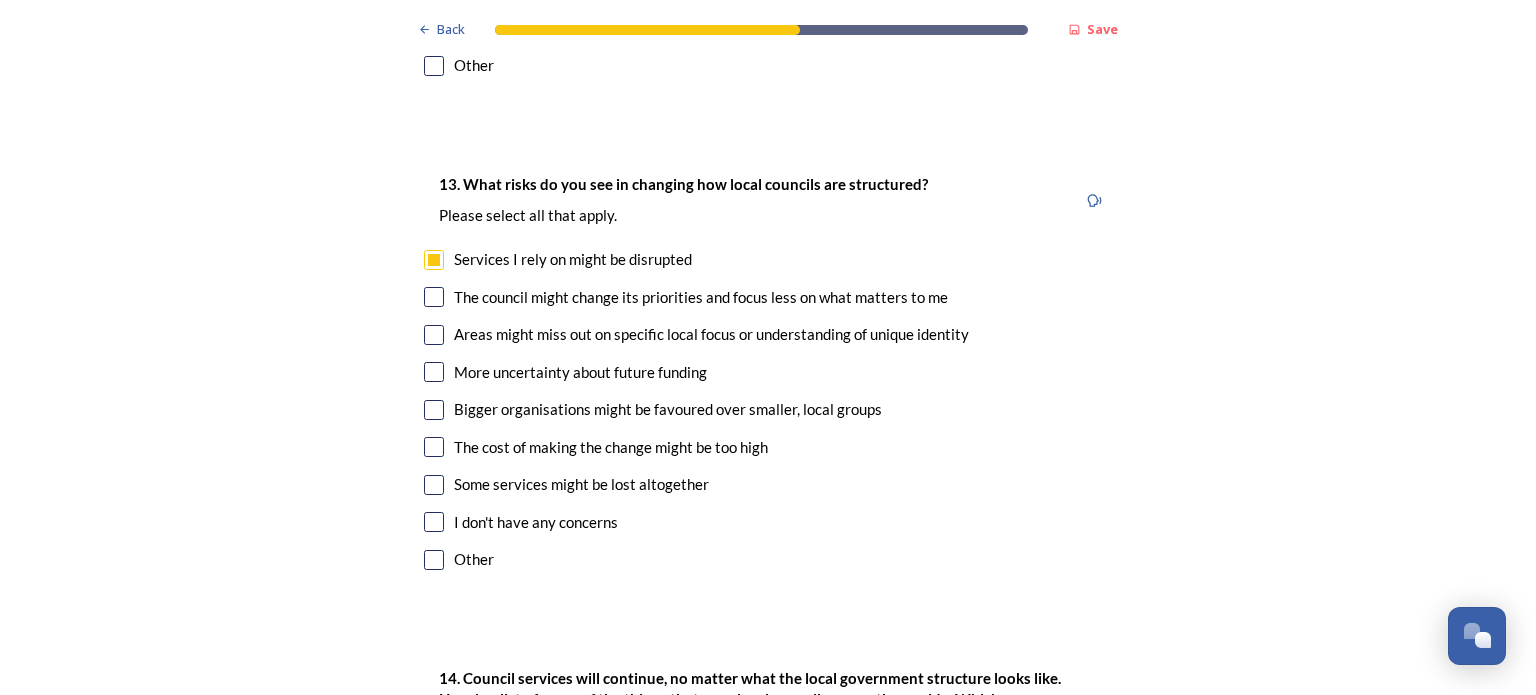 click at bounding box center [434, 297] 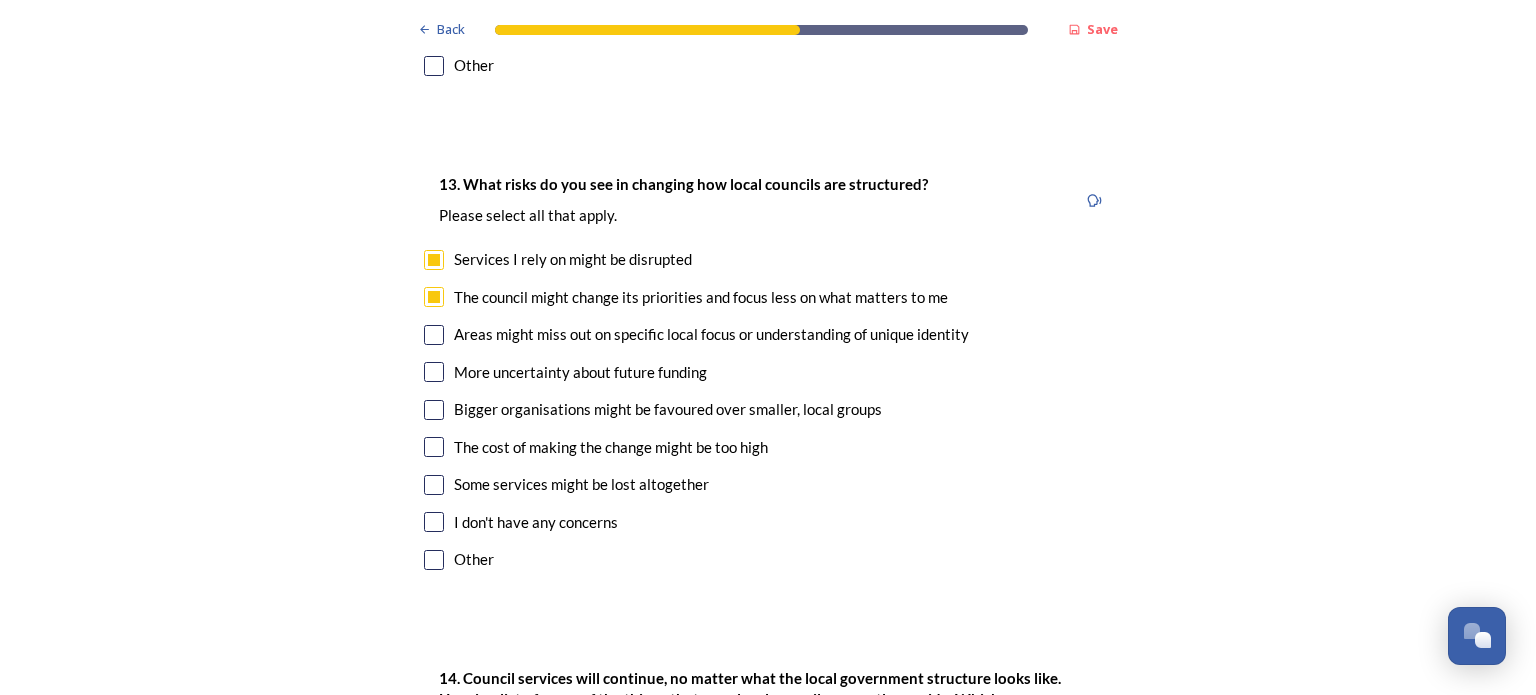 click at bounding box center (434, 335) 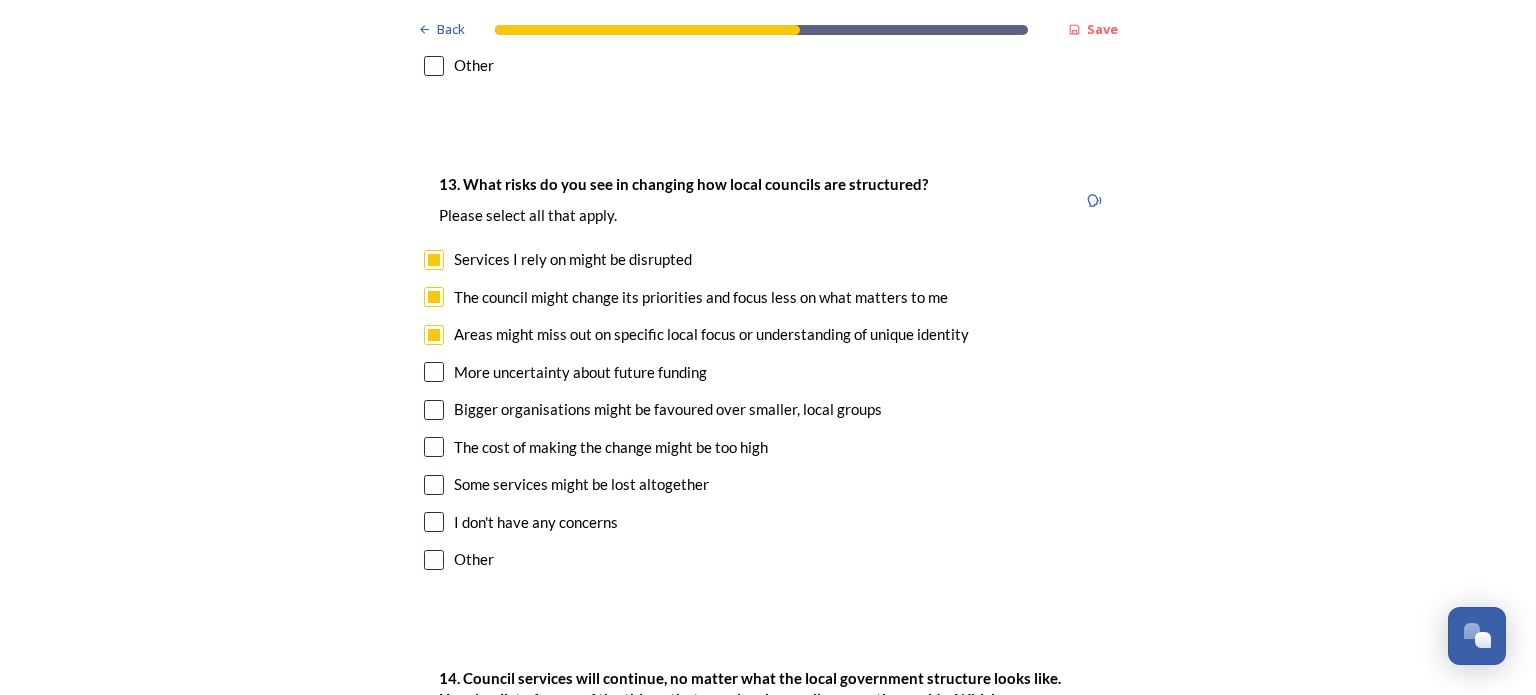 drag, startPoint x: 424, startPoint y: 371, endPoint x: 424, endPoint y: 386, distance: 15 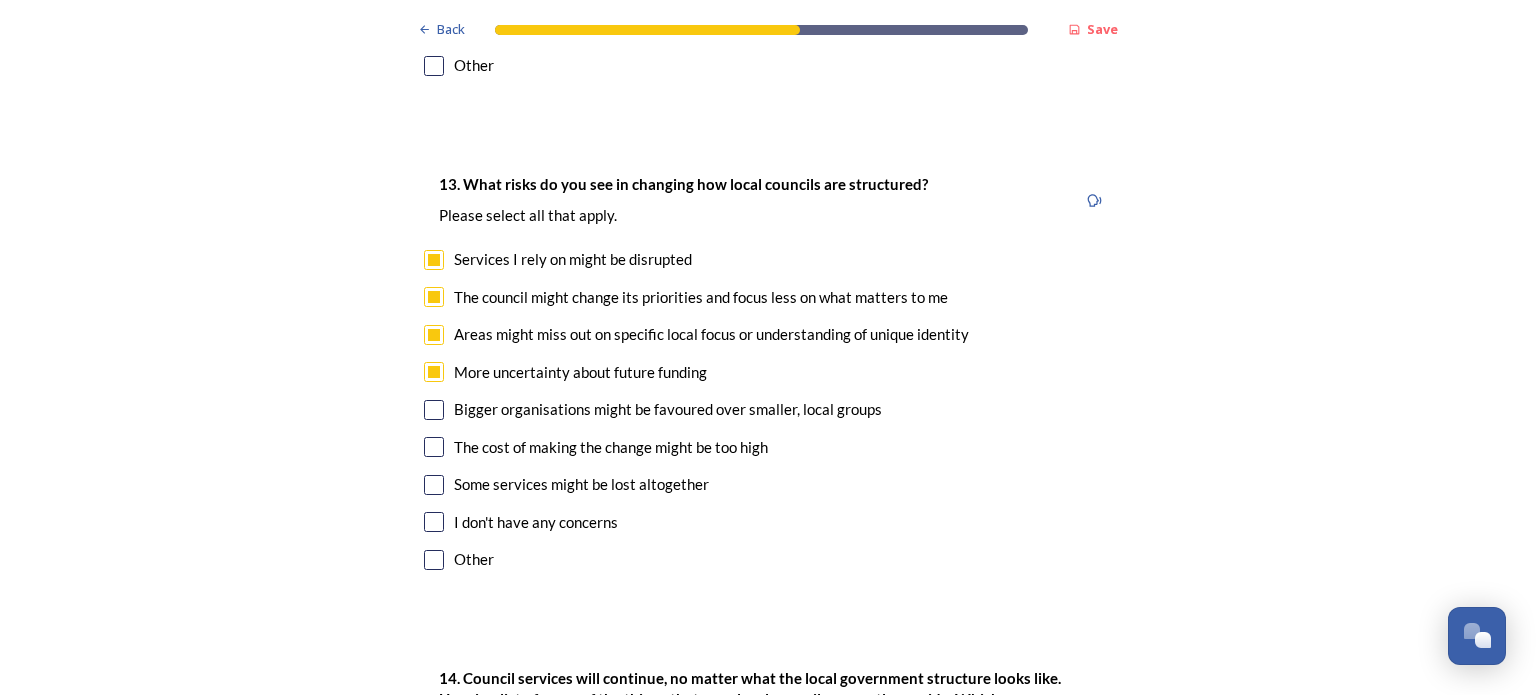 click at bounding box center [434, 410] 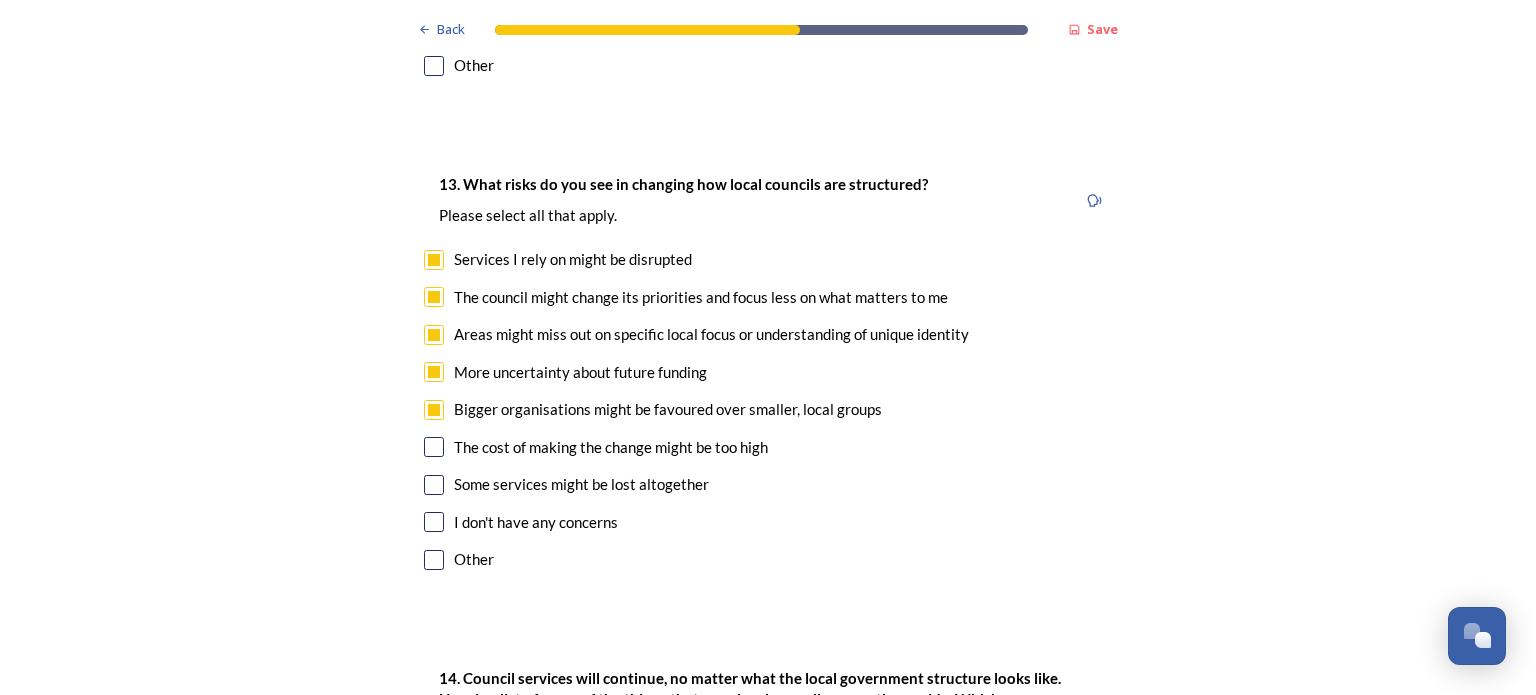 click at bounding box center (434, 447) 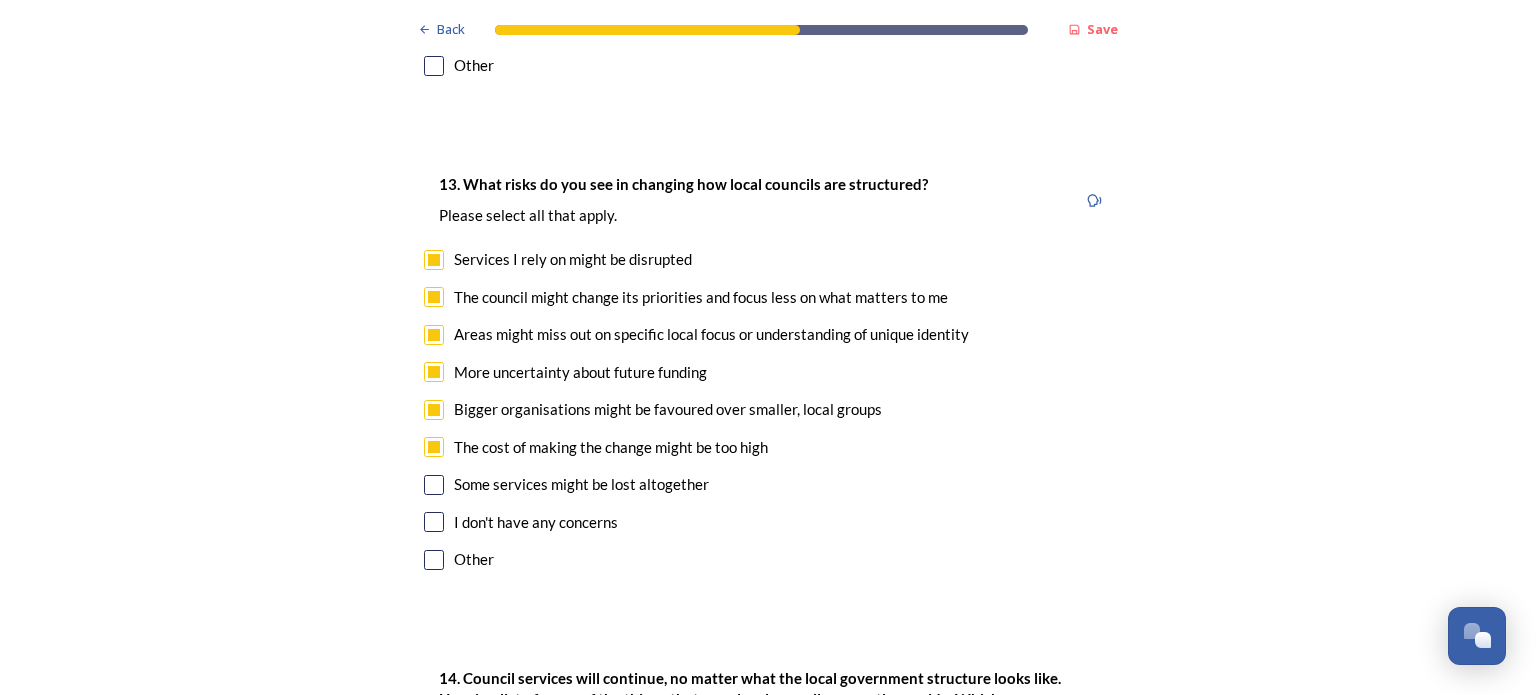 click at bounding box center [434, 485] 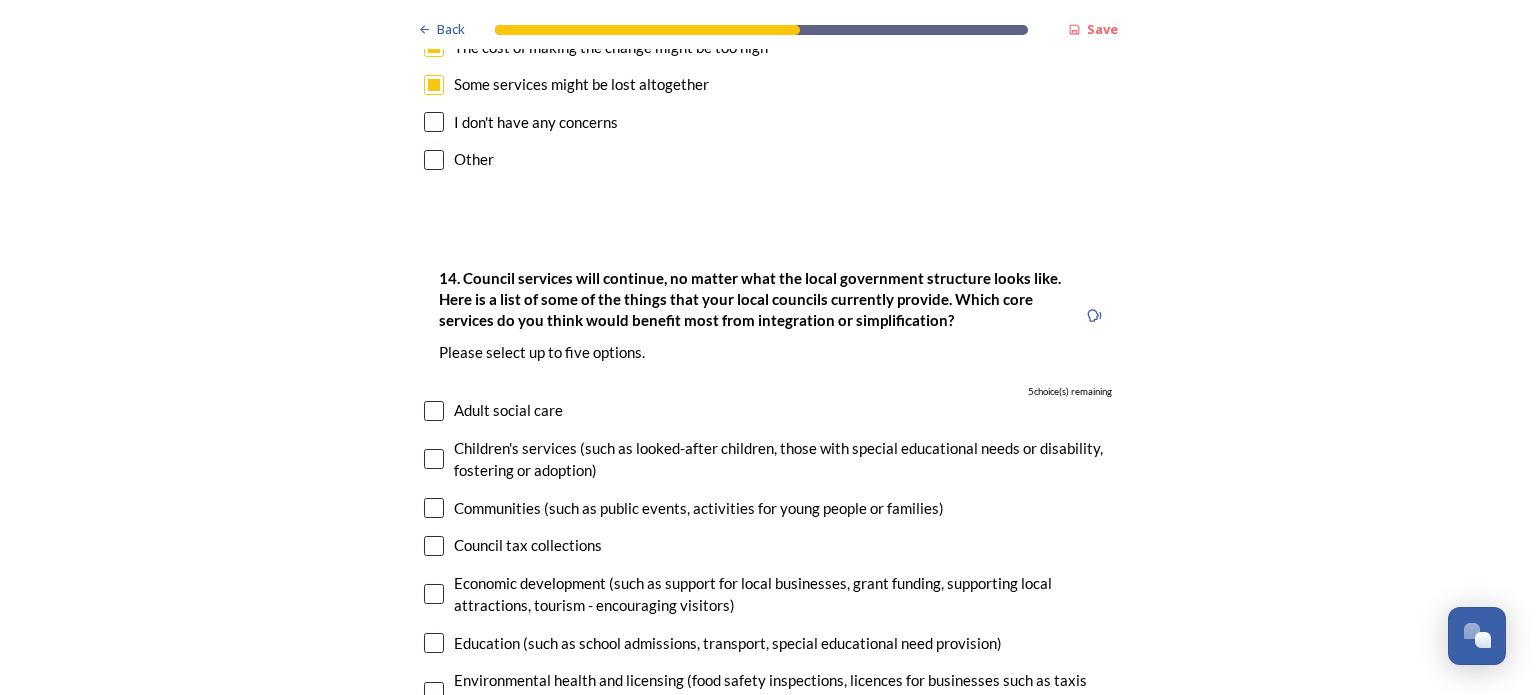 scroll, scrollTop: 4600, scrollLeft: 0, axis: vertical 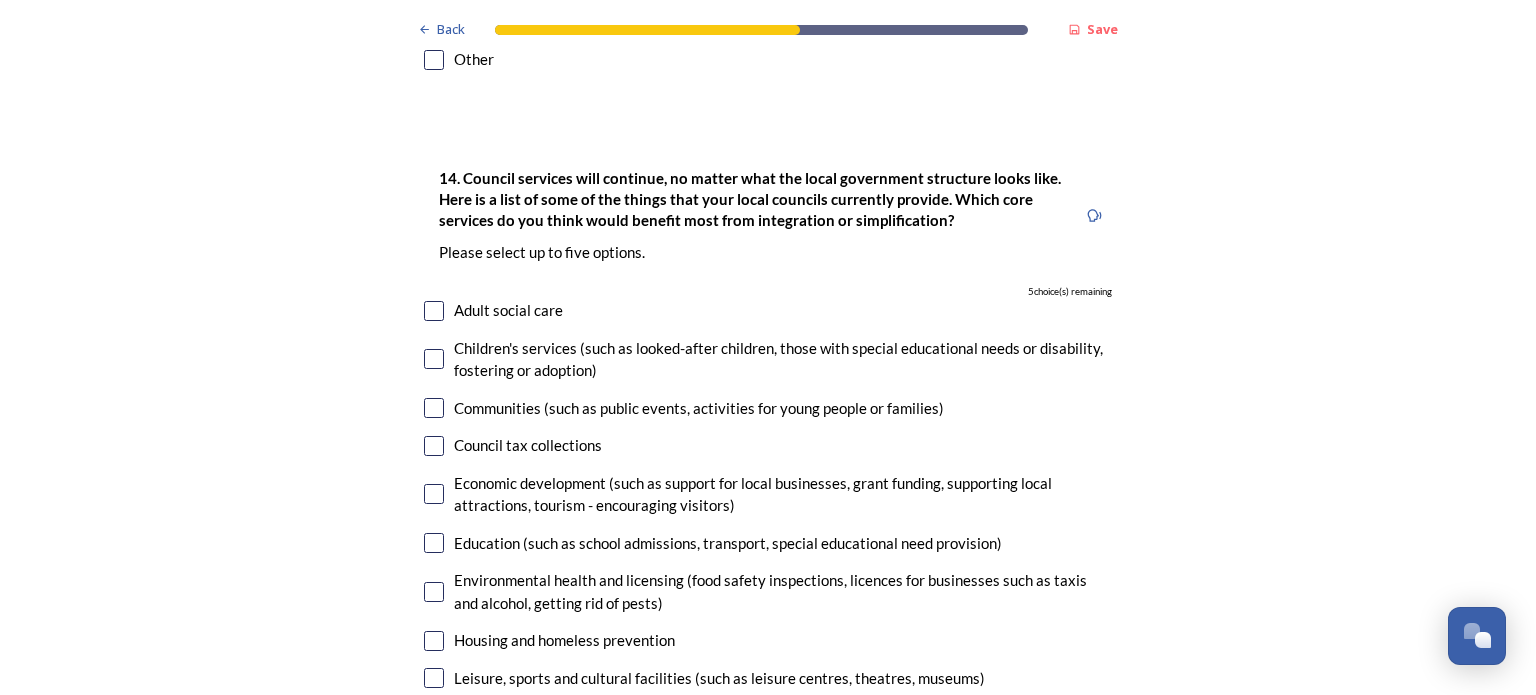 click at bounding box center [434, 494] 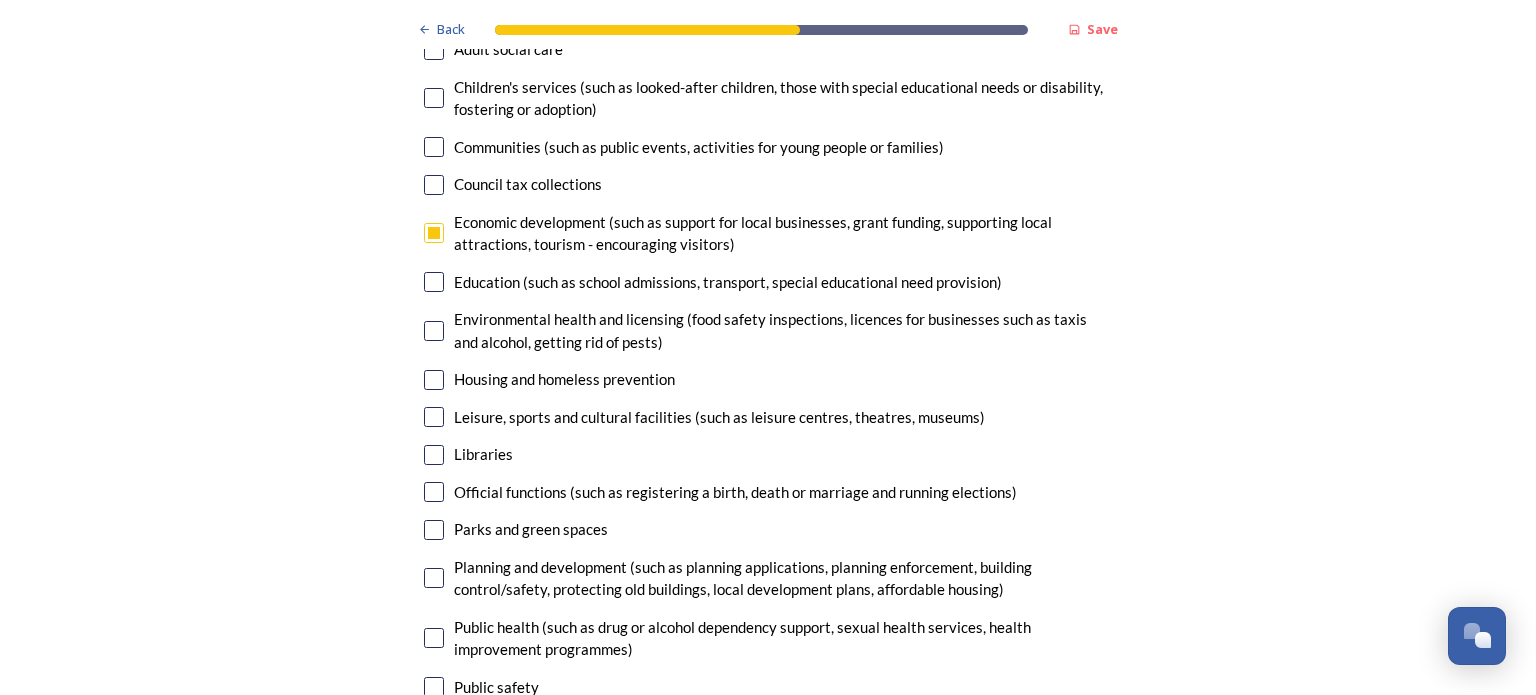 scroll, scrollTop: 4900, scrollLeft: 0, axis: vertical 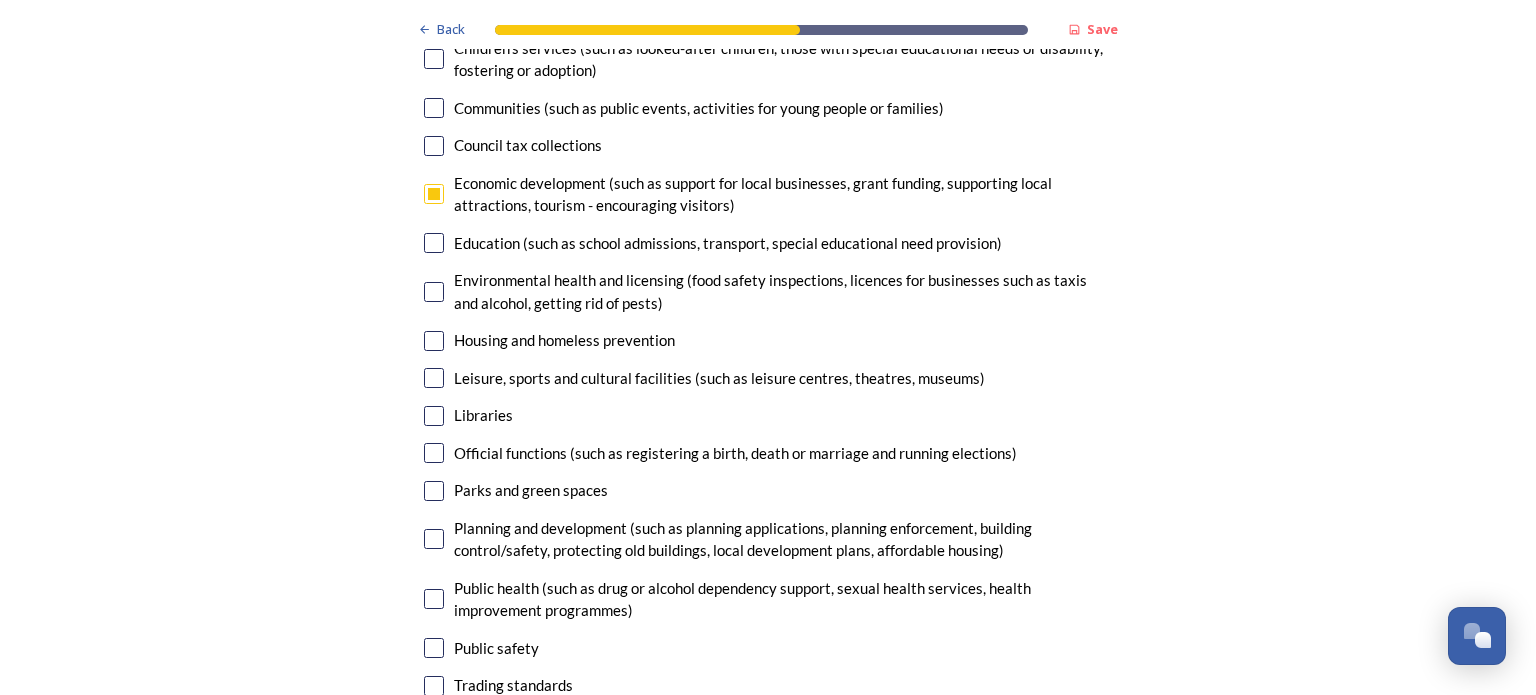 click at bounding box center [434, 539] 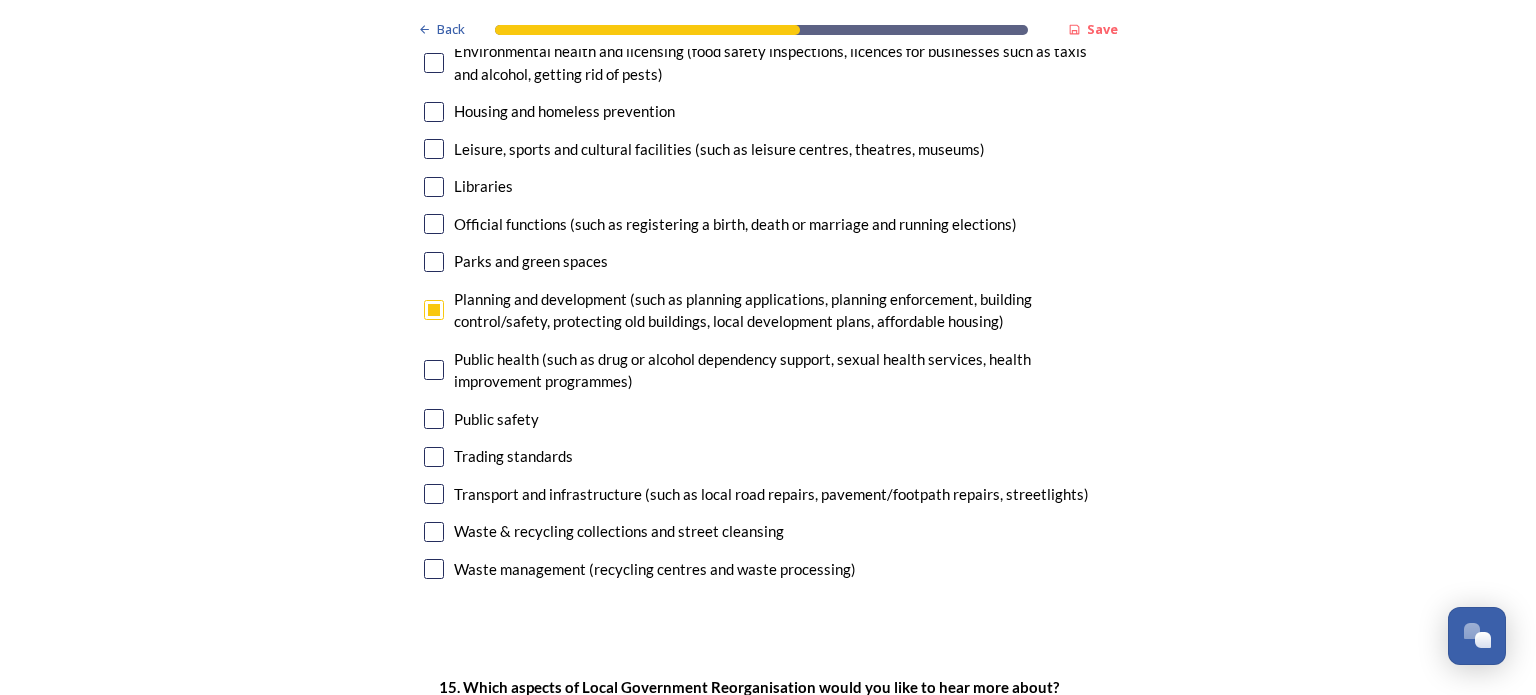 scroll, scrollTop: 5200, scrollLeft: 0, axis: vertical 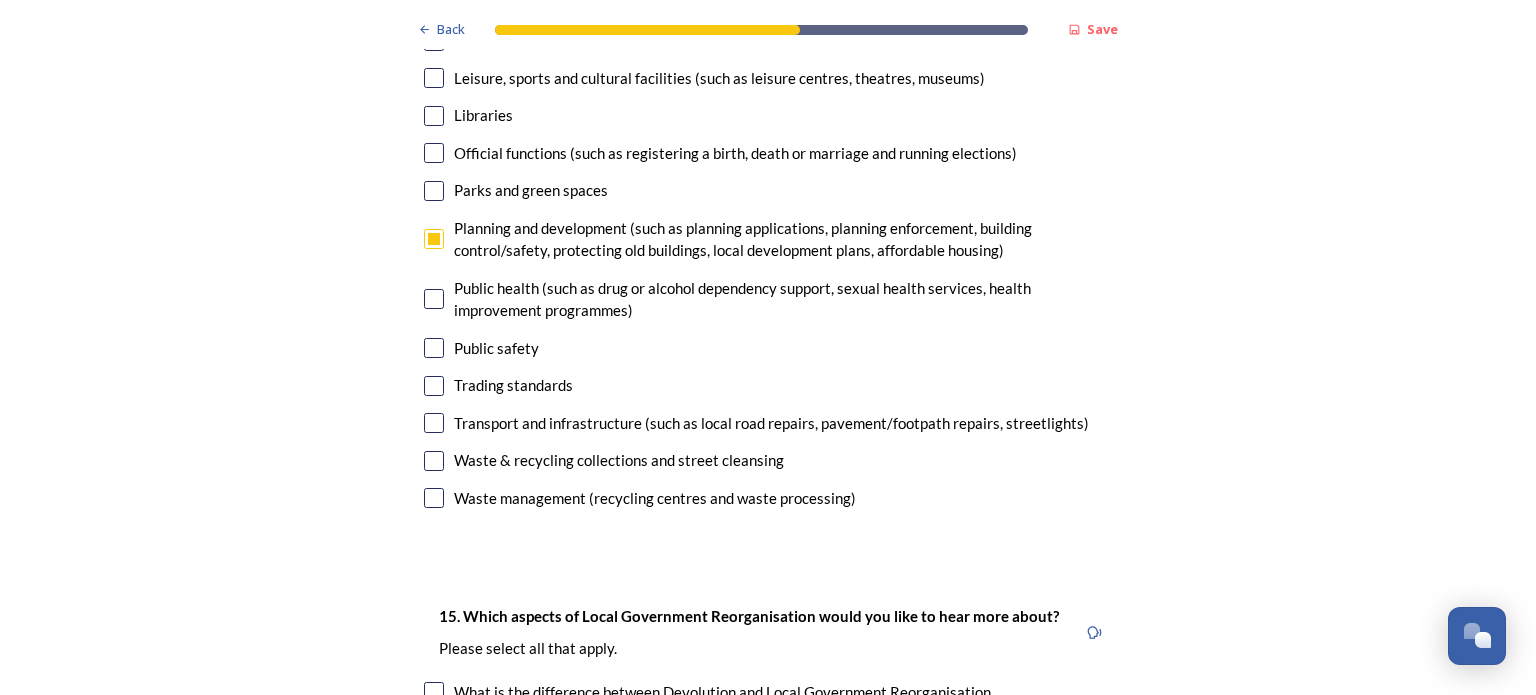 click at bounding box center (434, 423) 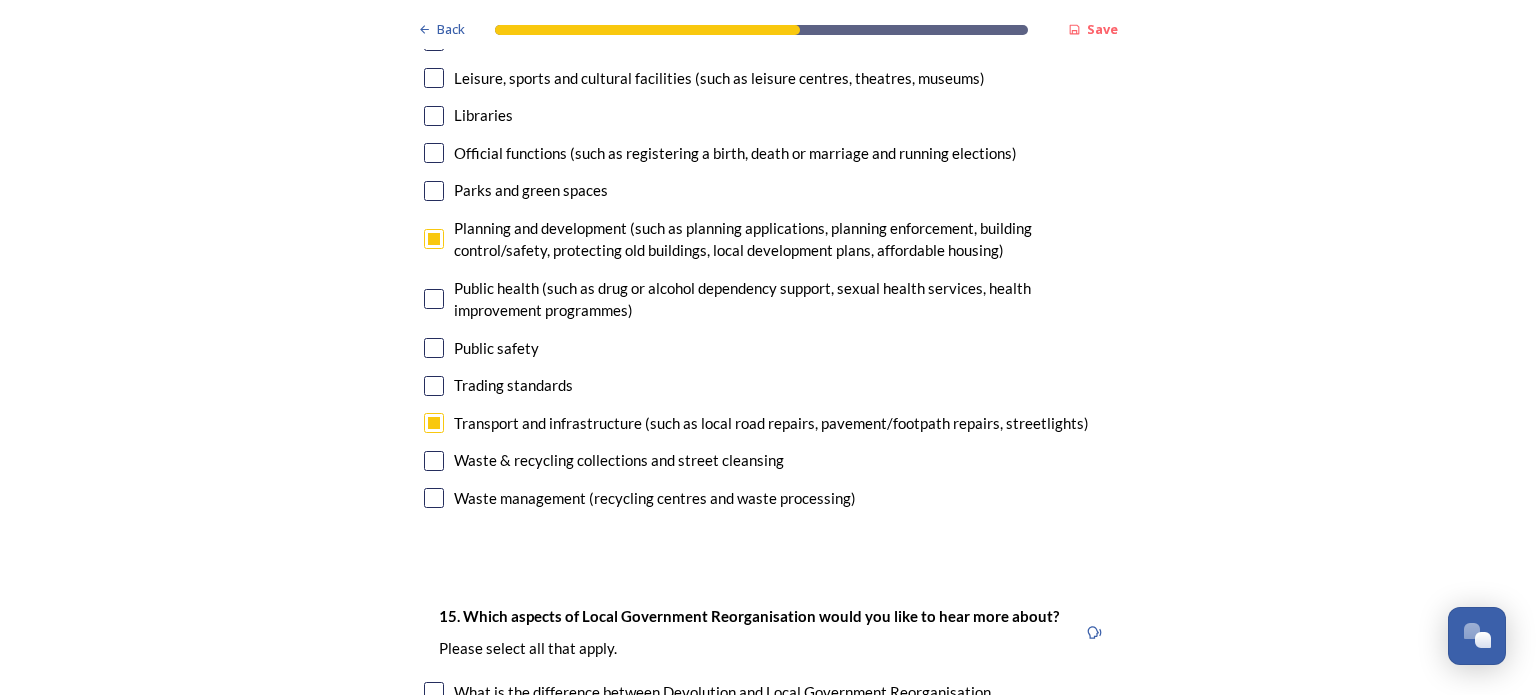 click at bounding box center [434, 461] 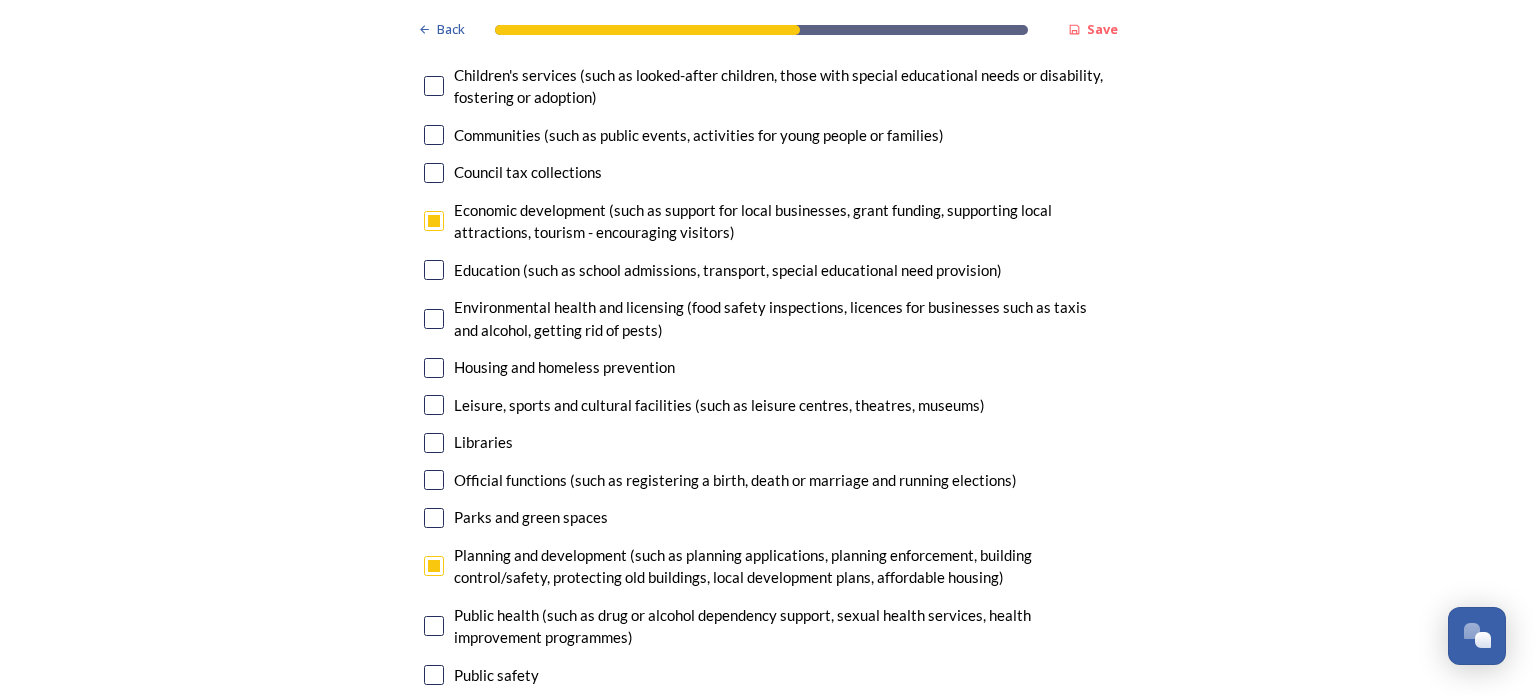 scroll, scrollTop: 4800, scrollLeft: 0, axis: vertical 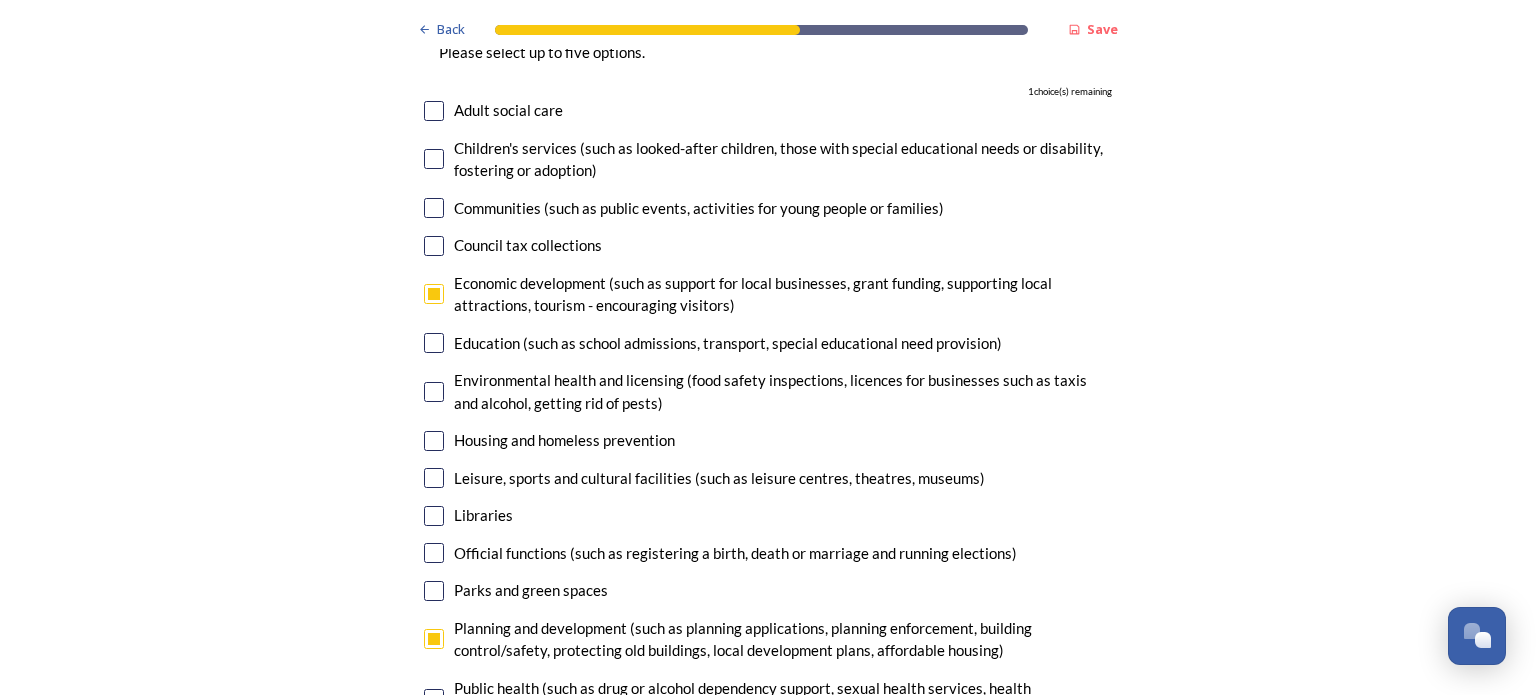 click at bounding box center (434, 111) 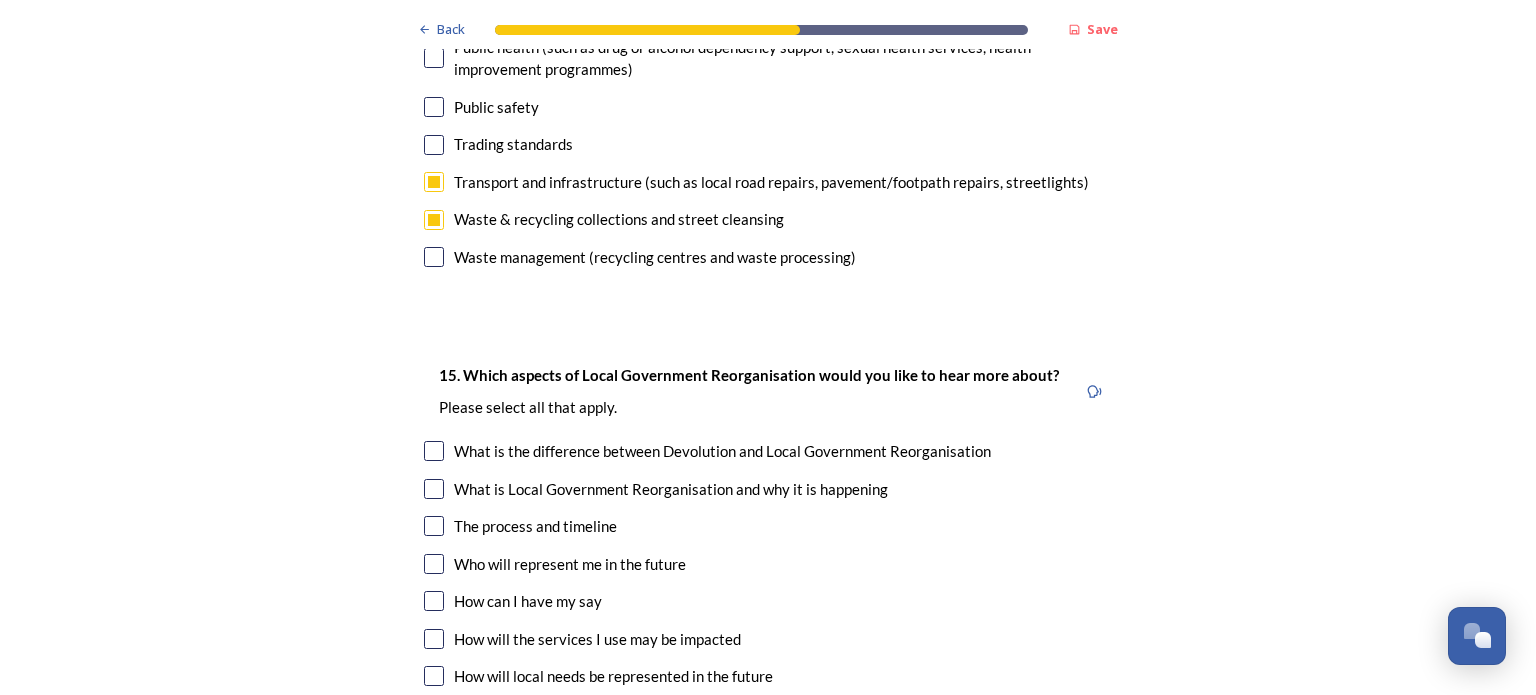 scroll, scrollTop: 5600, scrollLeft: 0, axis: vertical 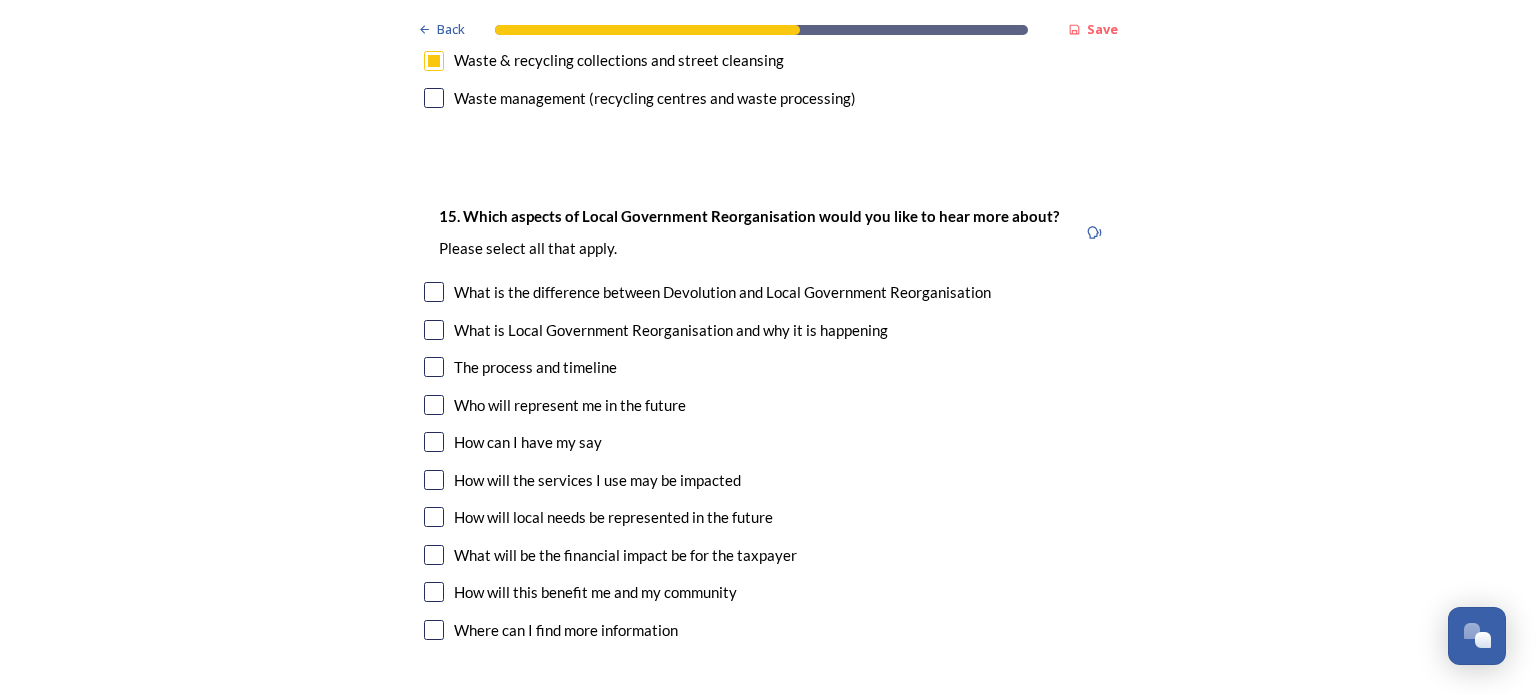 click at bounding box center [434, 367] 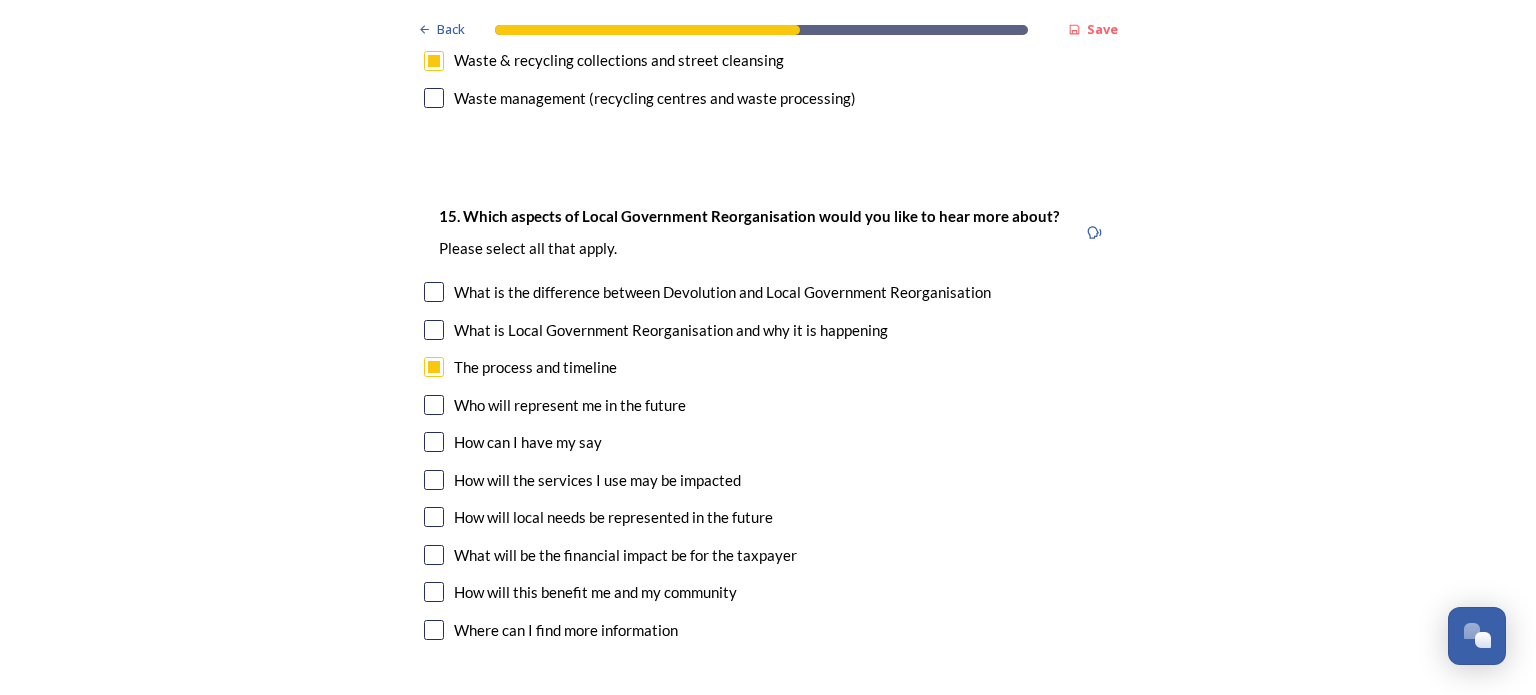 click at bounding box center (434, 405) 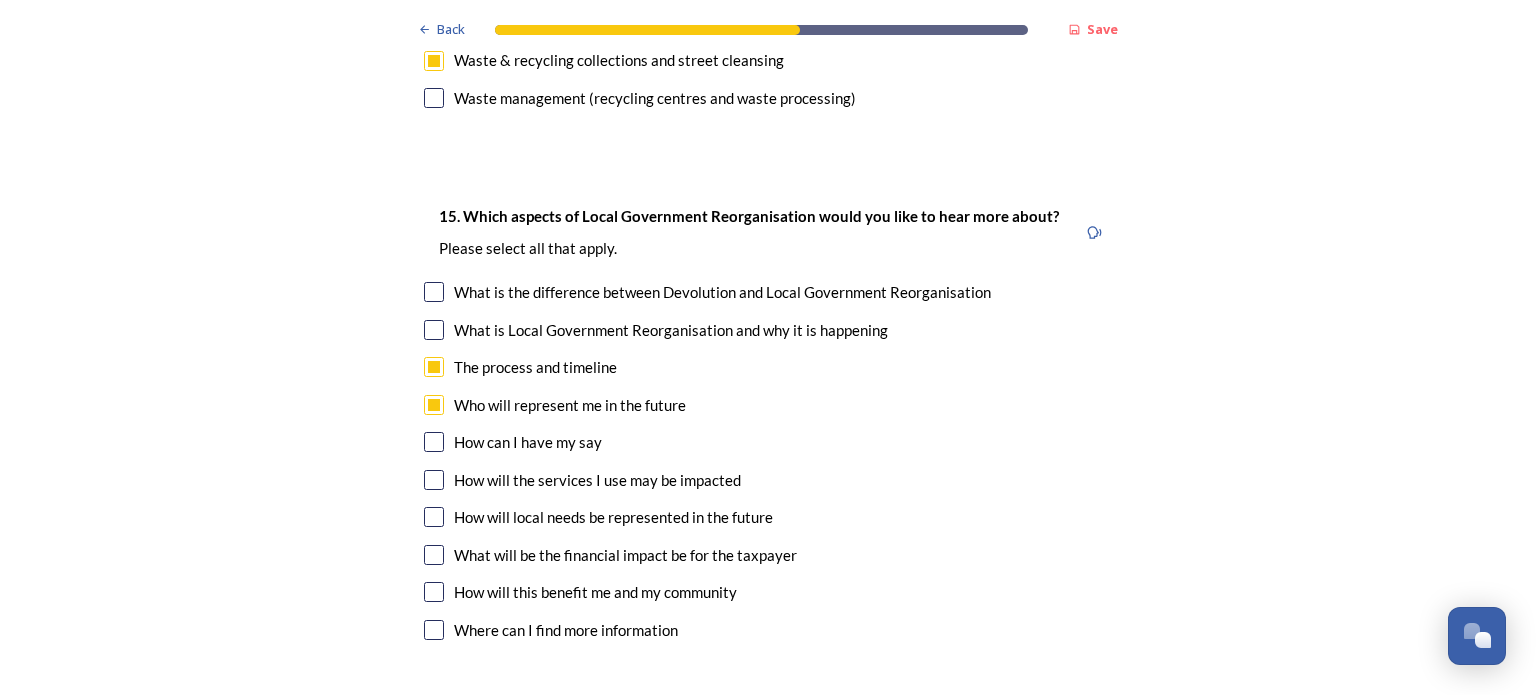 click at bounding box center (434, 480) 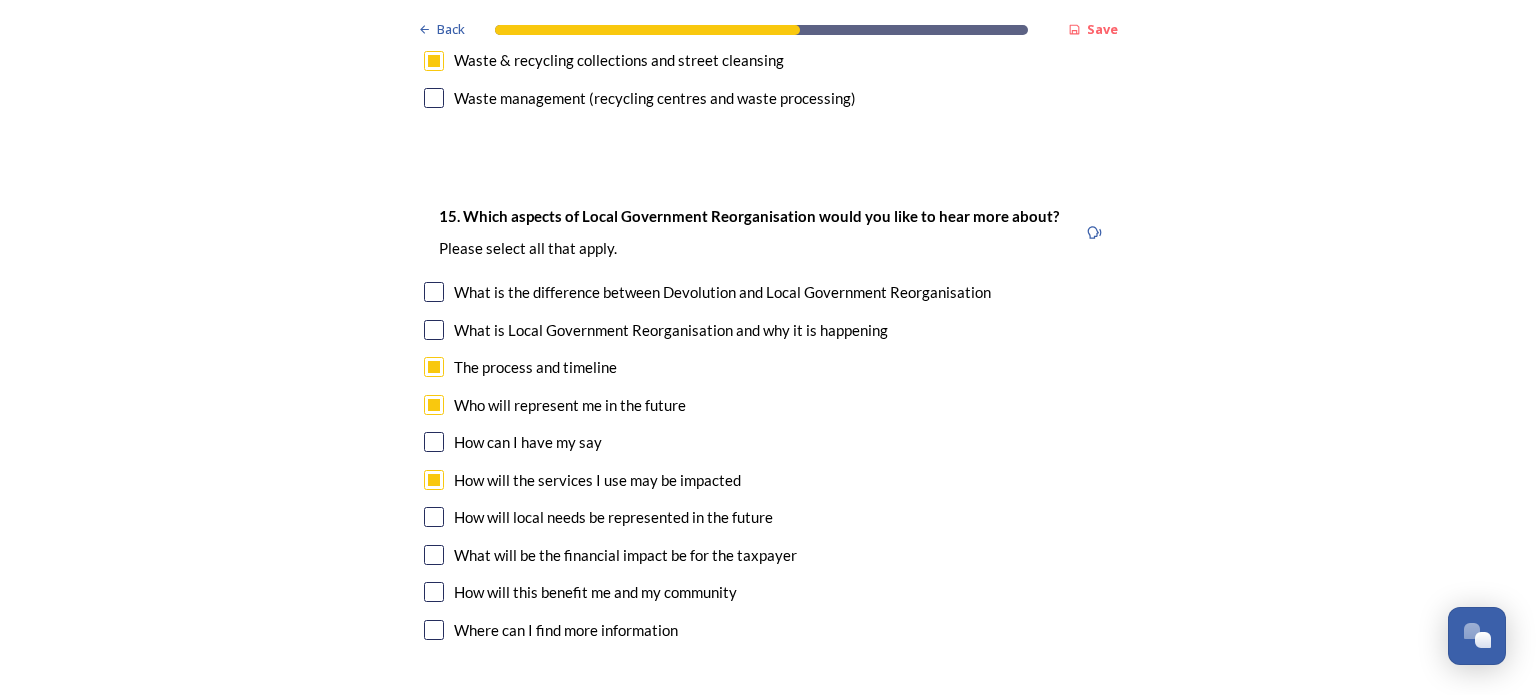 click at bounding box center (434, 517) 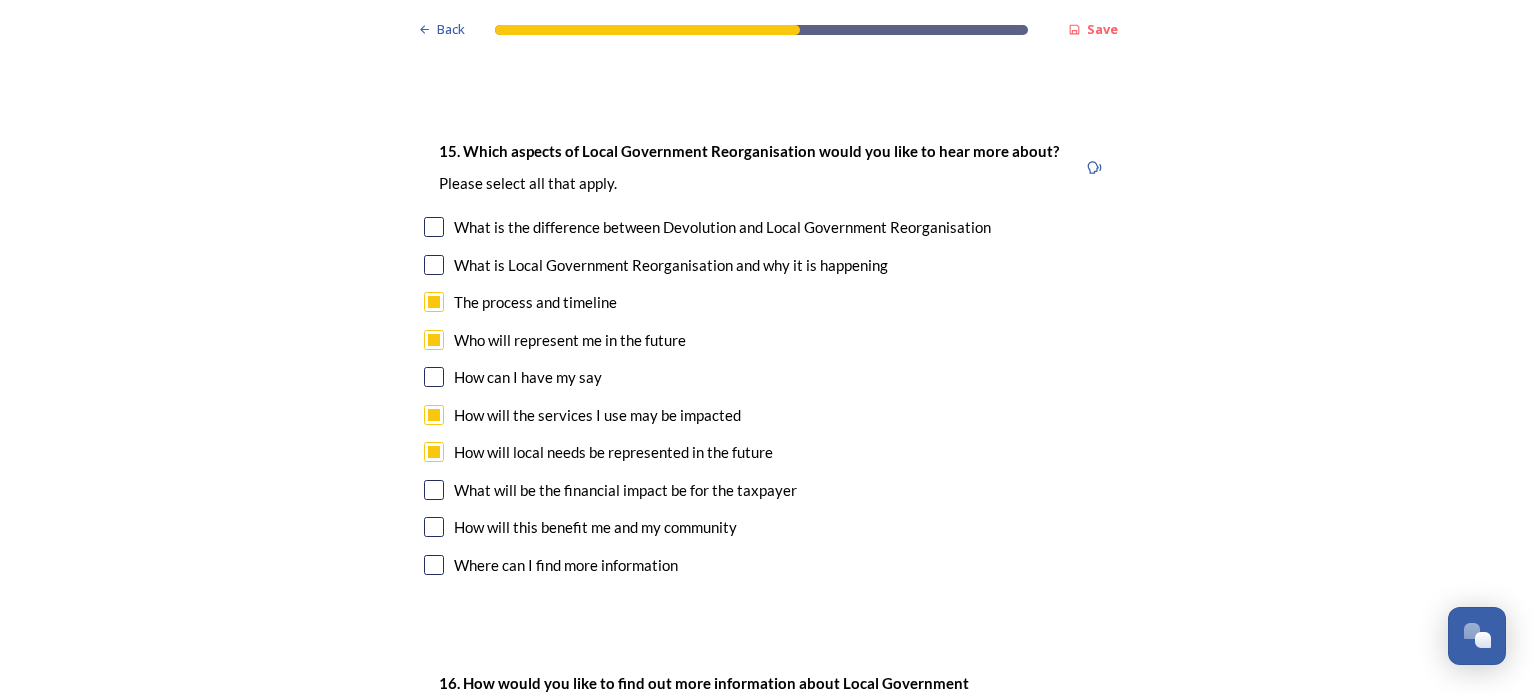 scroll, scrollTop: 5700, scrollLeft: 0, axis: vertical 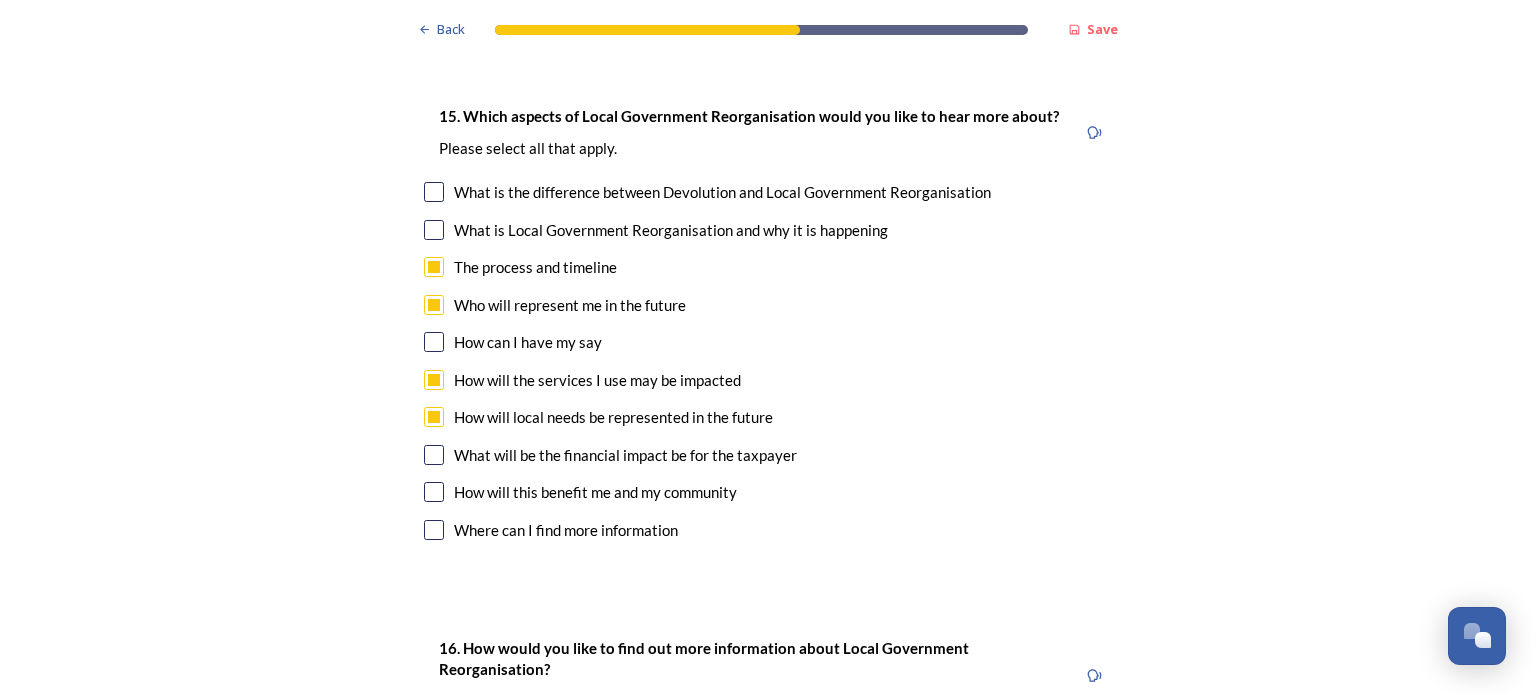 click at bounding box center (434, 492) 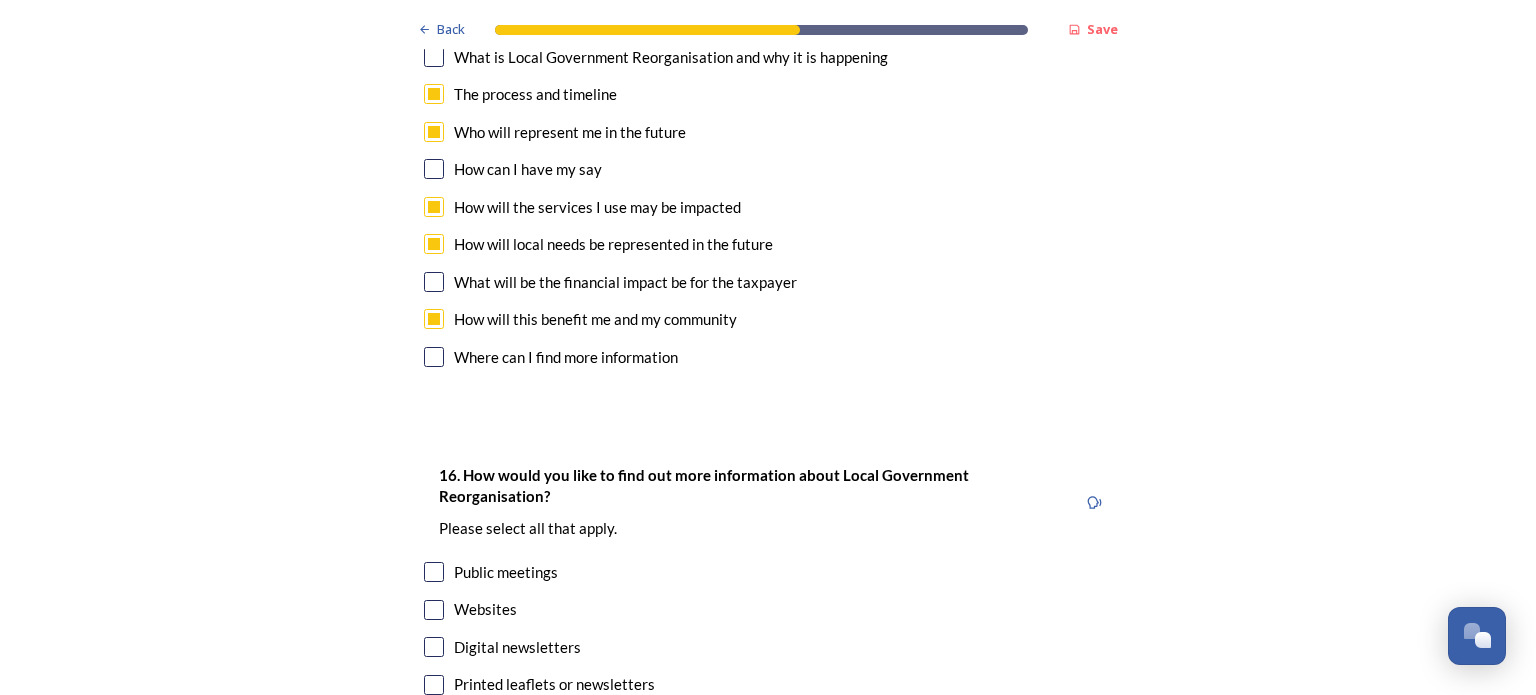 scroll, scrollTop: 6000, scrollLeft: 0, axis: vertical 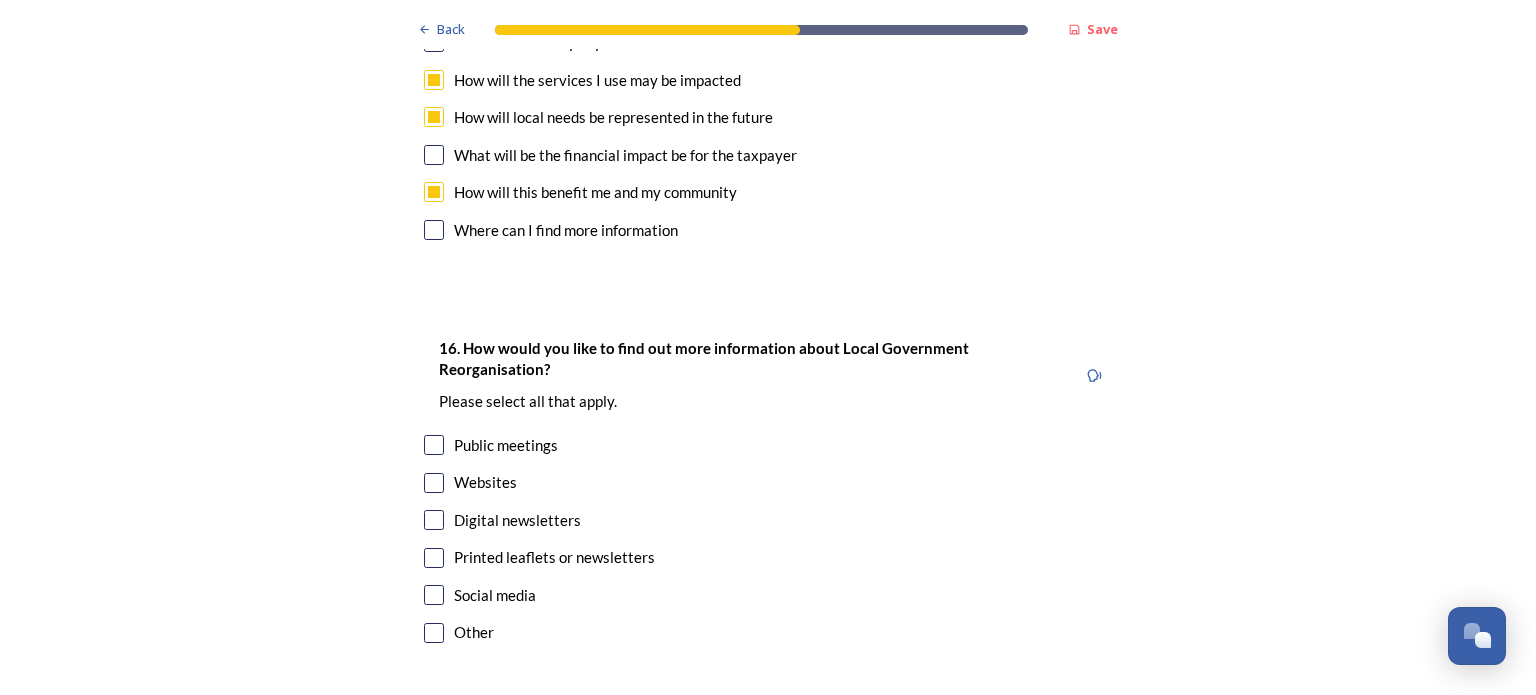 click at bounding box center (434, 483) 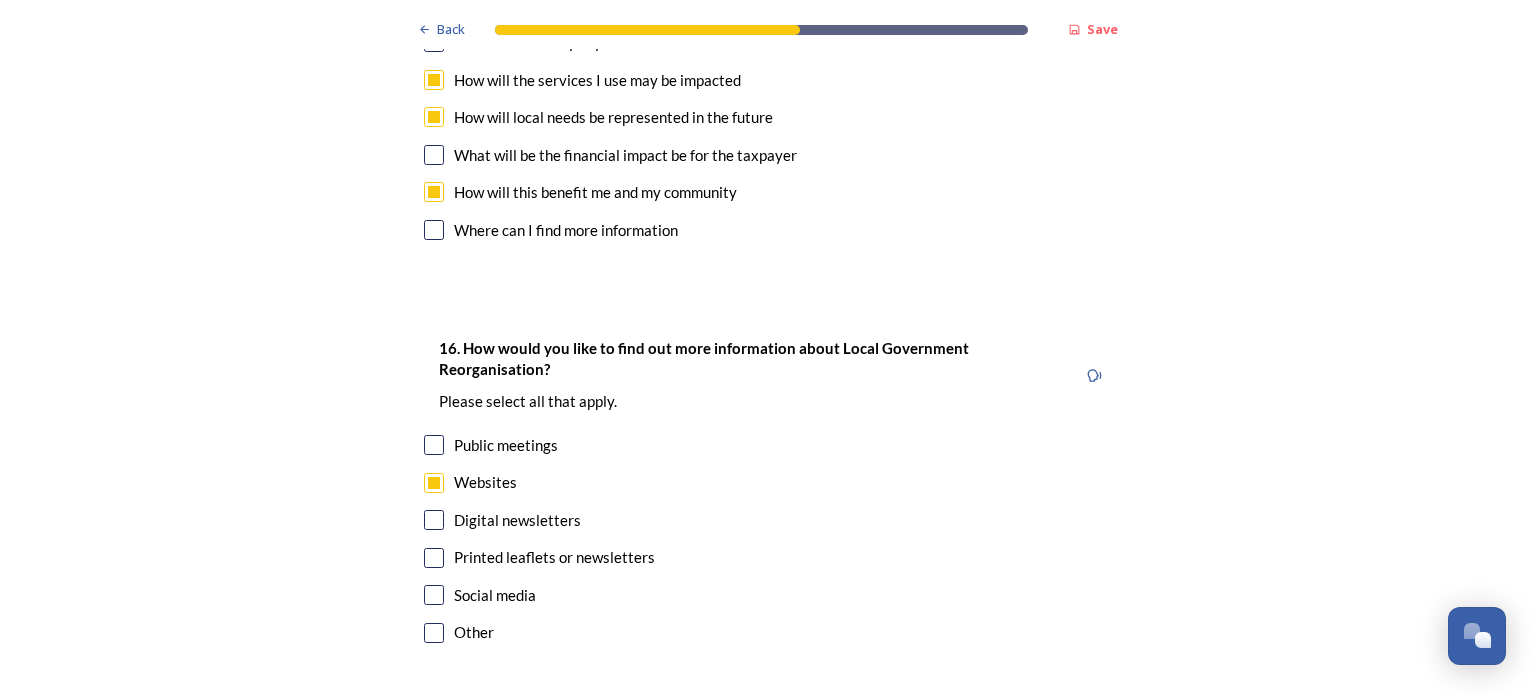 click at bounding box center (434, 520) 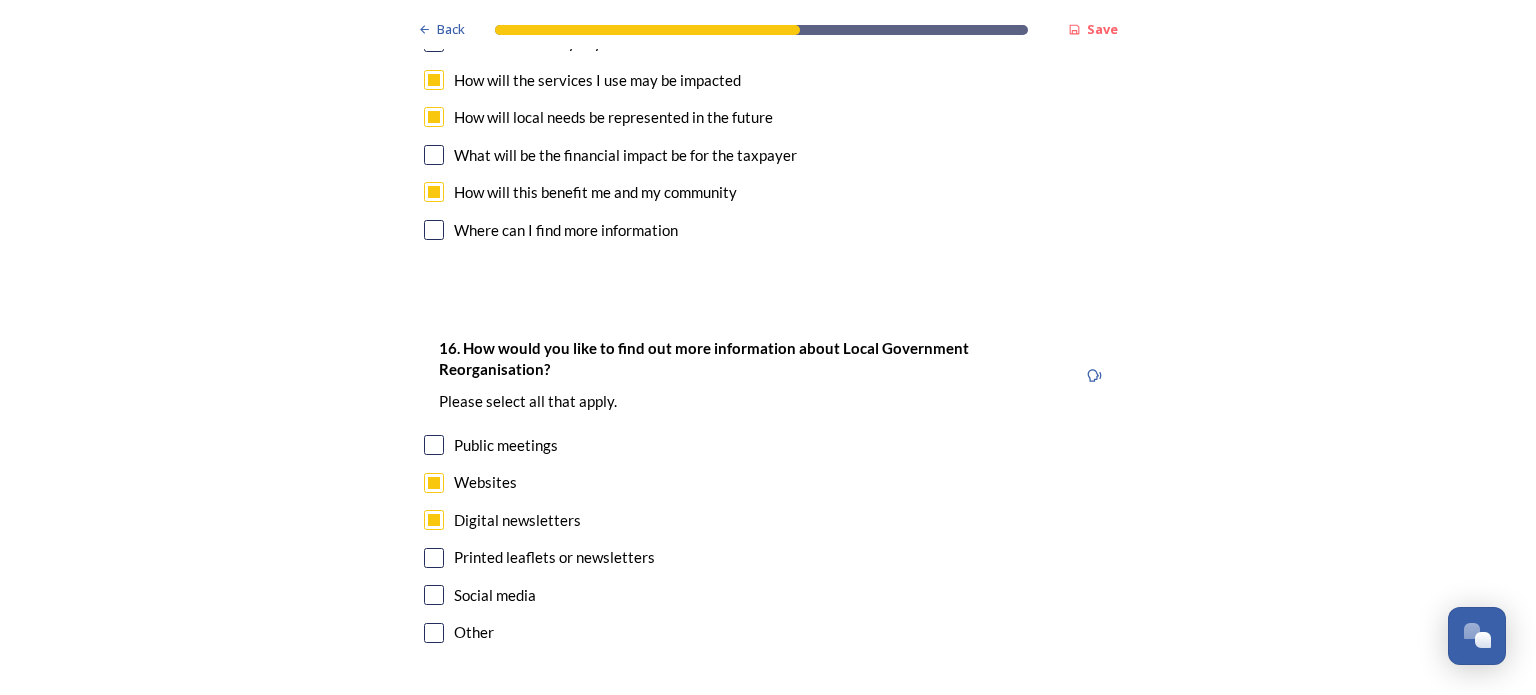 scroll, scrollTop: 6188, scrollLeft: 0, axis: vertical 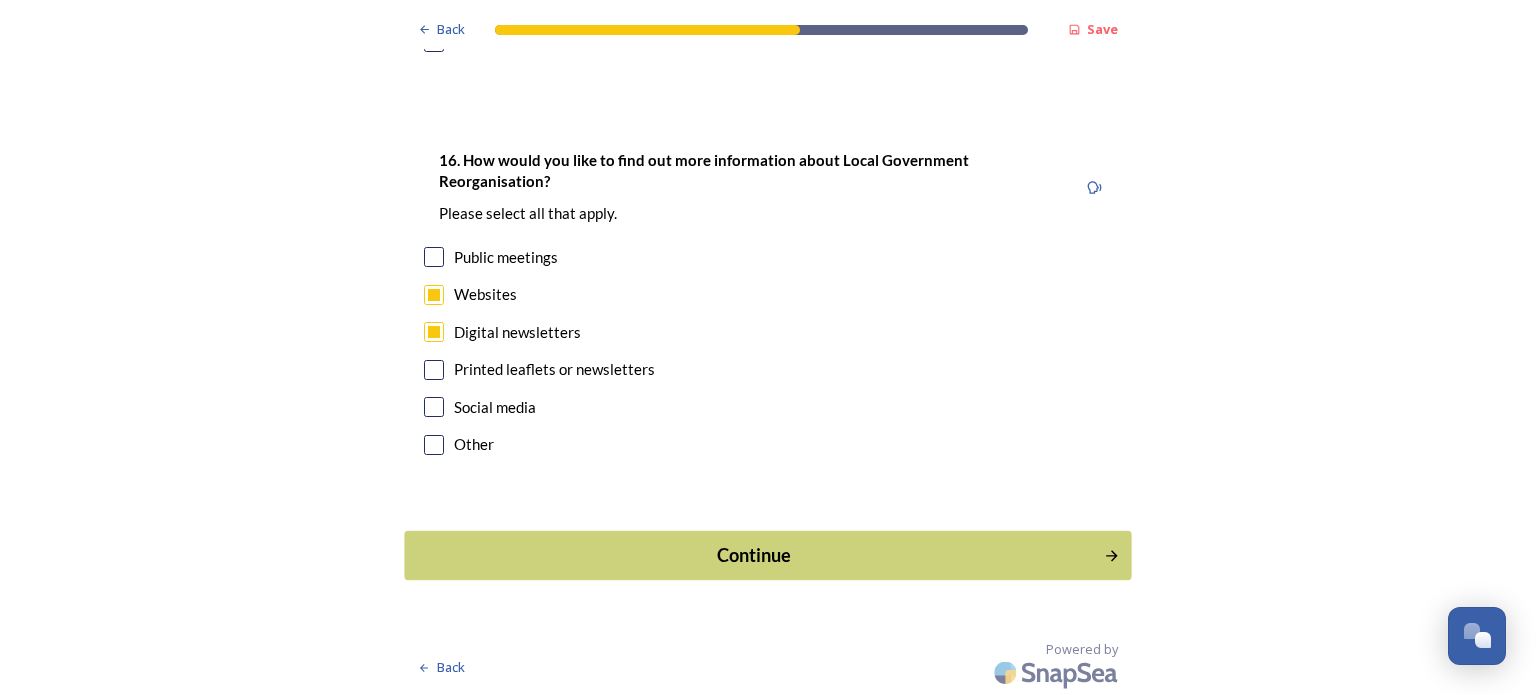 click on "Continue" at bounding box center [754, 555] 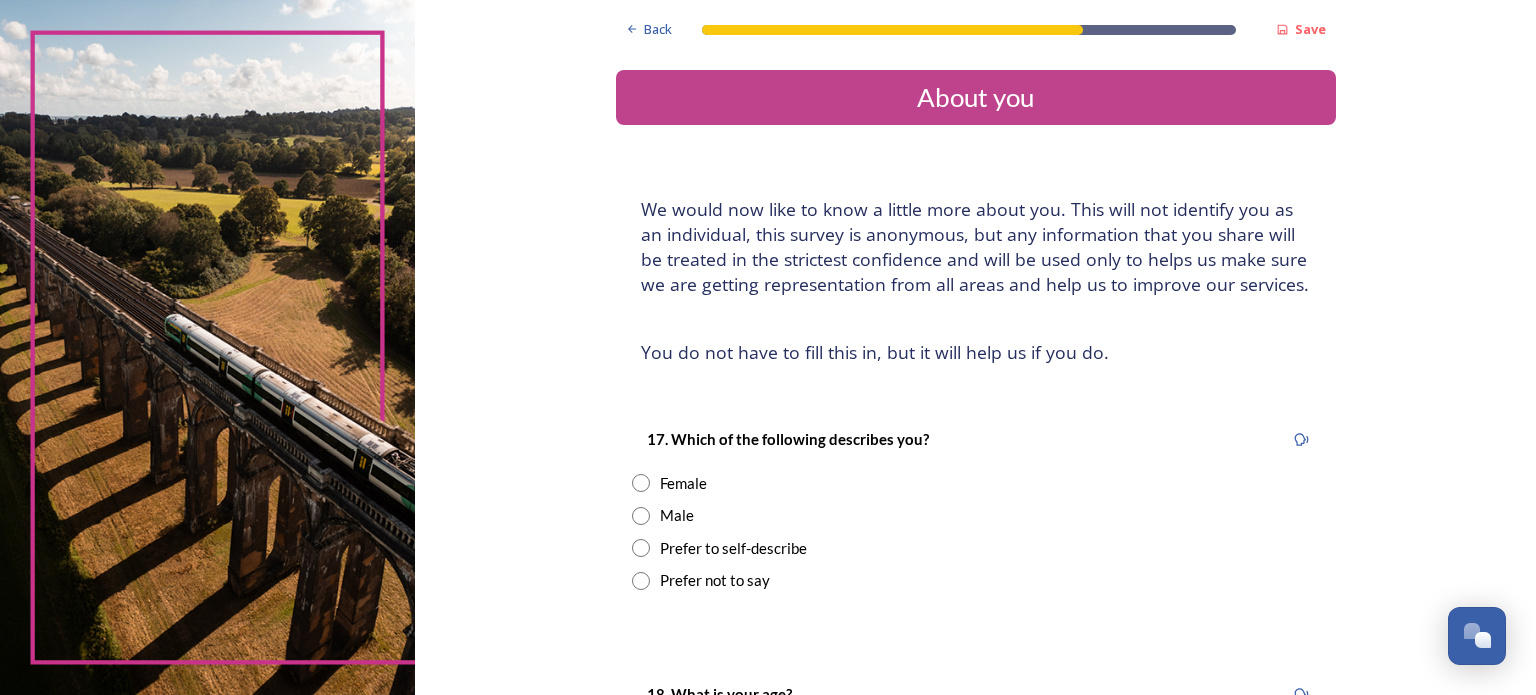 scroll, scrollTop: 300, scrollLeft: 0, axis: vertical 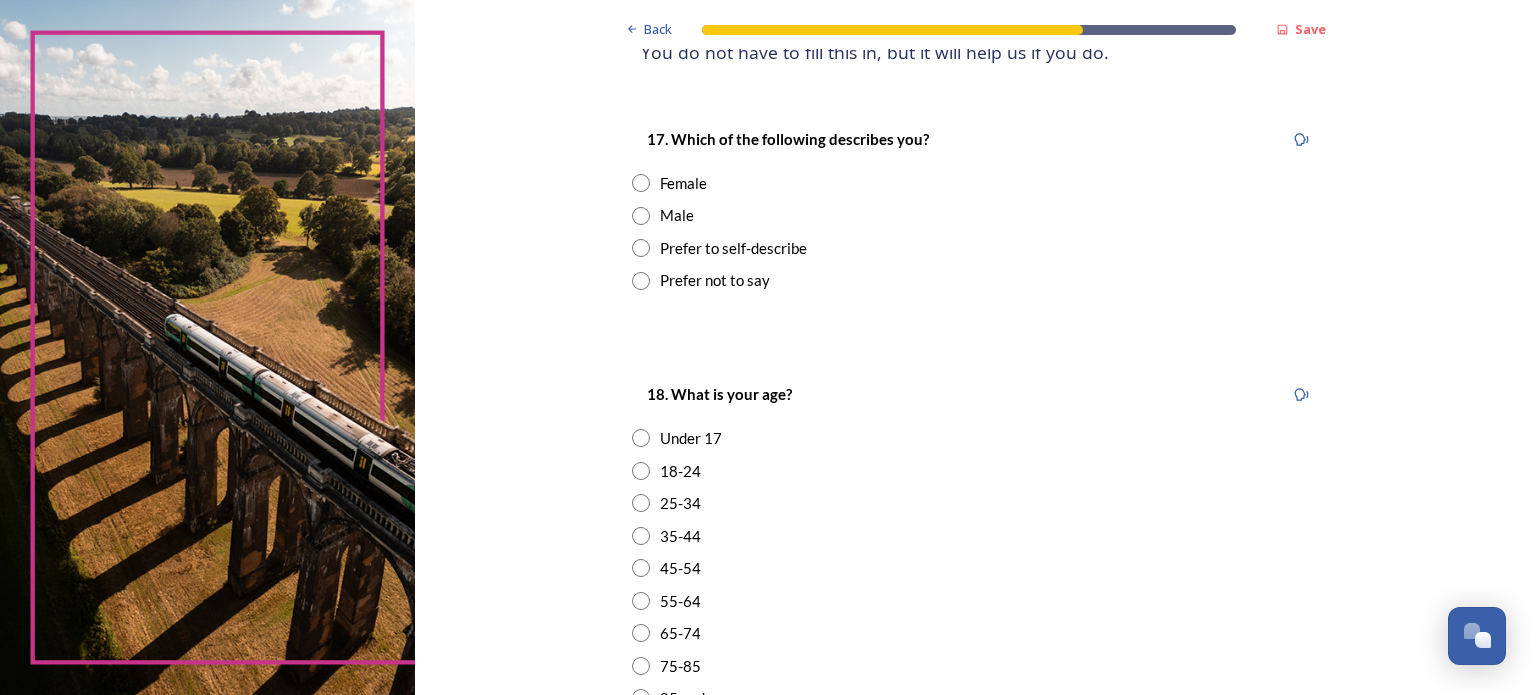 click at bounding box center [641, 216] 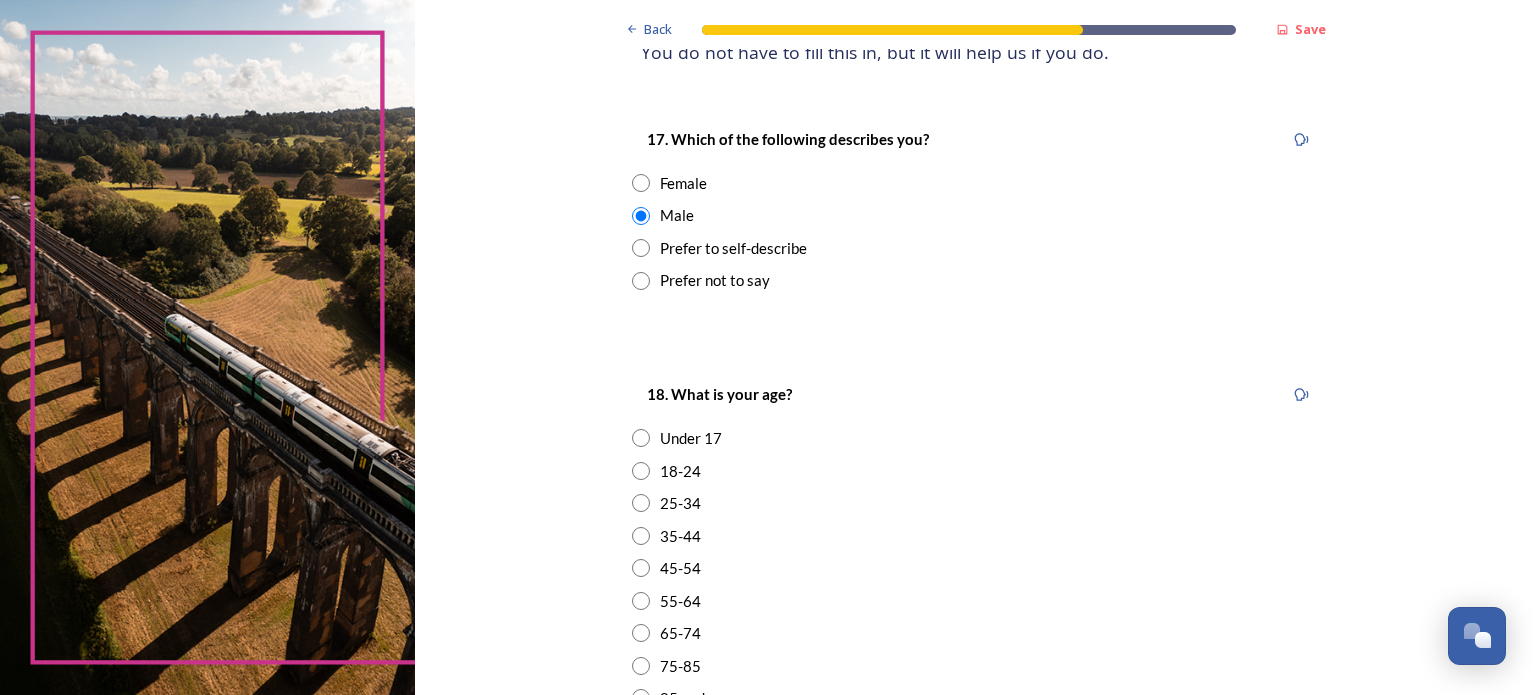 click at bounding box center [641, 633] 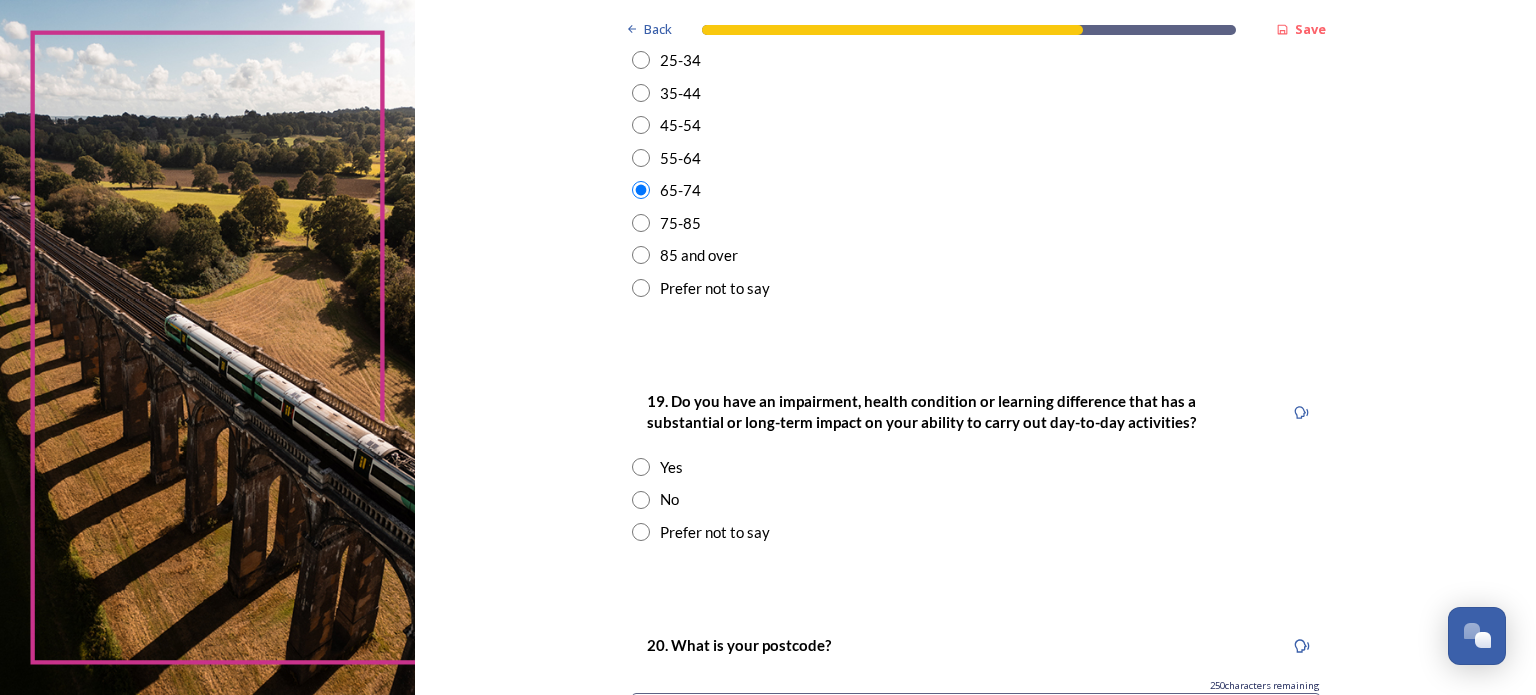 scroll, scrollTop: 800, scrollLeft: 0, axis: vertical 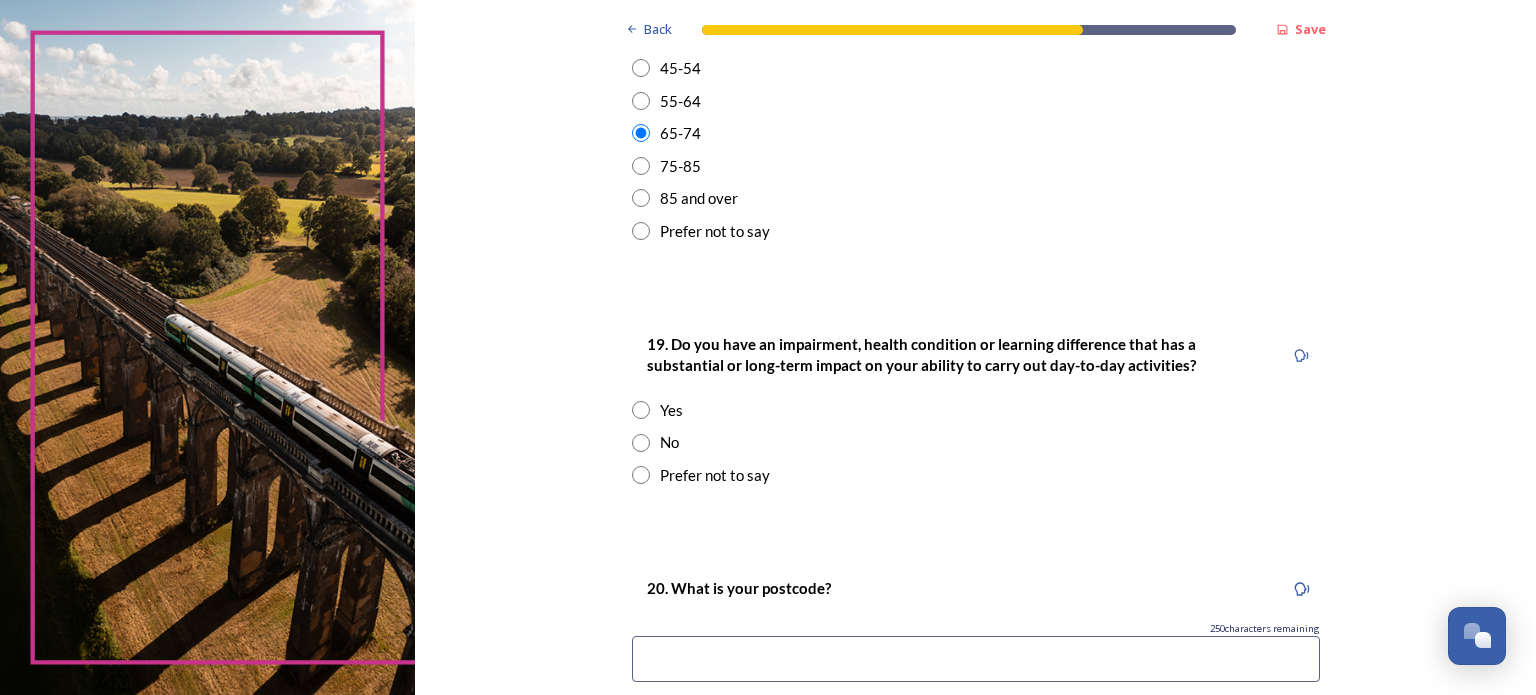 click at bounding box center [641, 410] 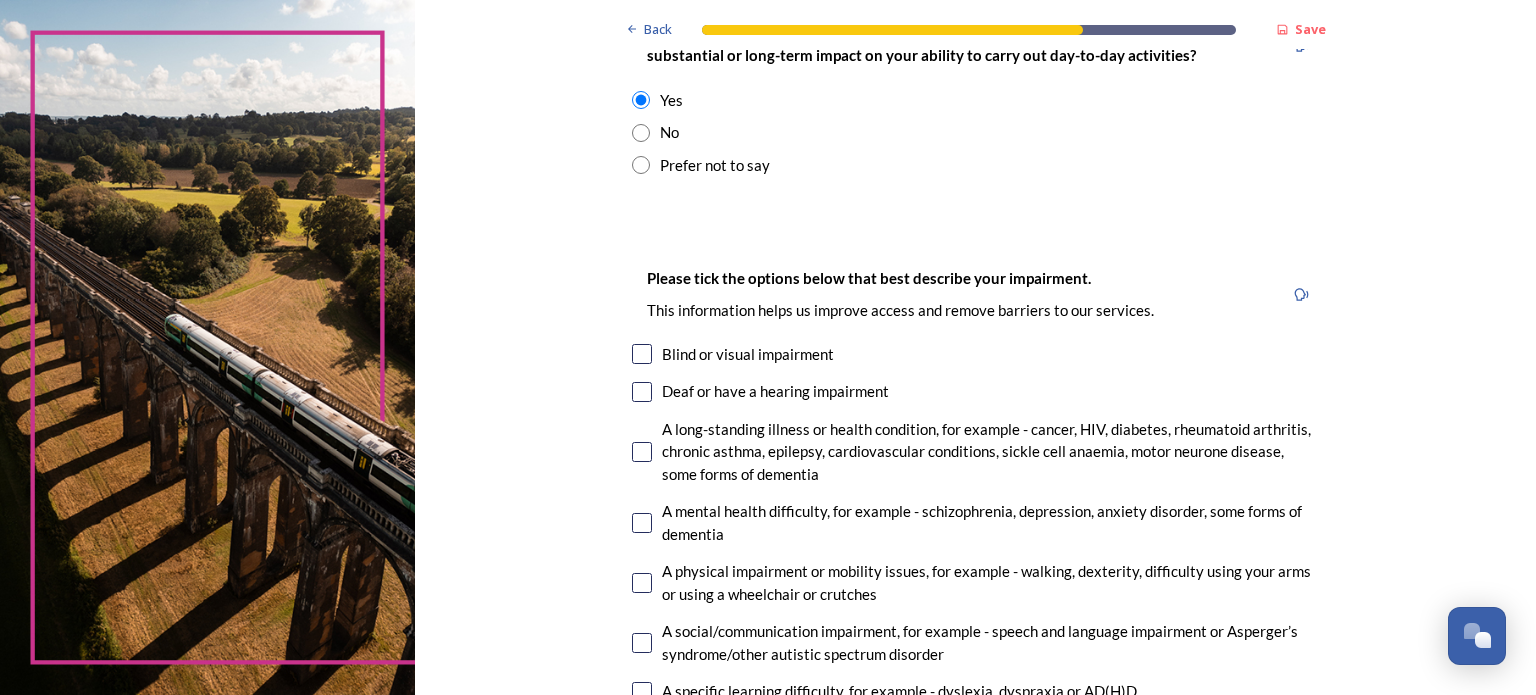 scroll, scrollTop: 1200, scrollLeft: 0, axis: vertical 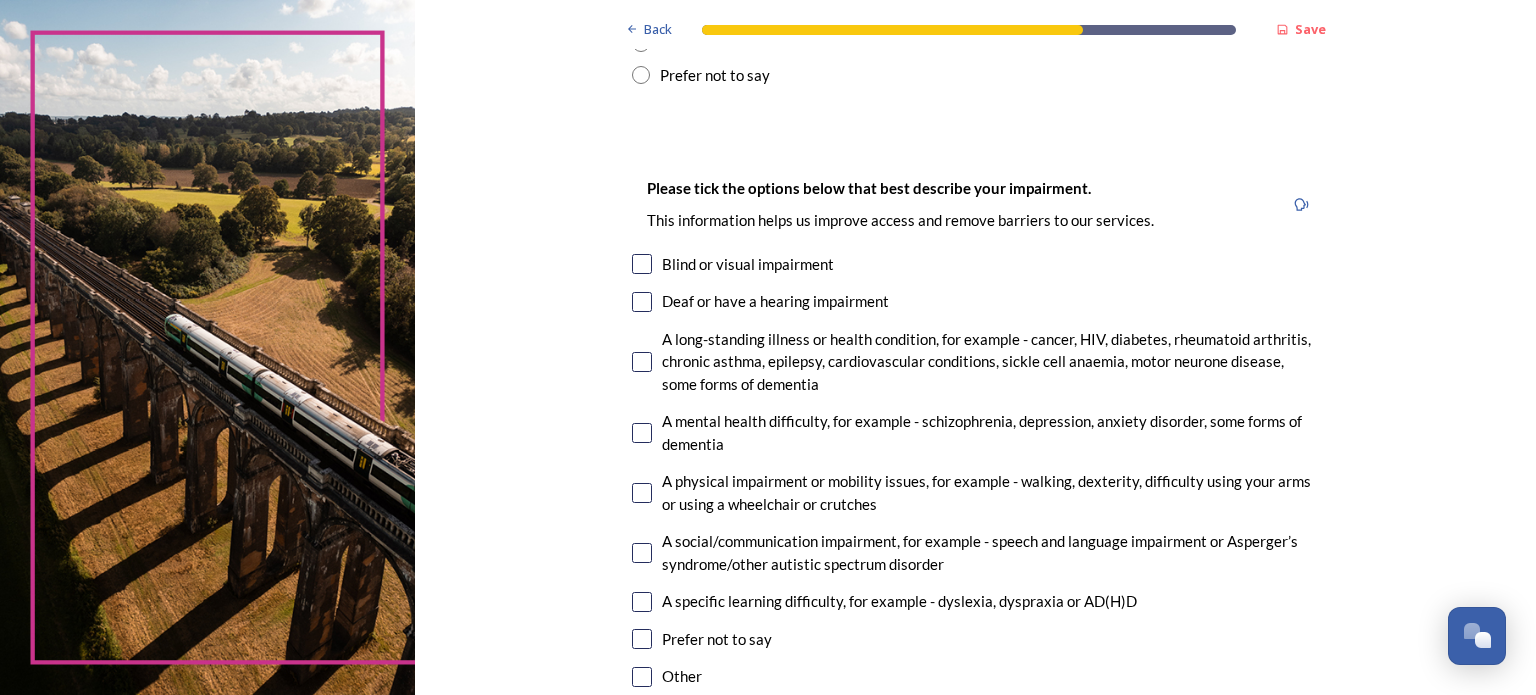 click at bounding box center [642, 362] 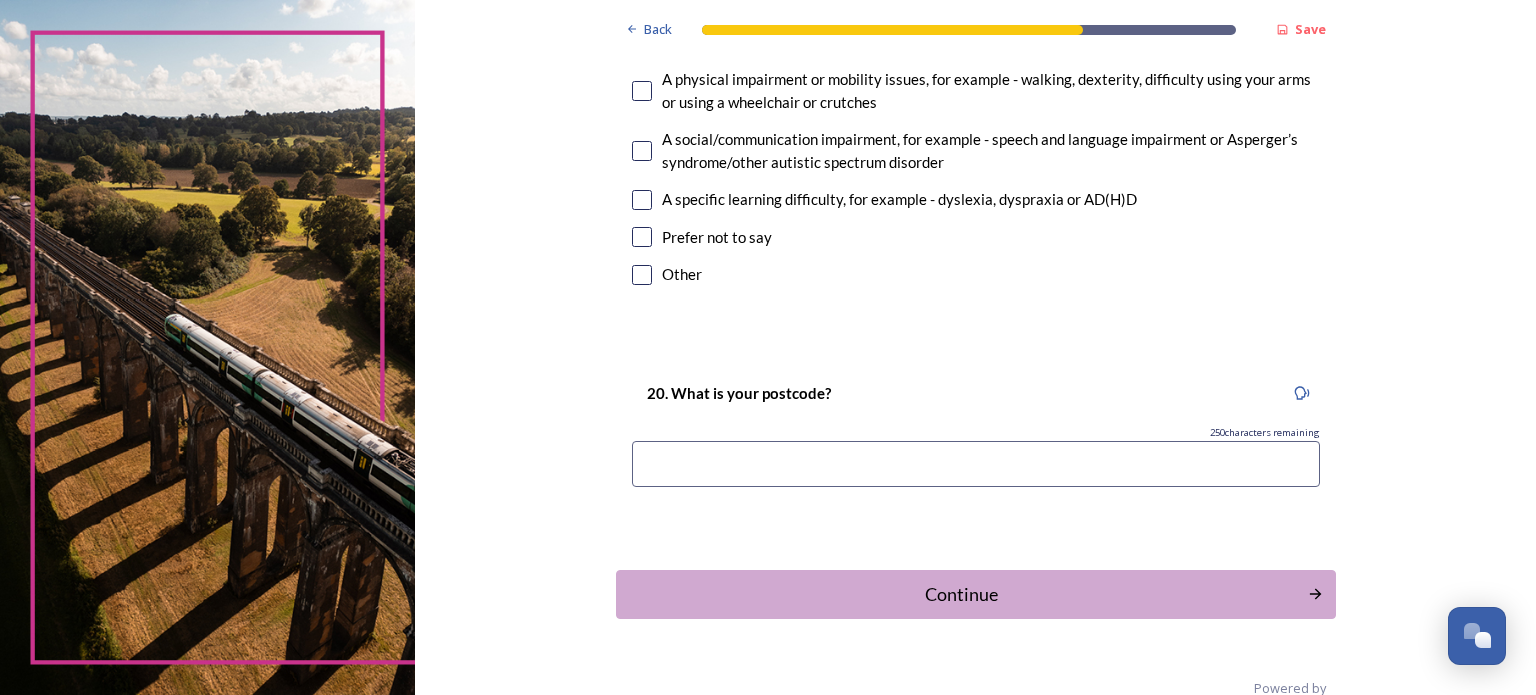 scroll, scrollTop: 1640, scrollLeft: 0, axis: vertical 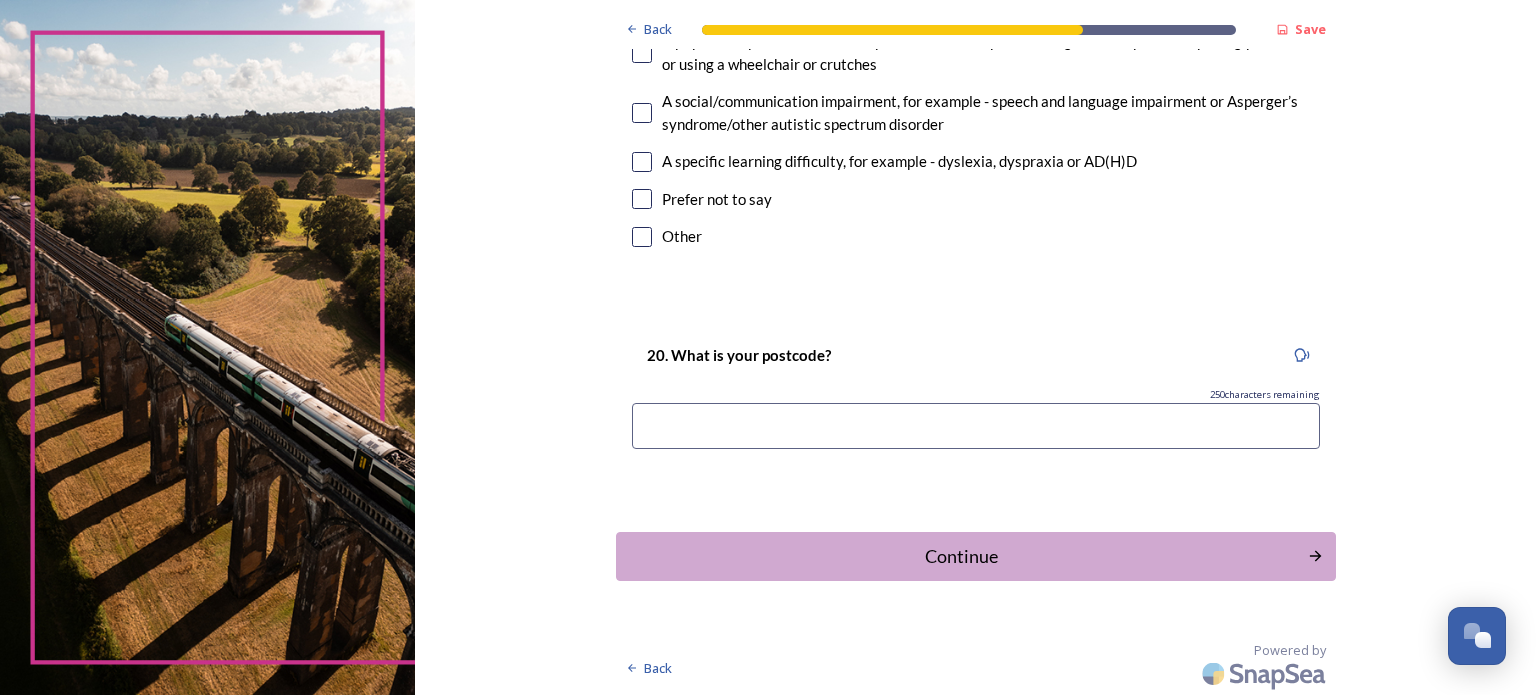click at bounding box center (976, 426) 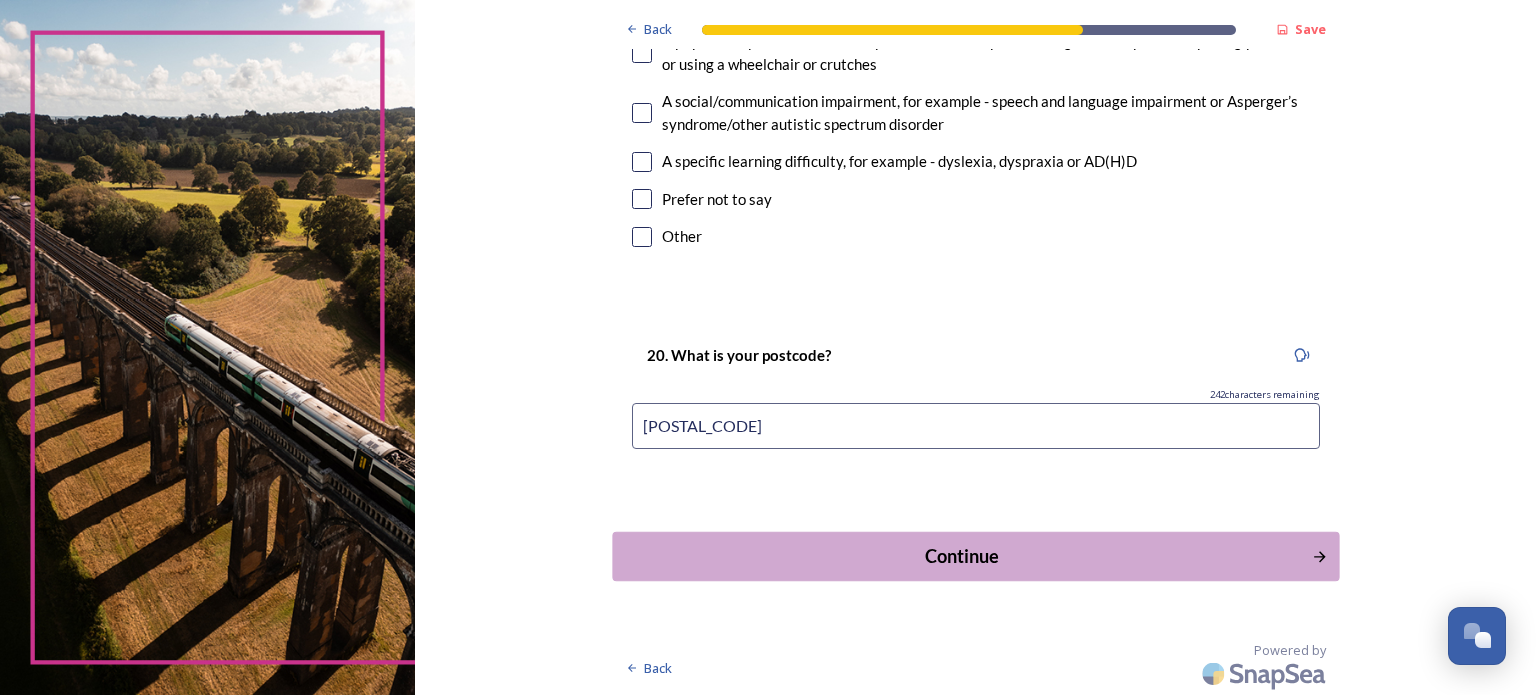 type on "[POSTAL_CODE]" 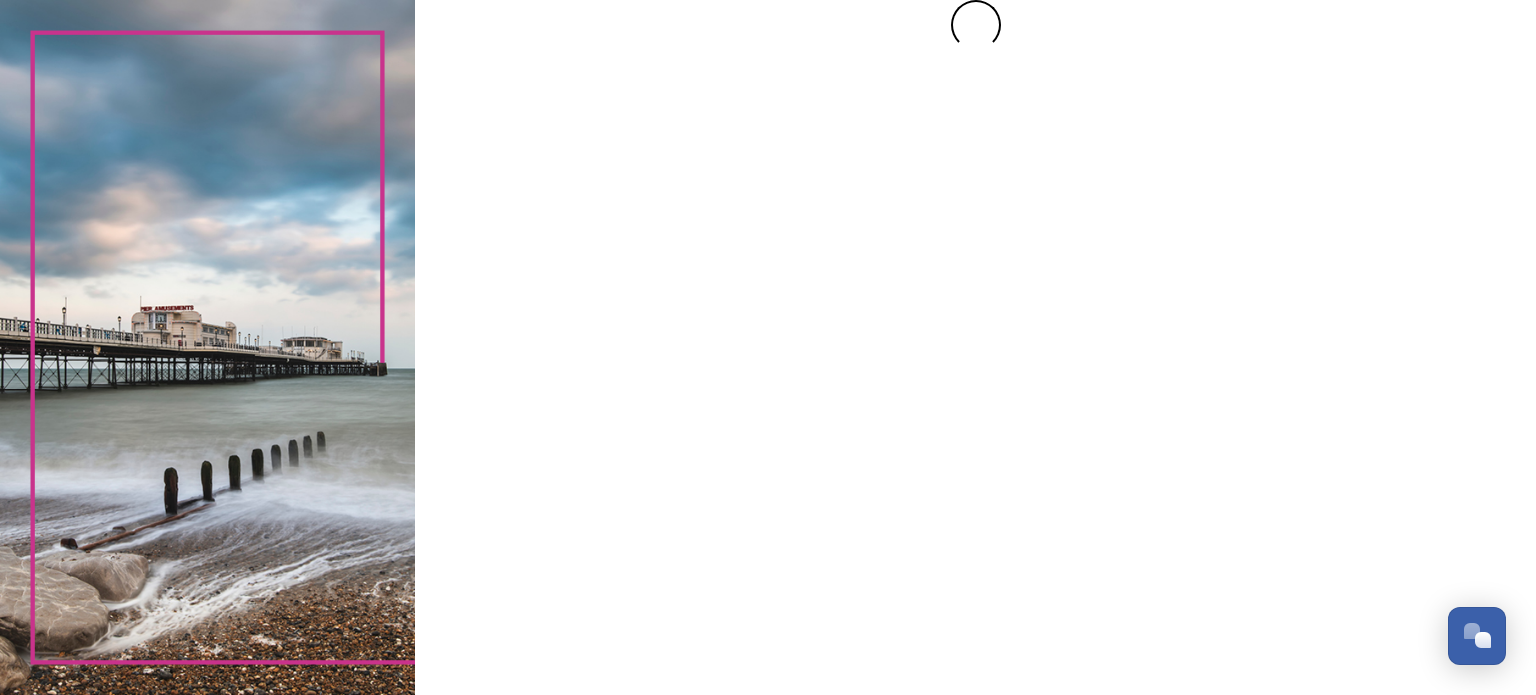 scroll, scrollTop: 0, scrollLeft: 0, axis: both 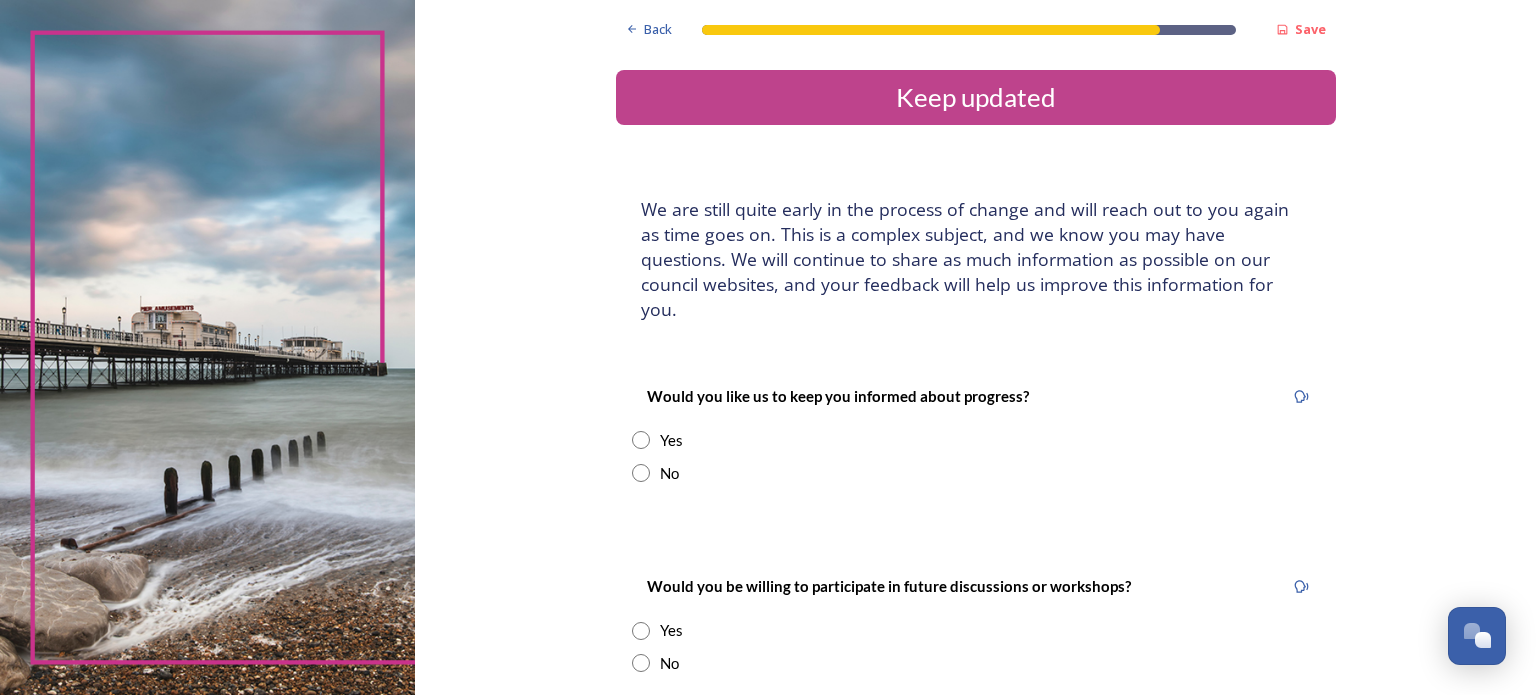 click at bounding box center [641, 440] 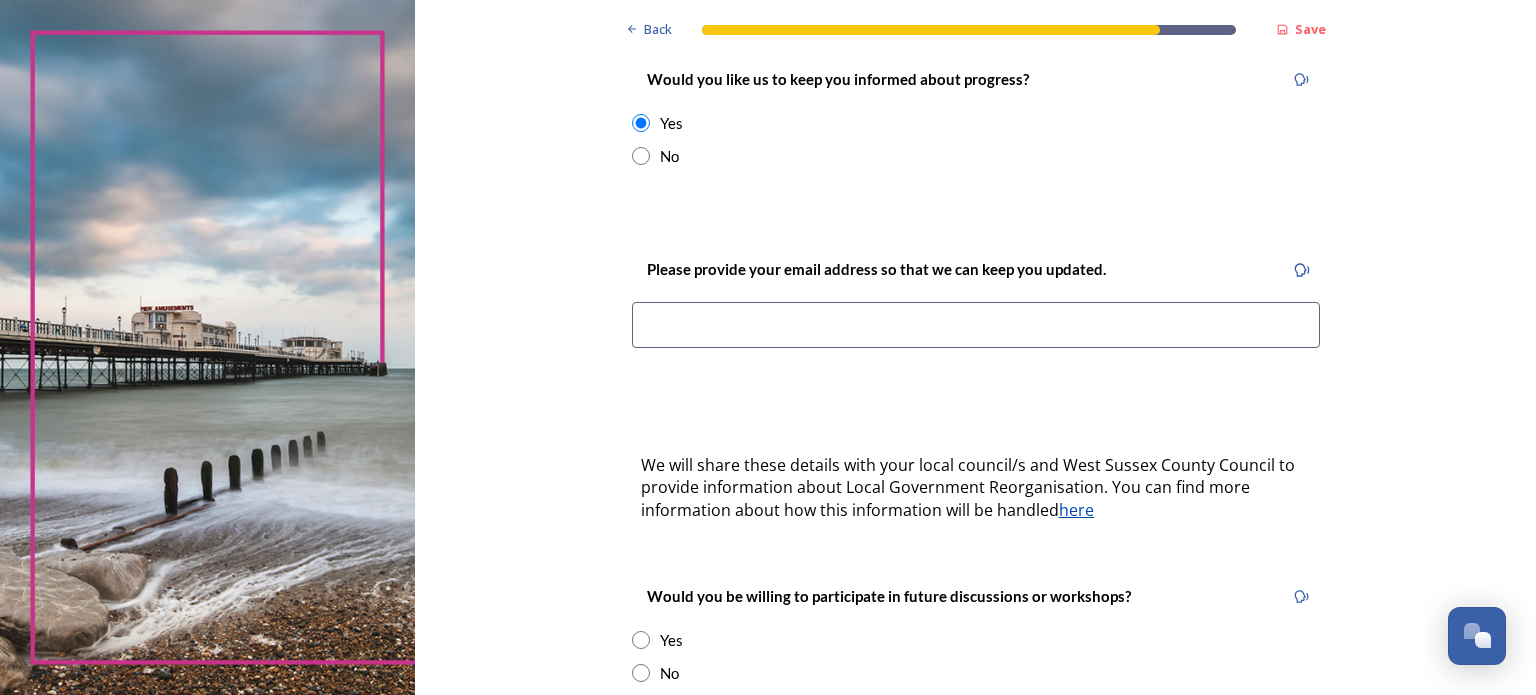 scroll, scrollTop: 400, scrollLeft: 0, axis: vertical 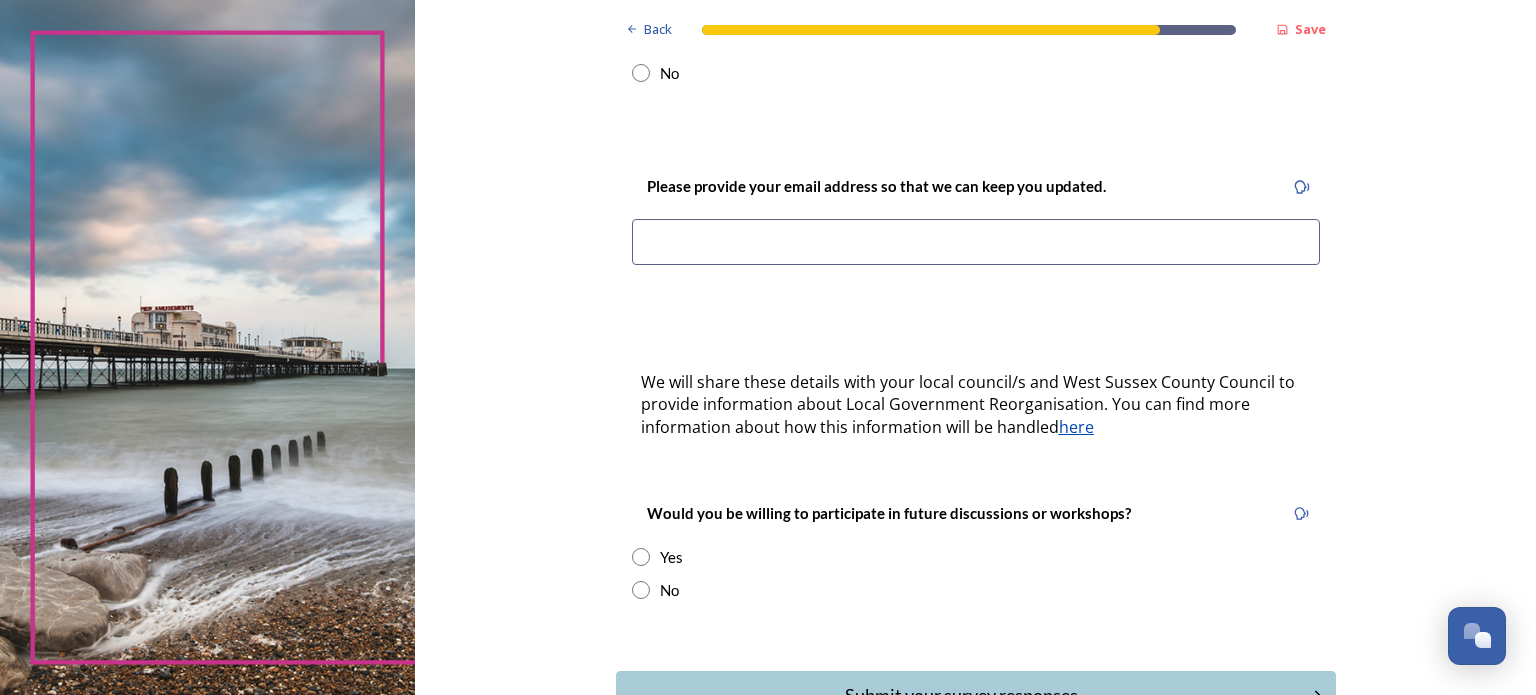 click at bounding box center (976, 242) 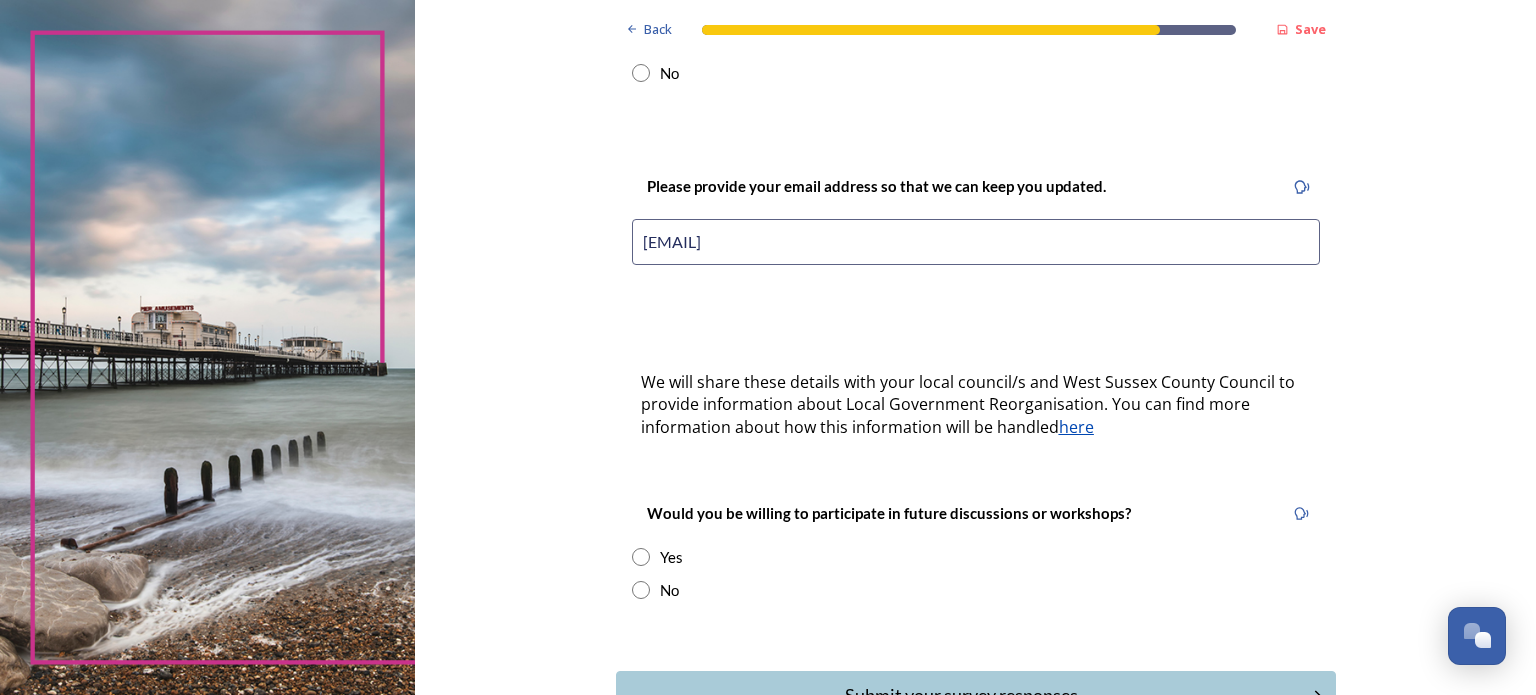 click at bounding box center [641, 590] 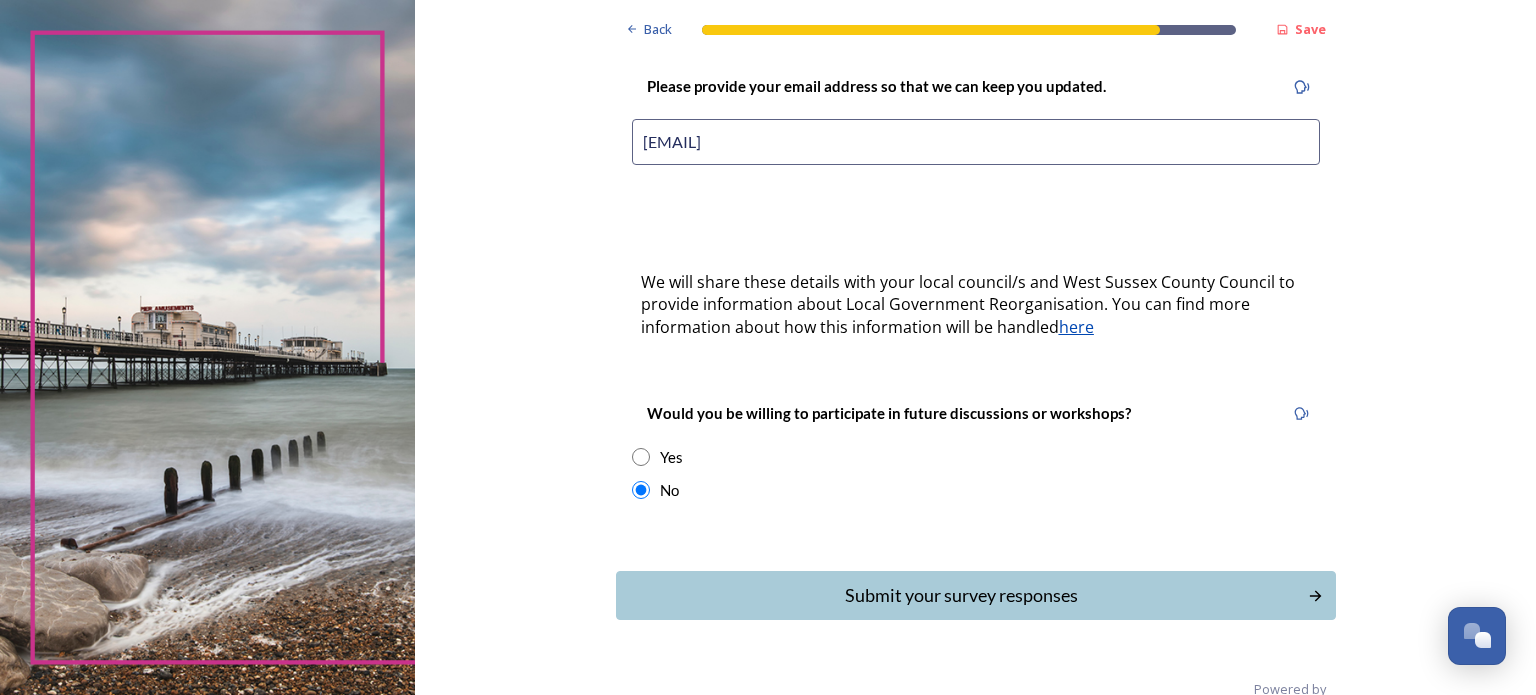 scroll, scrollTop: 515, scrollLeft: 0, axis: vertical 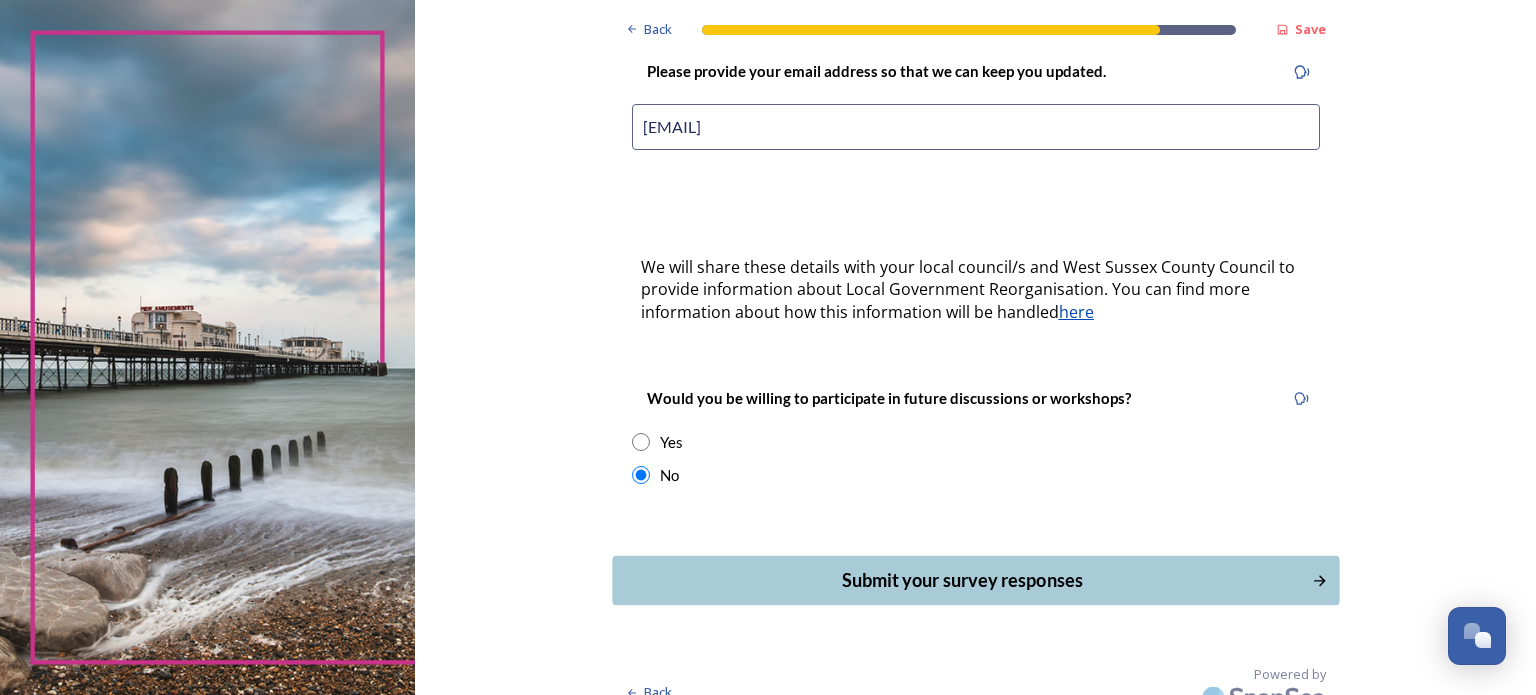click on "Submit your survey responses" at bounding box center (961, 580) 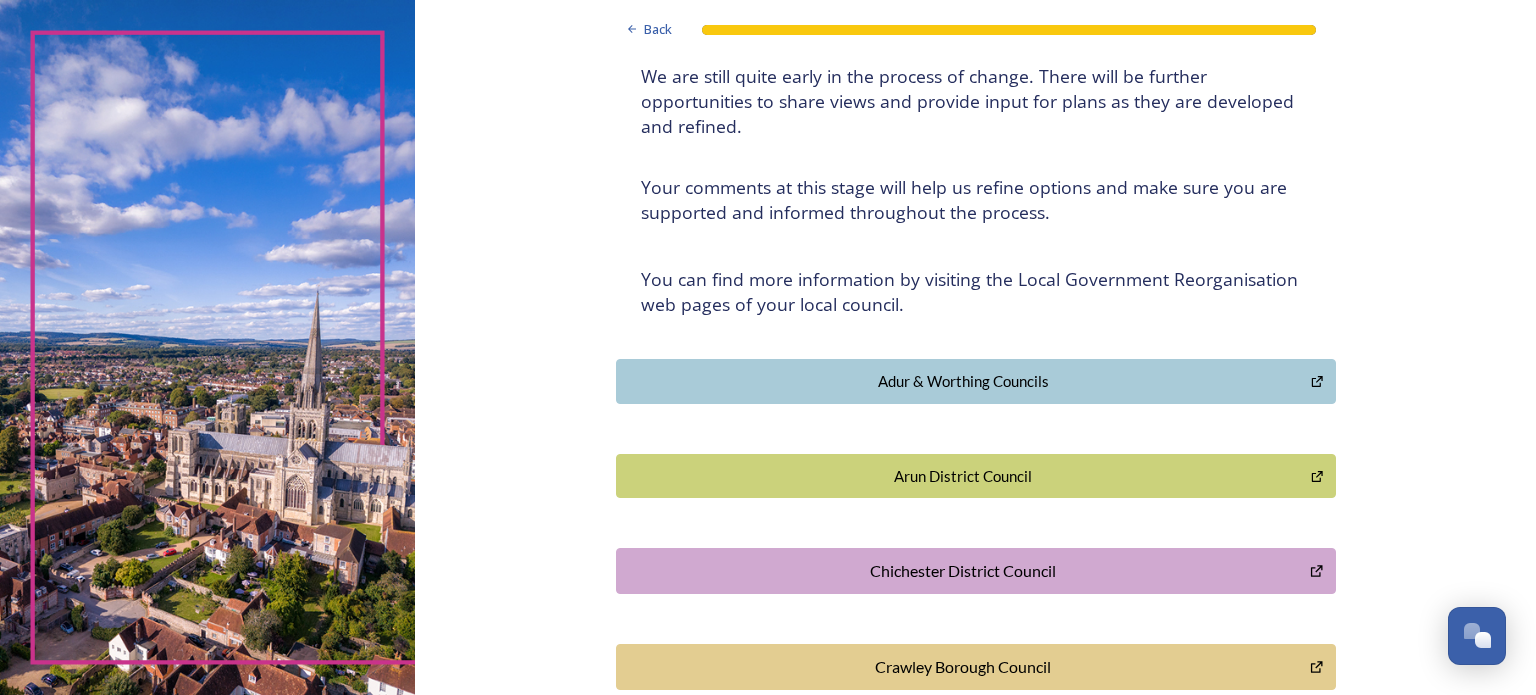 scroll, scrollTop: 300, scrollLeft: 0, axis: vertical 